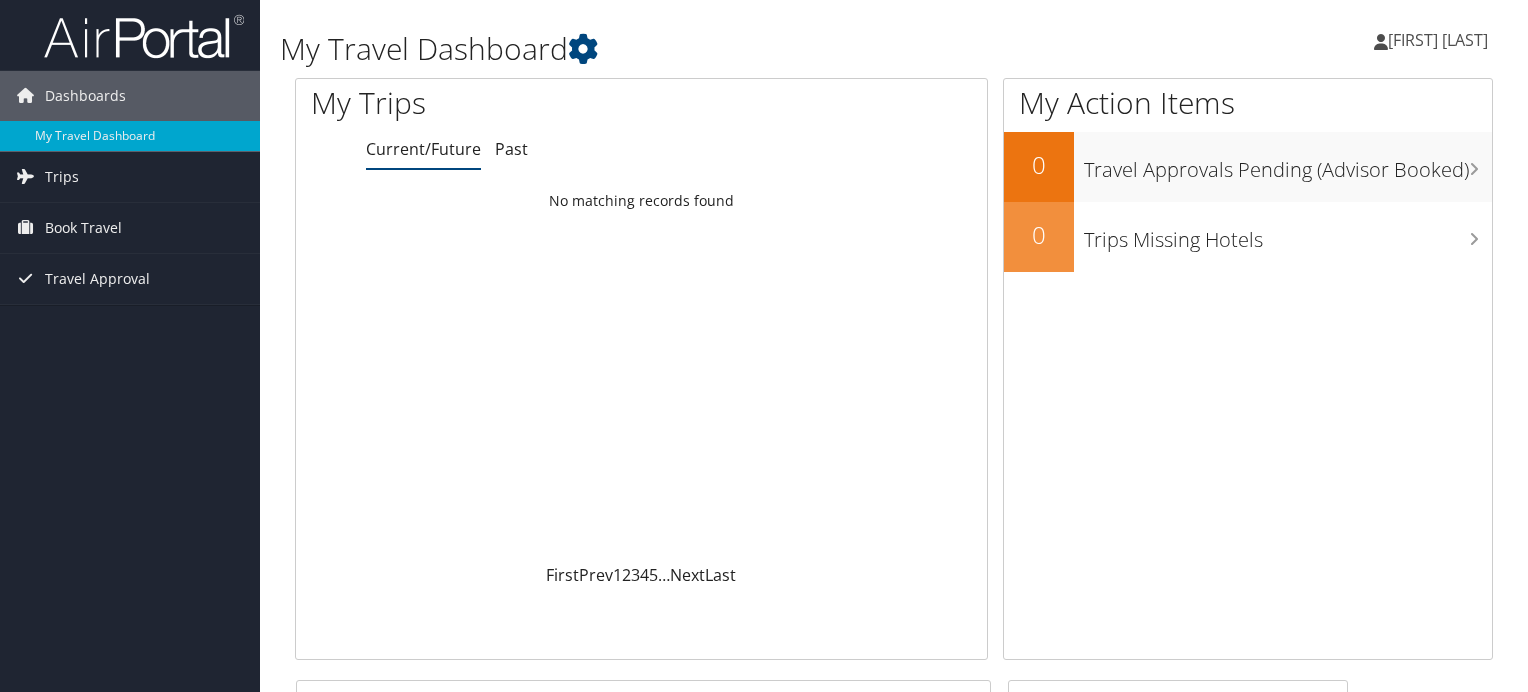 scroll, scrollTop: 0, scrollLeft: 0, axis: both 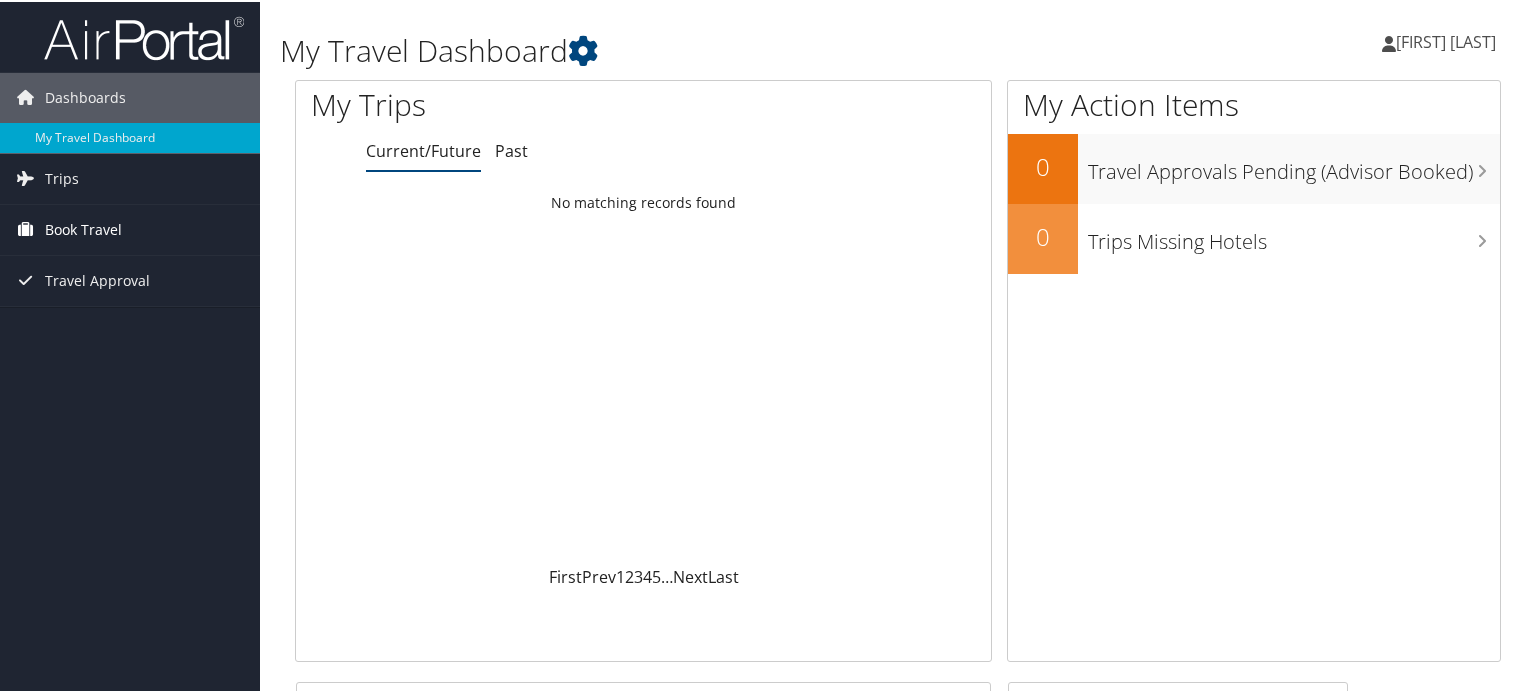 click on "Book Travel" at bounding box center (83, 228) 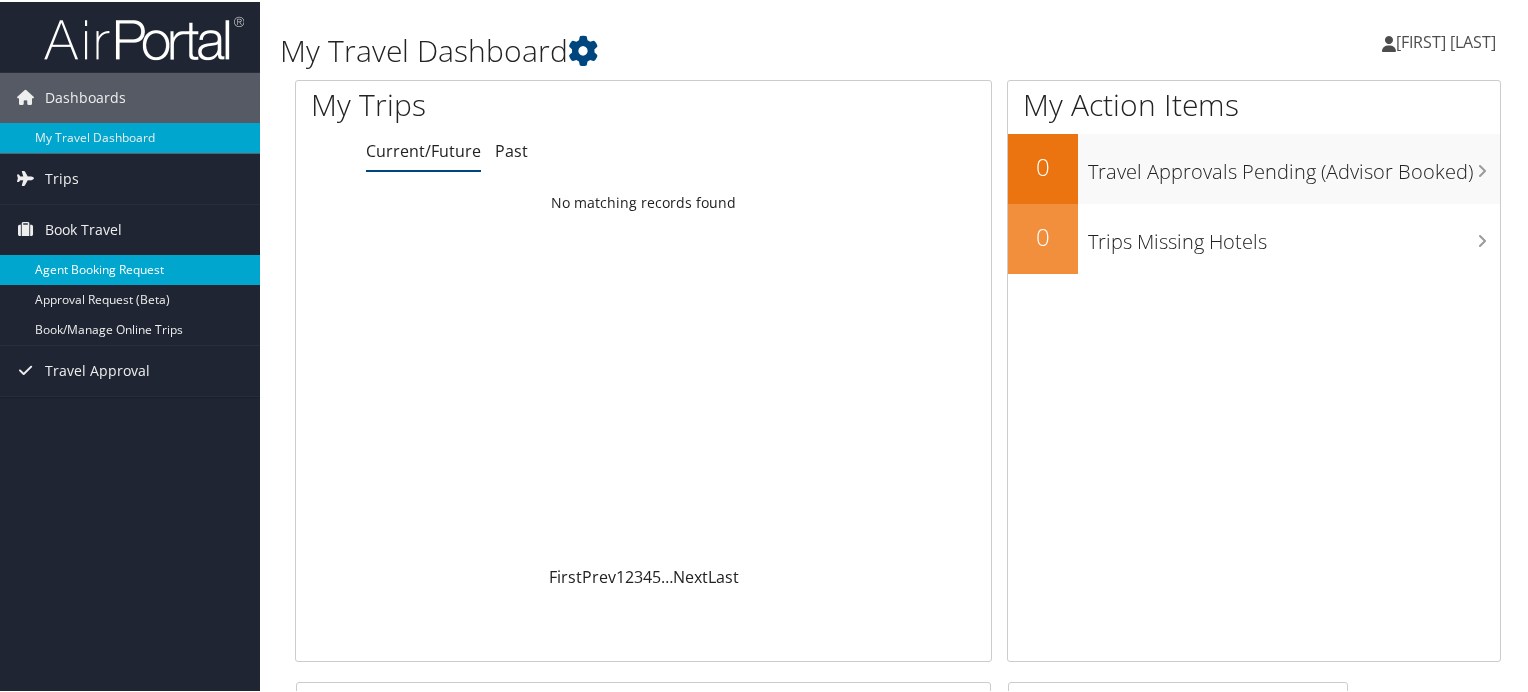 click on "Agent Booking Request" at bounding box center [130, 268] 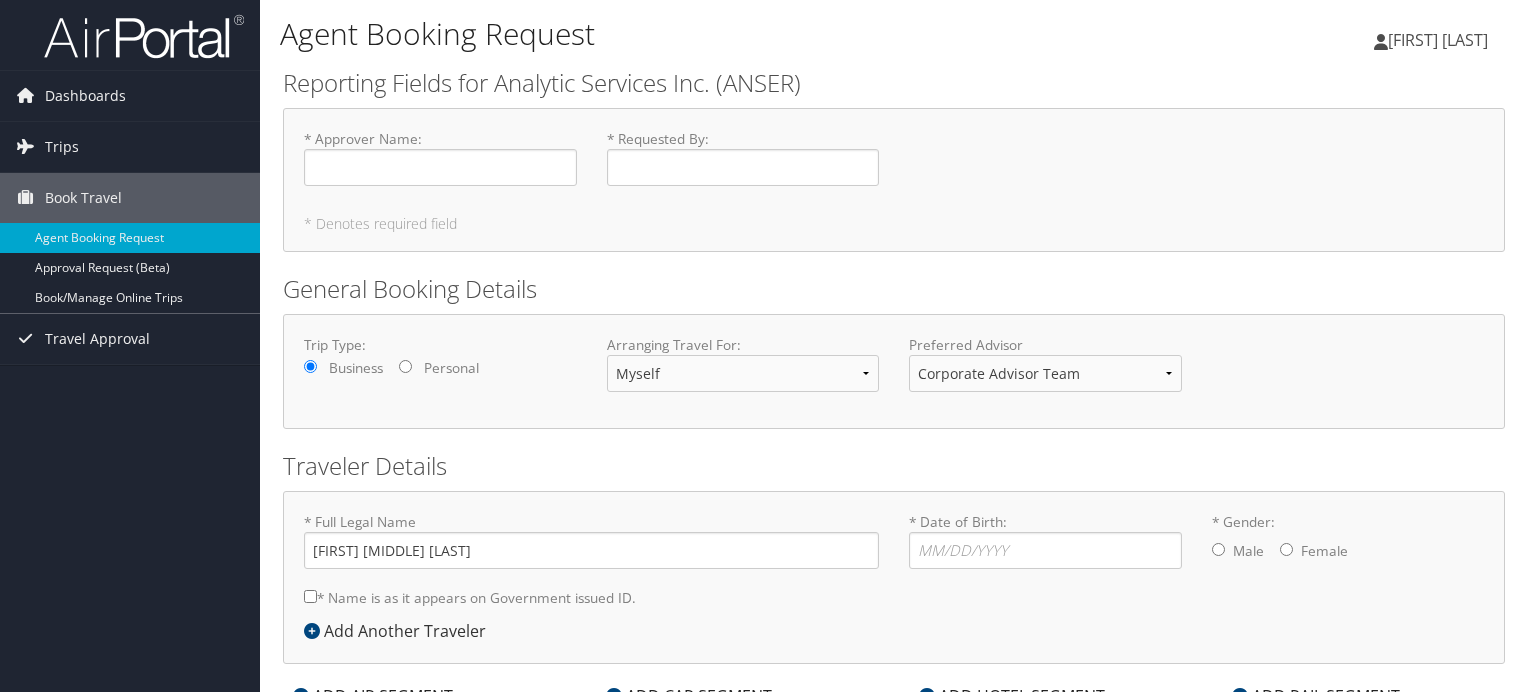 scroll, scrollTop: 0, scrollLeft: 0, axis: both 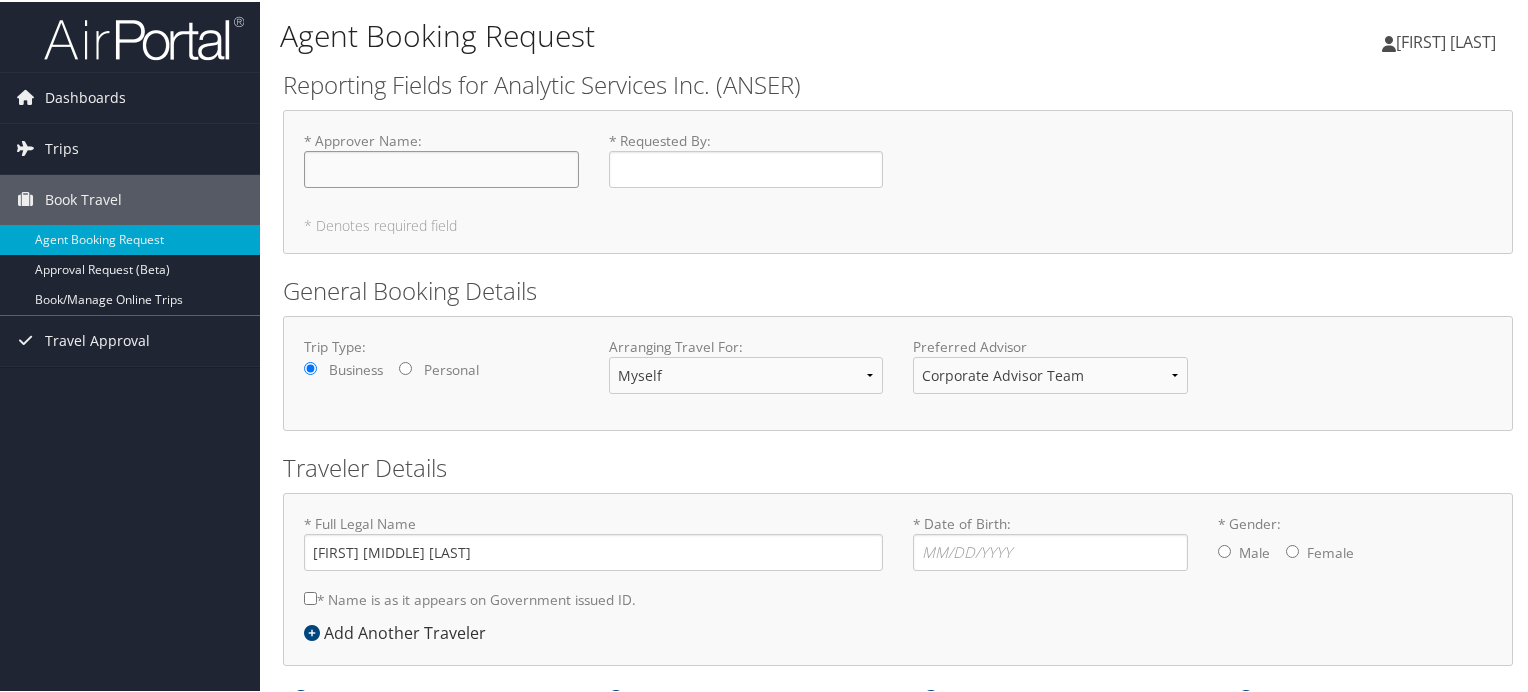 click on "*   Approver Name : Required" at bounding box center (441, 167) 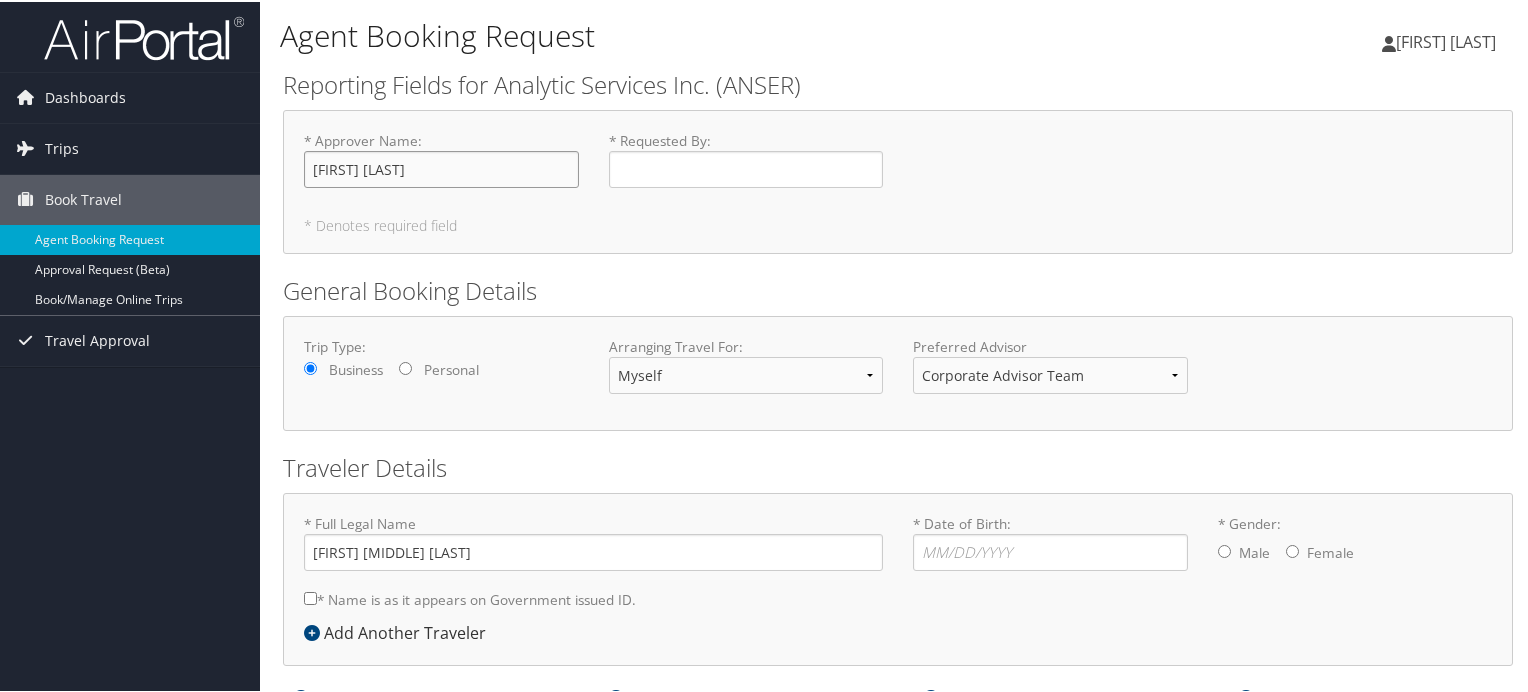 type on "Wayne Lowe" 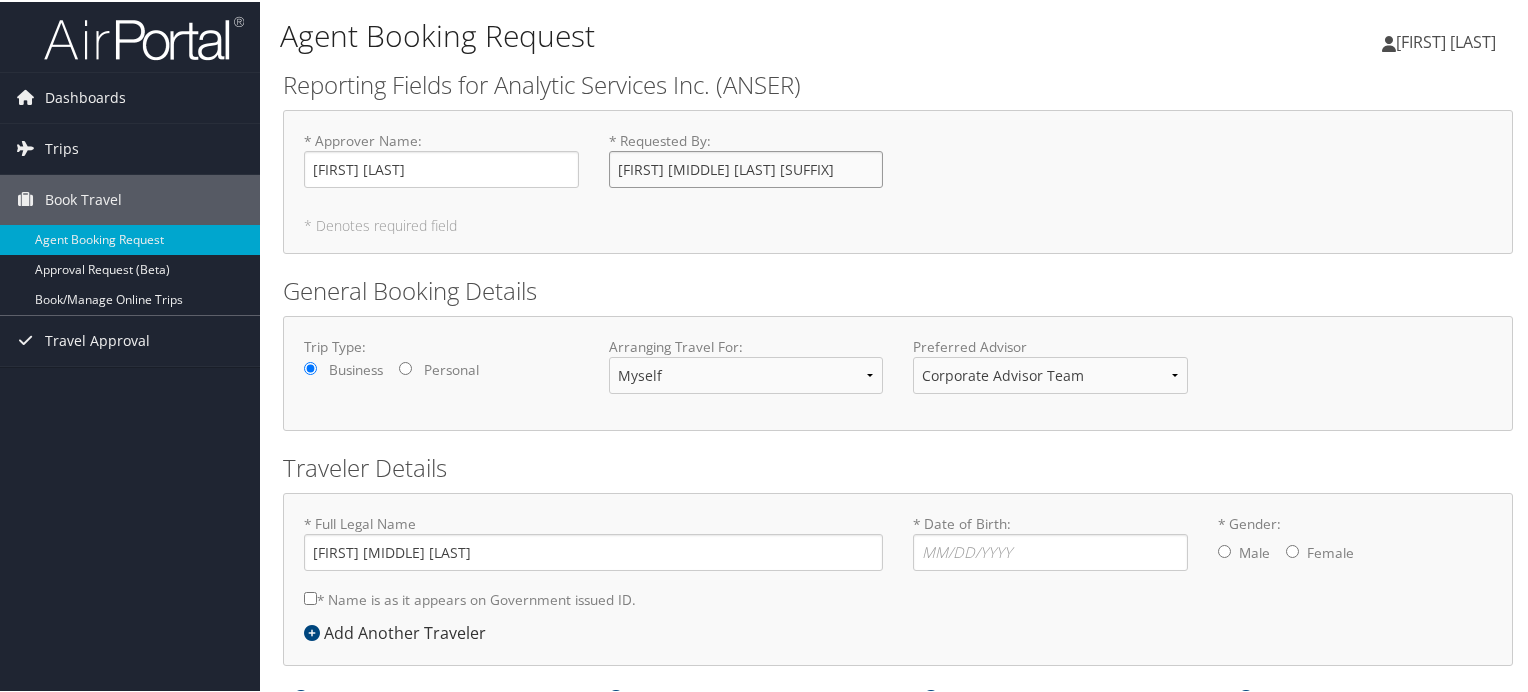 scroll, scrollTop: 76, scrollLeft: 0, axis: vertical 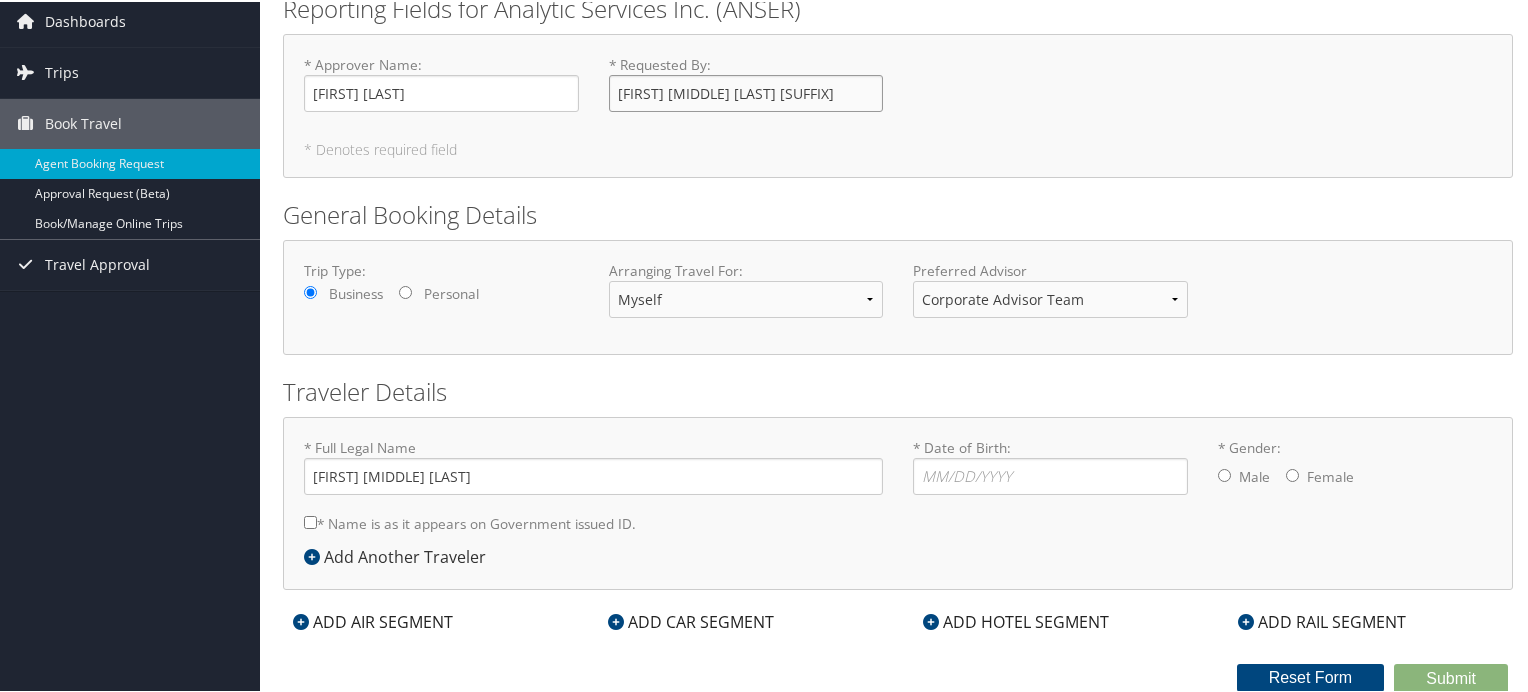 type on "Stephen Matthew Leitold Jr" 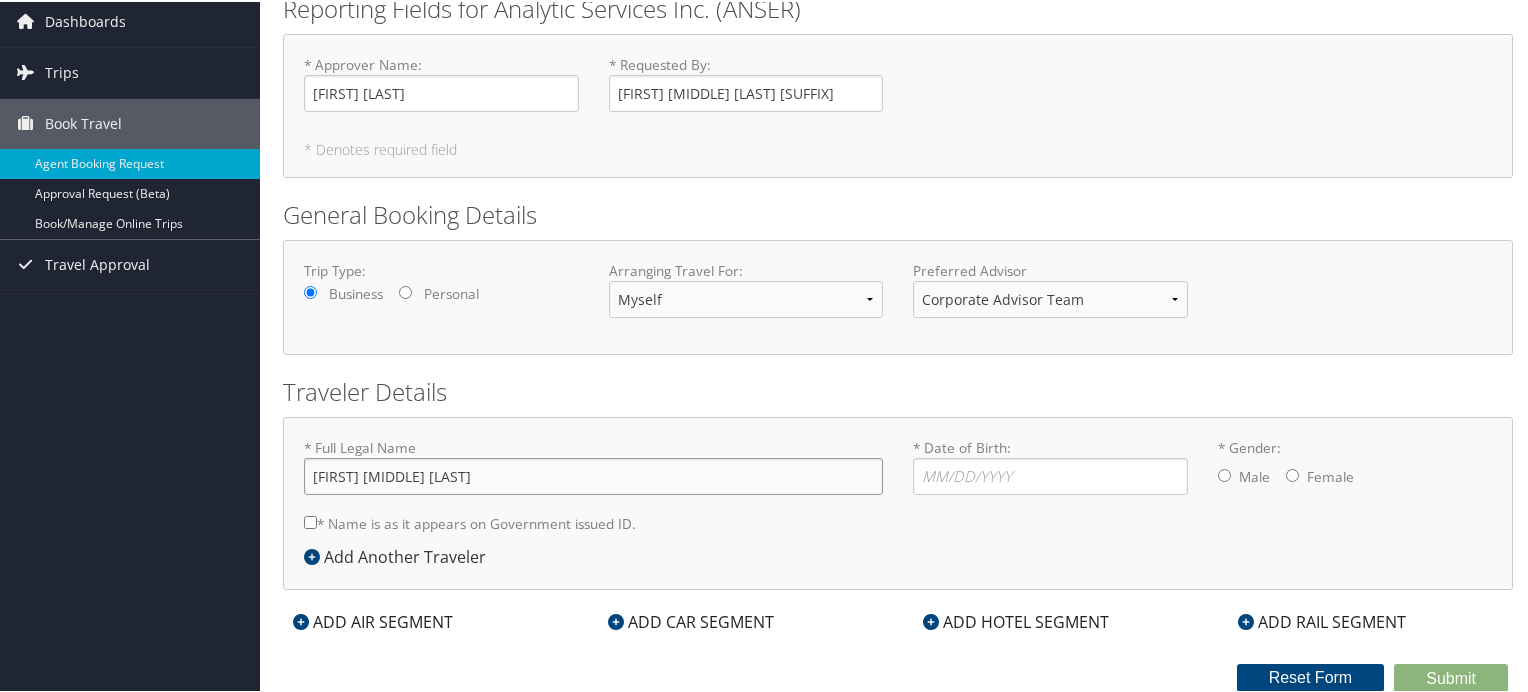 click on "Stephen Matthew Leitold" at bounding box center (593, 474) 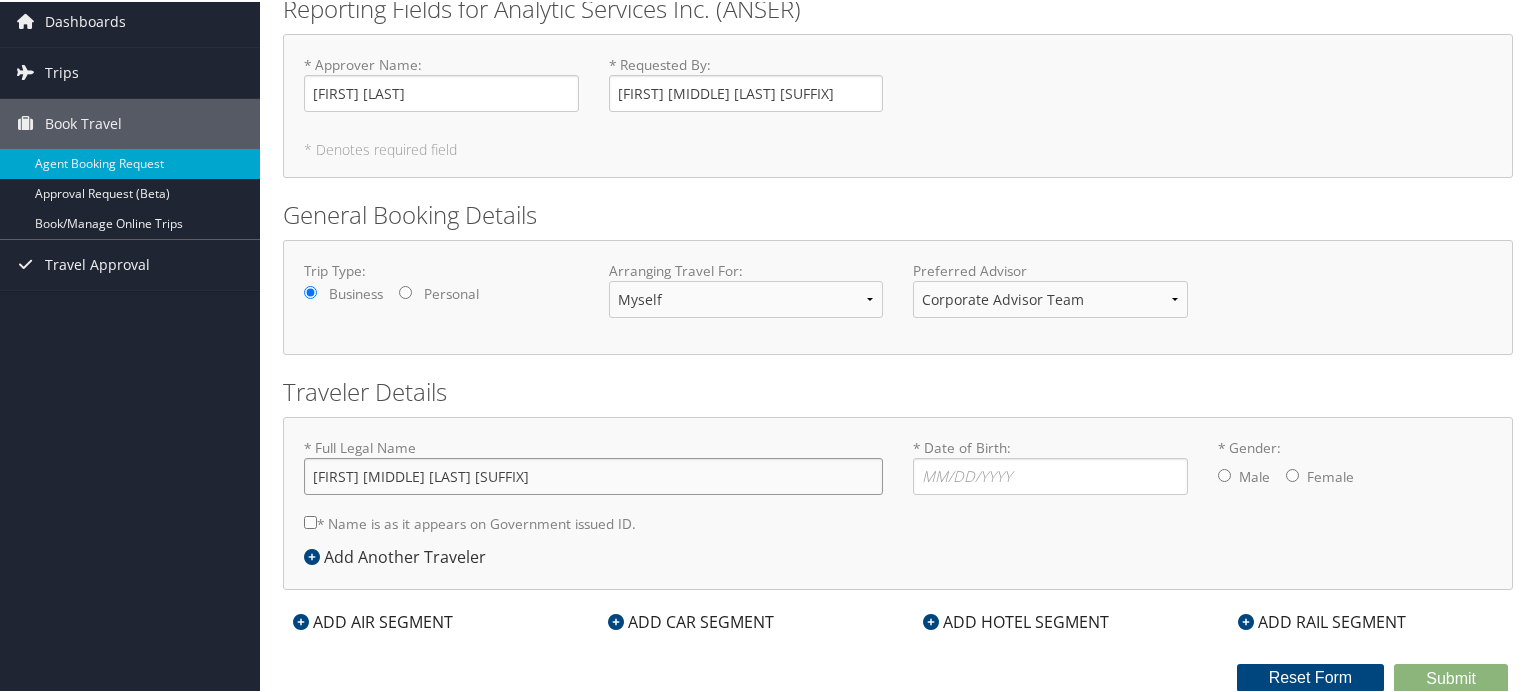 type on "Stephen Matthew Leitold Jr" 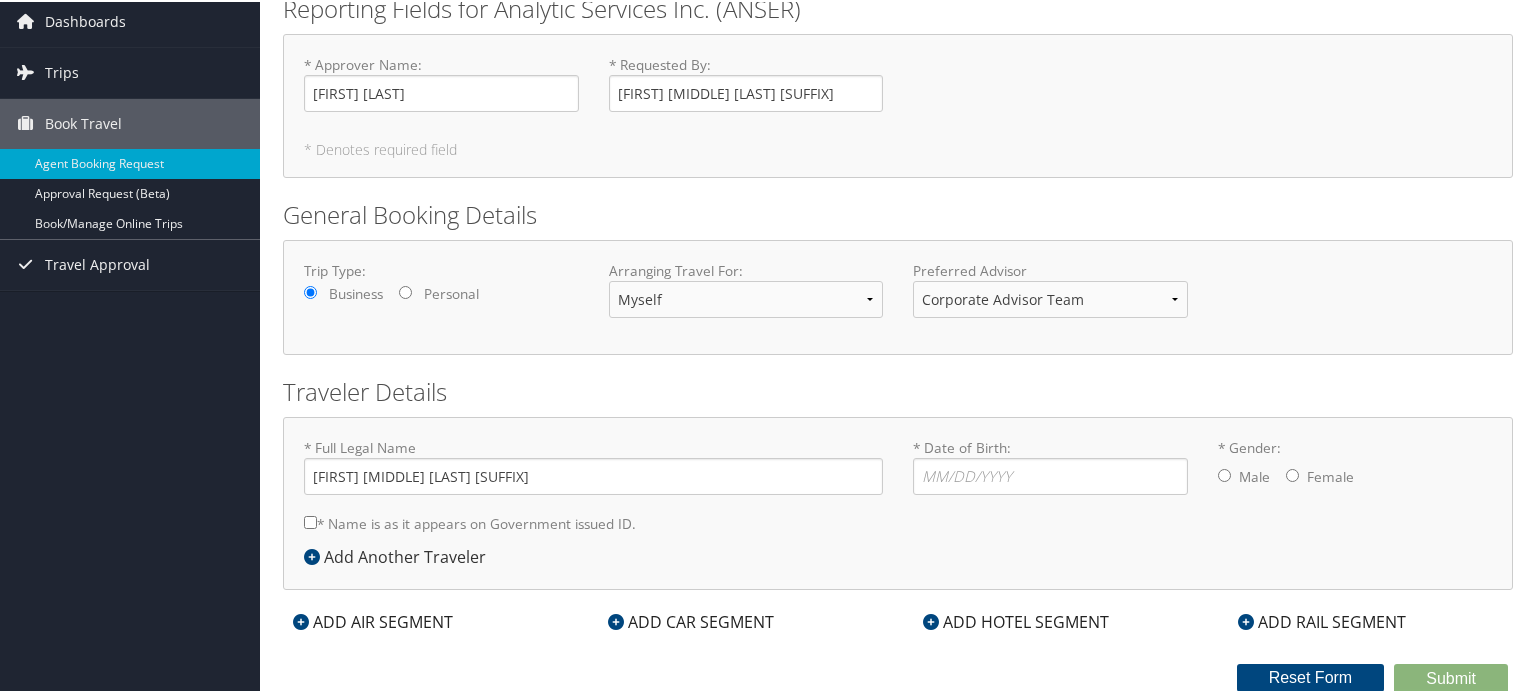 click on "* Name is as it appears on Government issued ID." at bounding box center (310, 520) 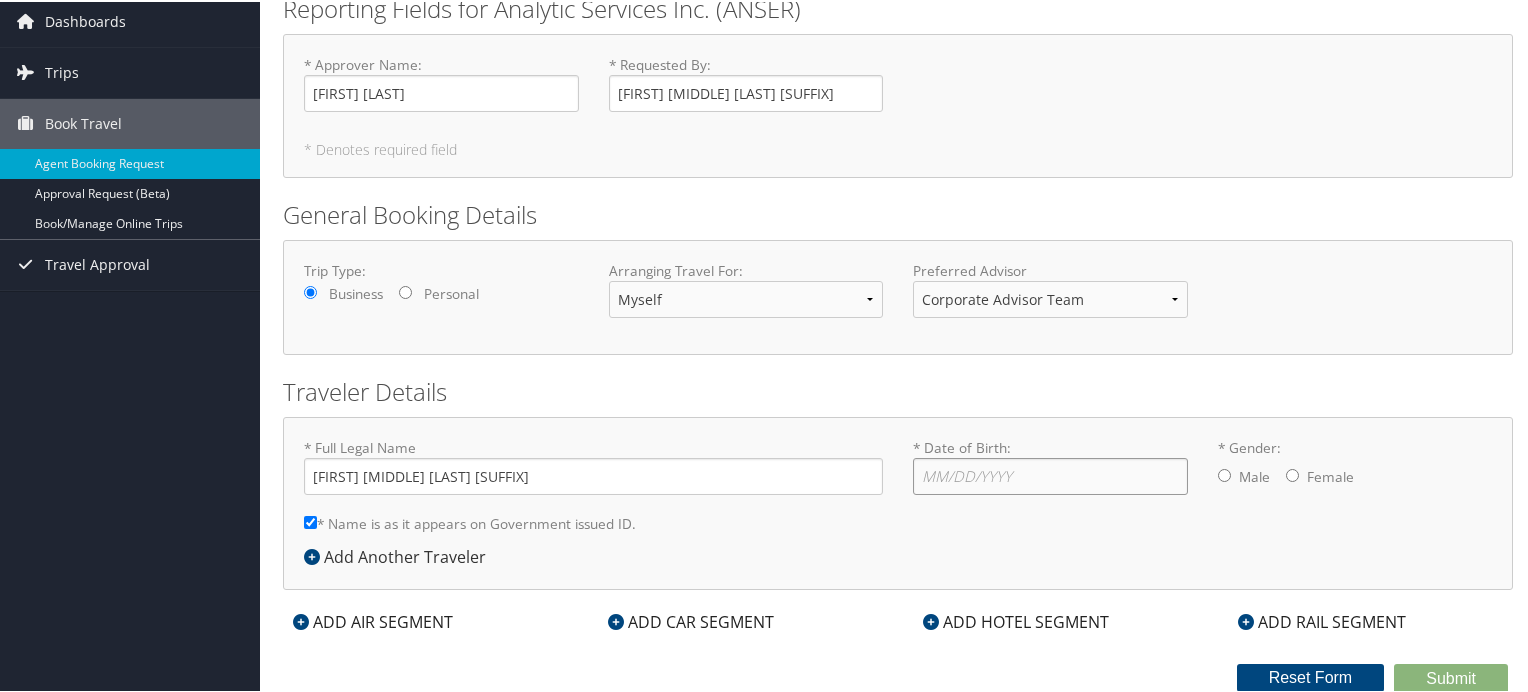 click on "* Date of Birth: Invalid Date" at bounding box center [1050, 474] 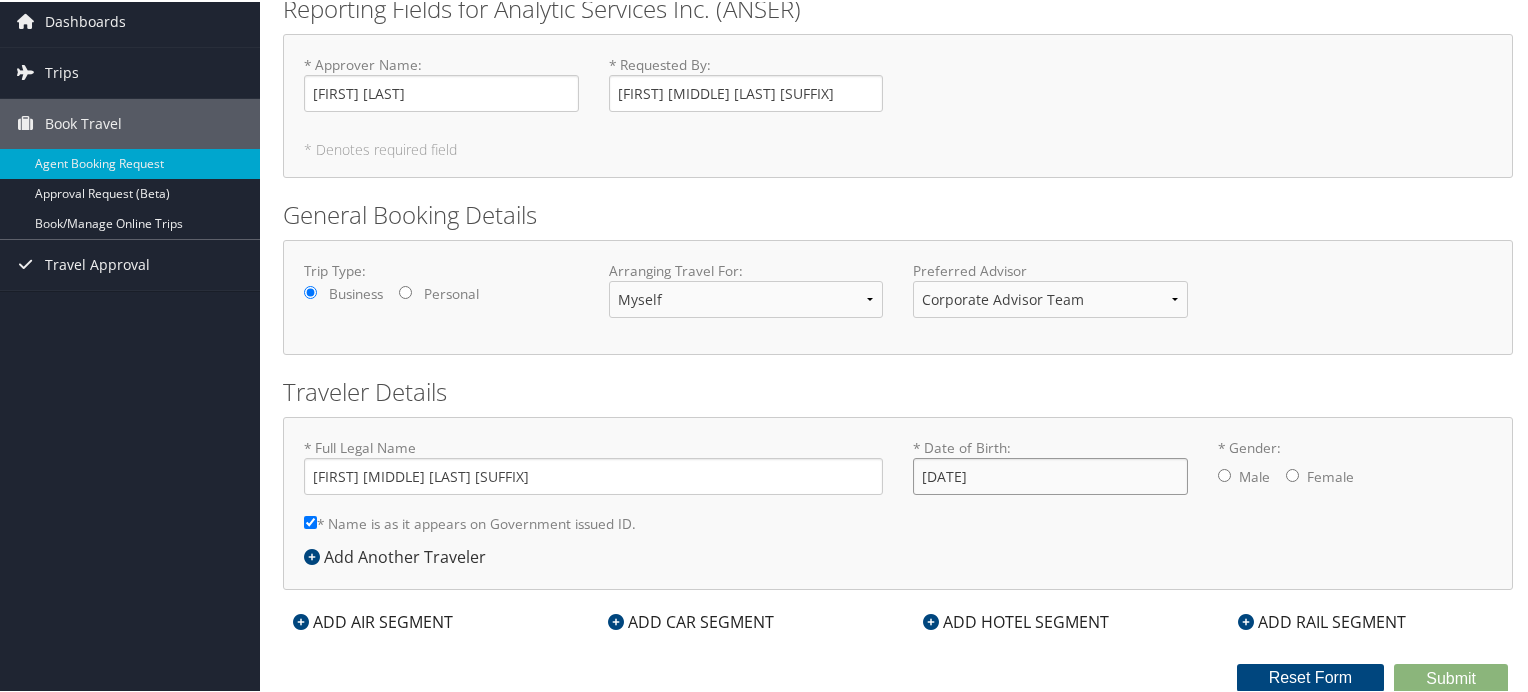 type on "[DATE]" 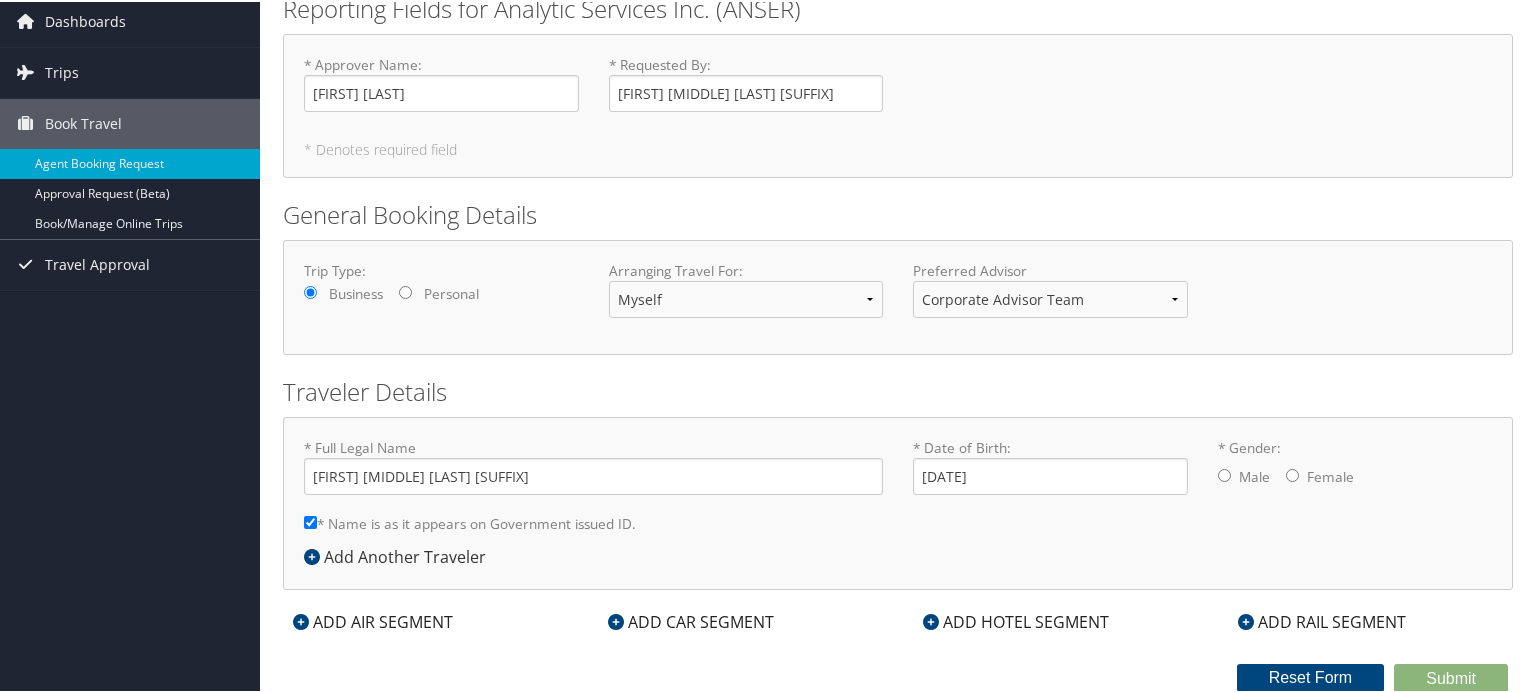 click on "* Gender:  Male Female" at bounding box center [1224, 473] 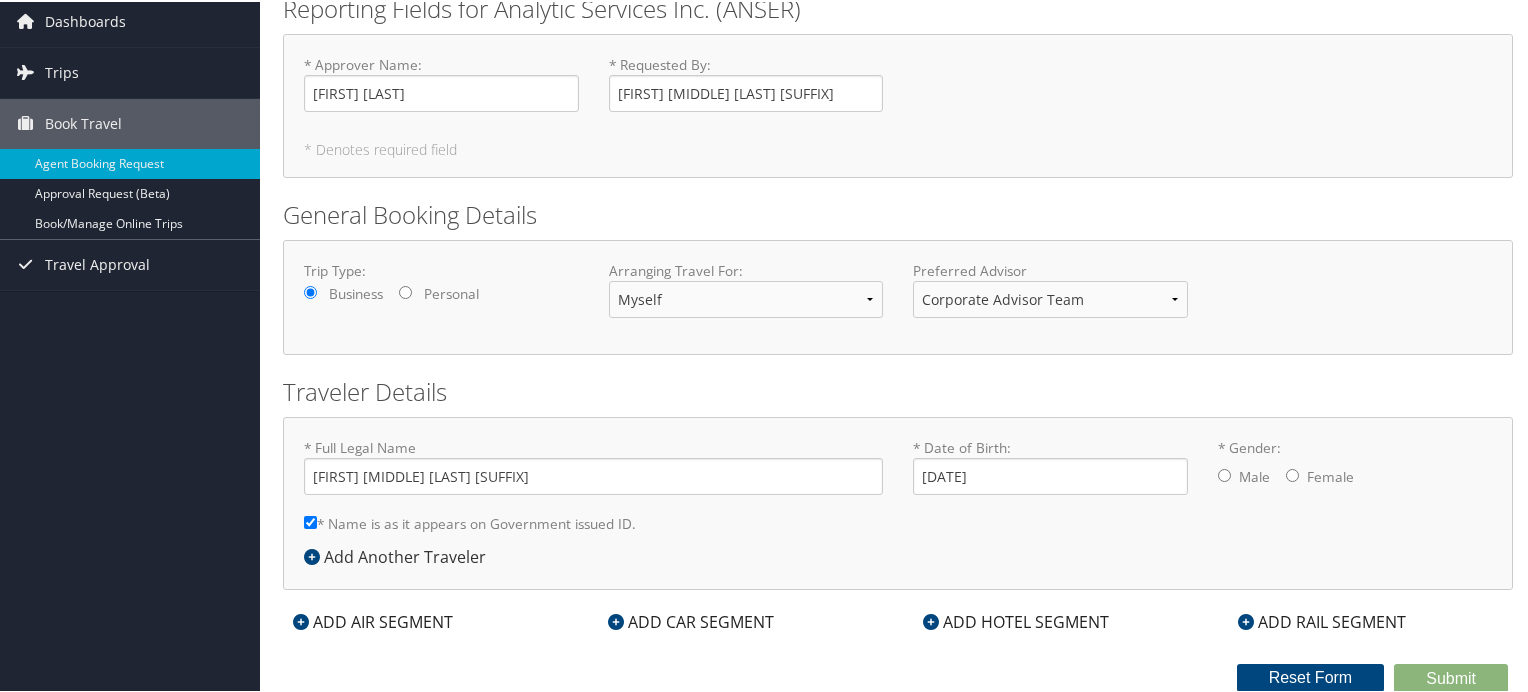 radio on "true" 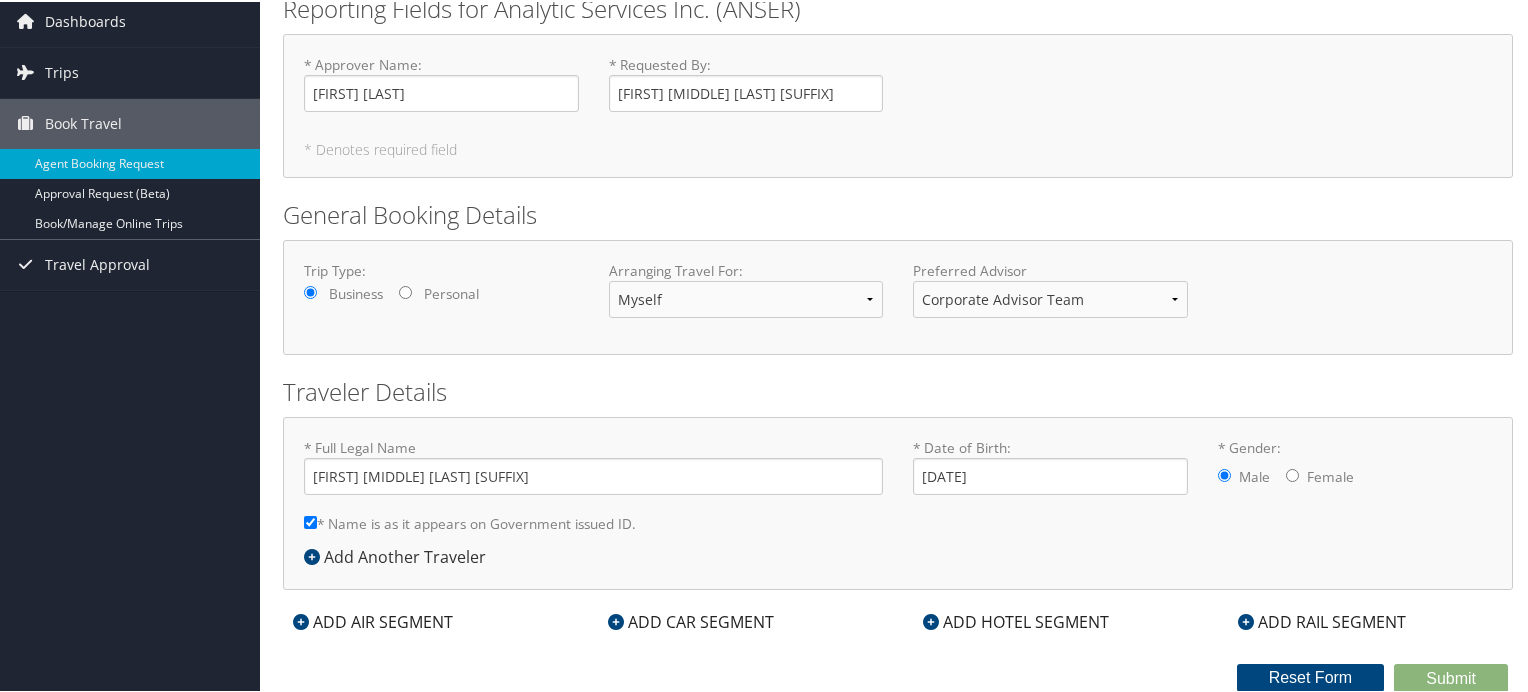 click on "ADD AIR SEGMENT" at bounding box center (373, 620) 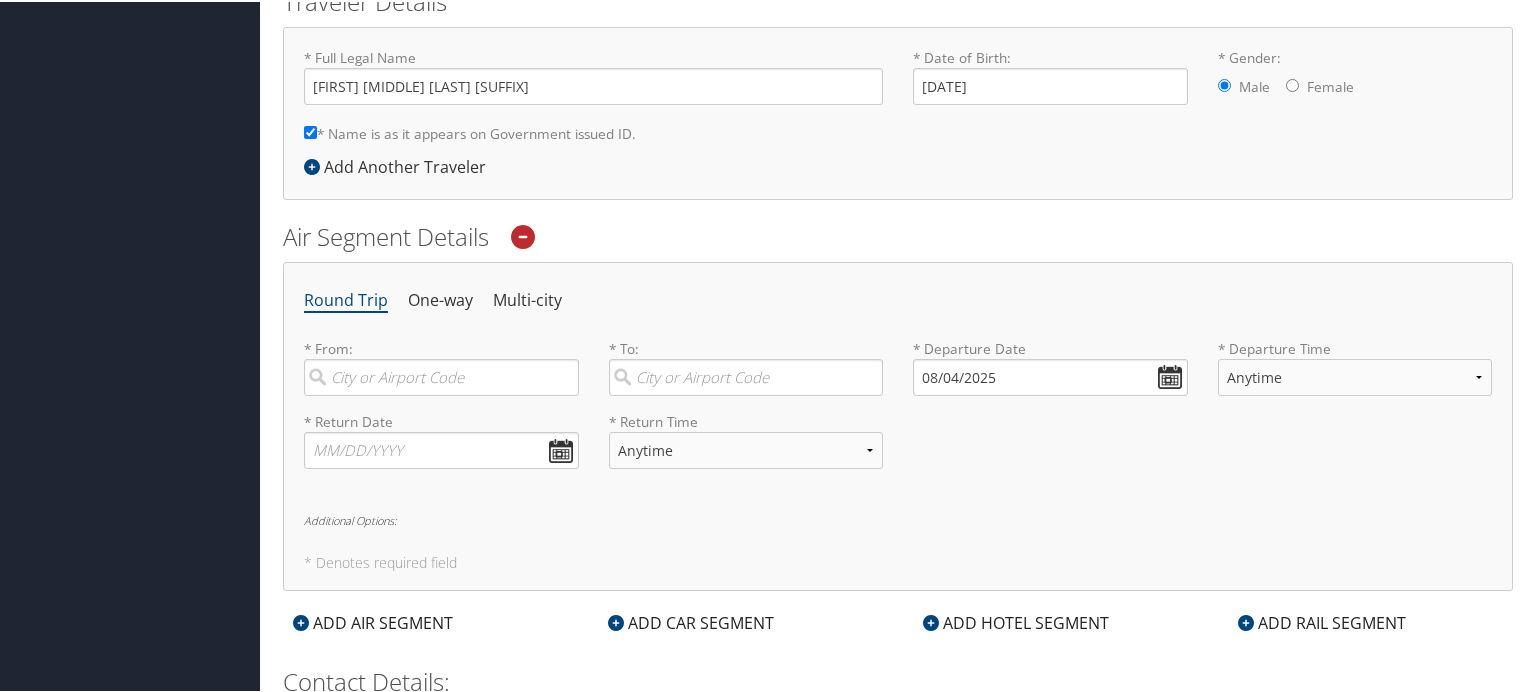 scroll, scrollTop: 476, scrollLeft: 0, axis: vertical 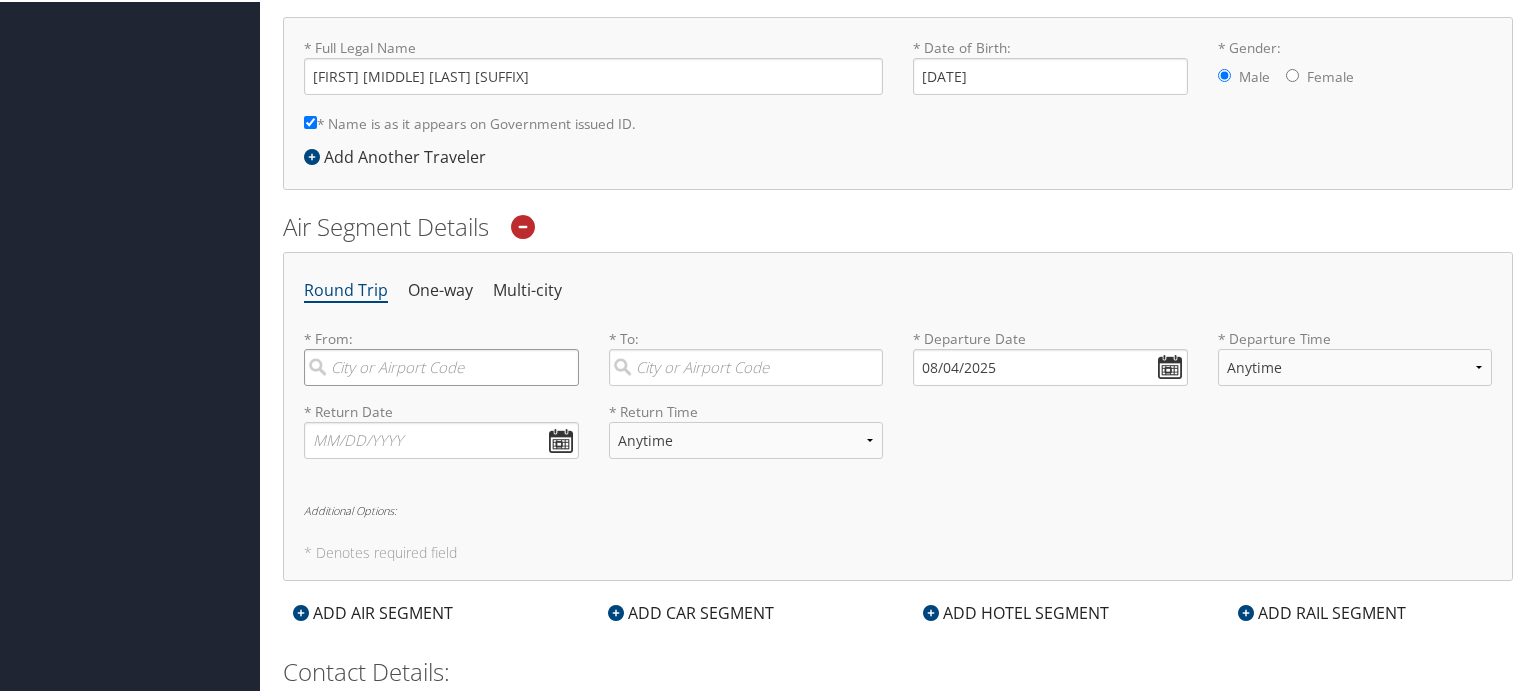 click at bounding box center [441, 365] 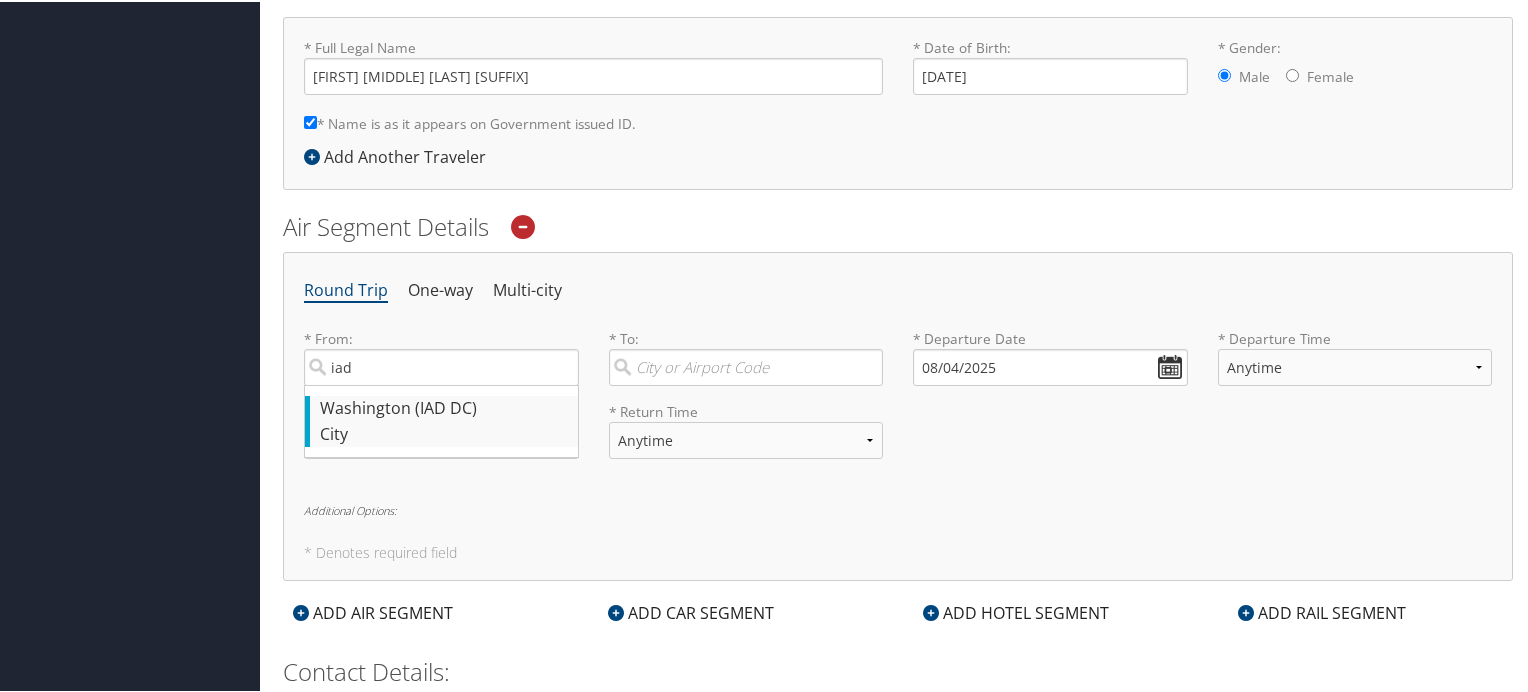 click on "Washington   (IAD DC)" at bounding box center [444, 407] 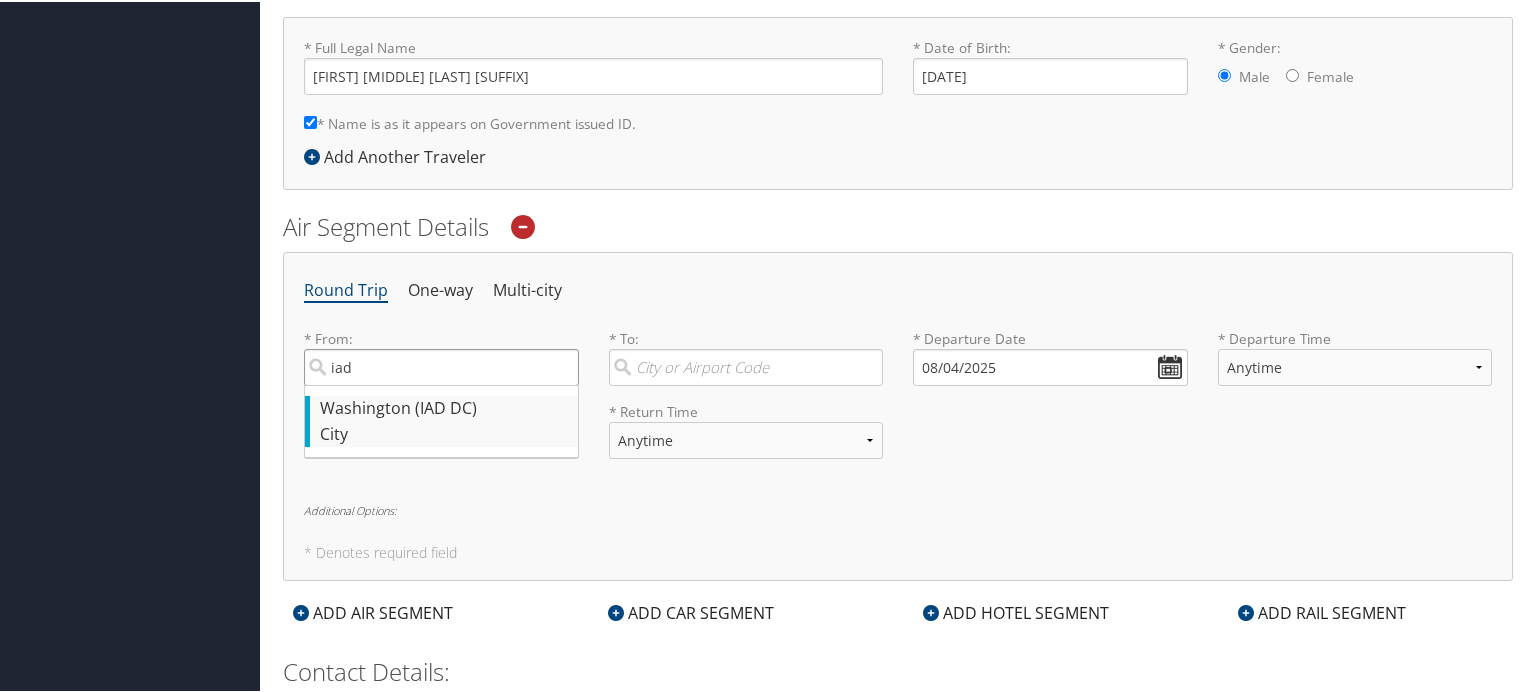 click on "iad" at bounding box center [441, 365] 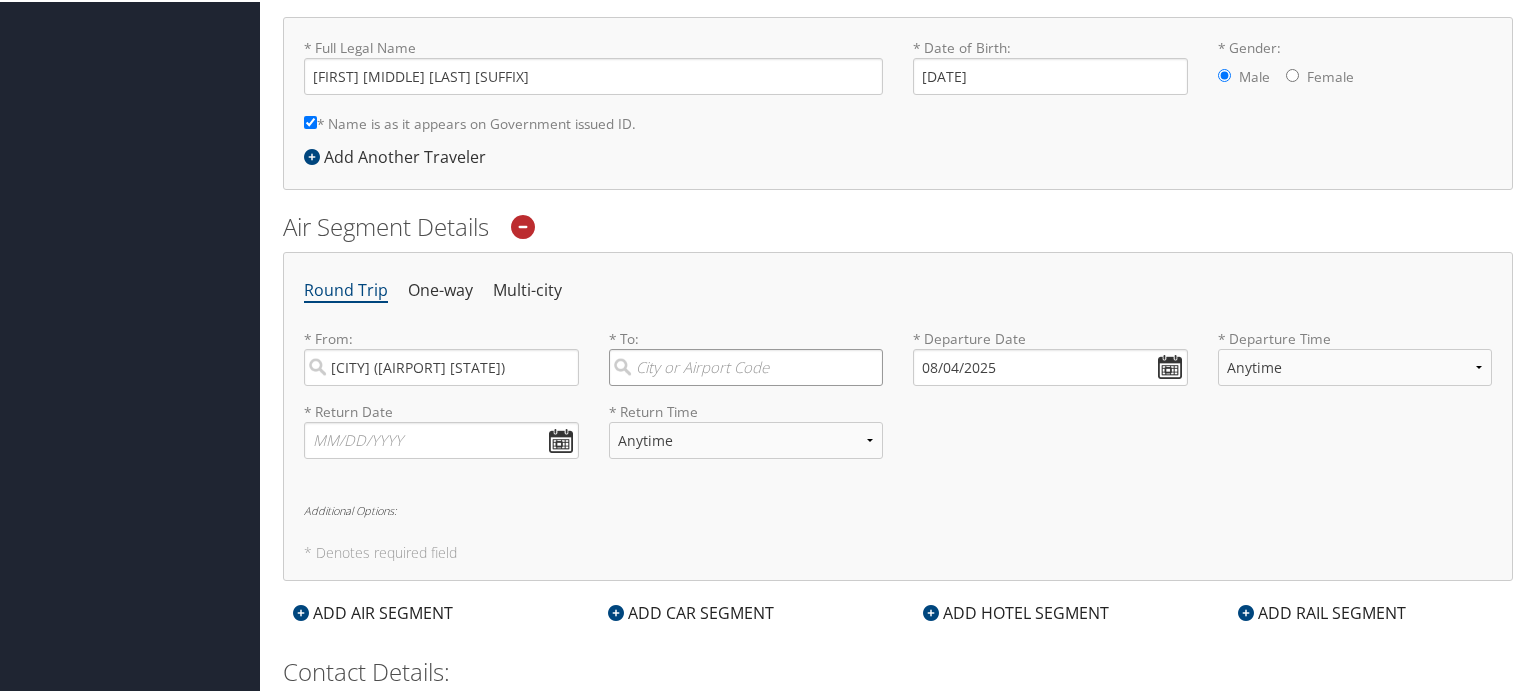 click at bounding box center [746, 365] 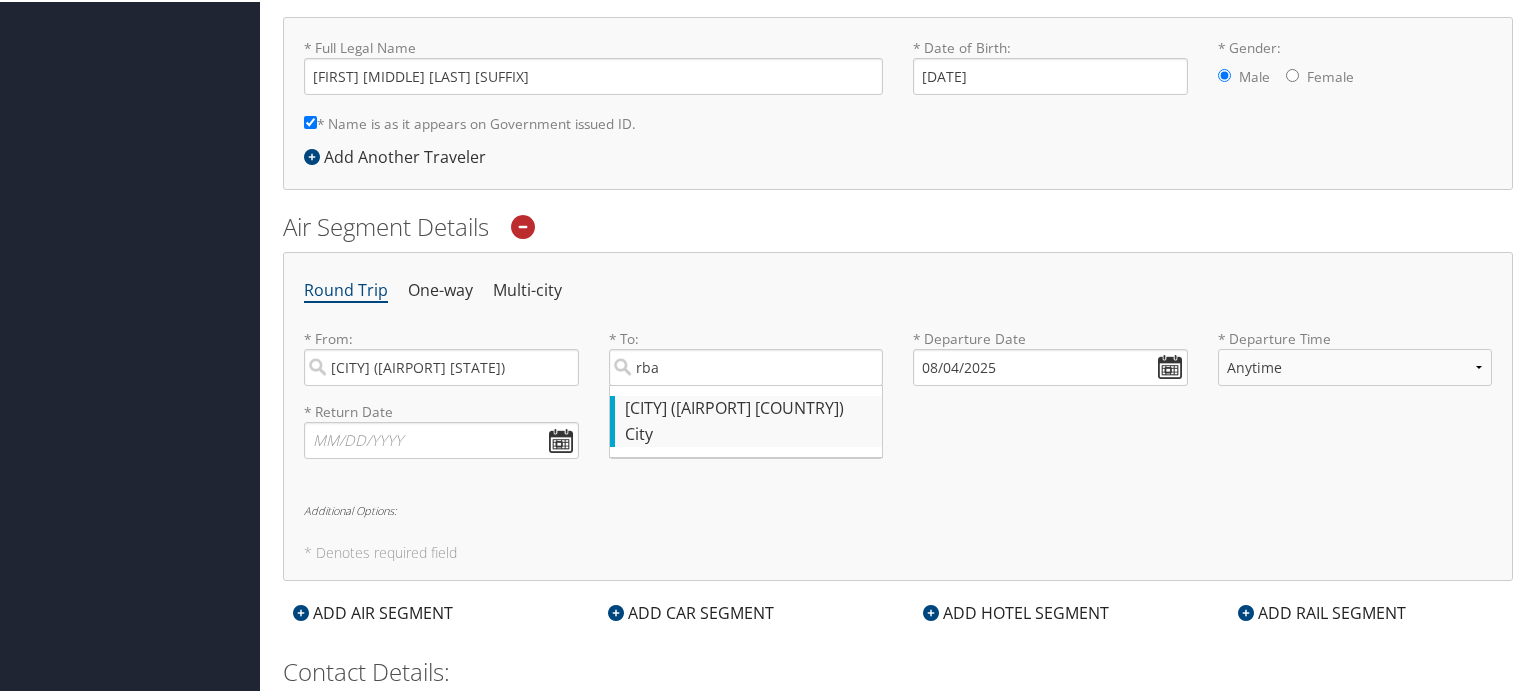 click on "Rabat   (RBA Morocco)" at bounding box center [749, 407] 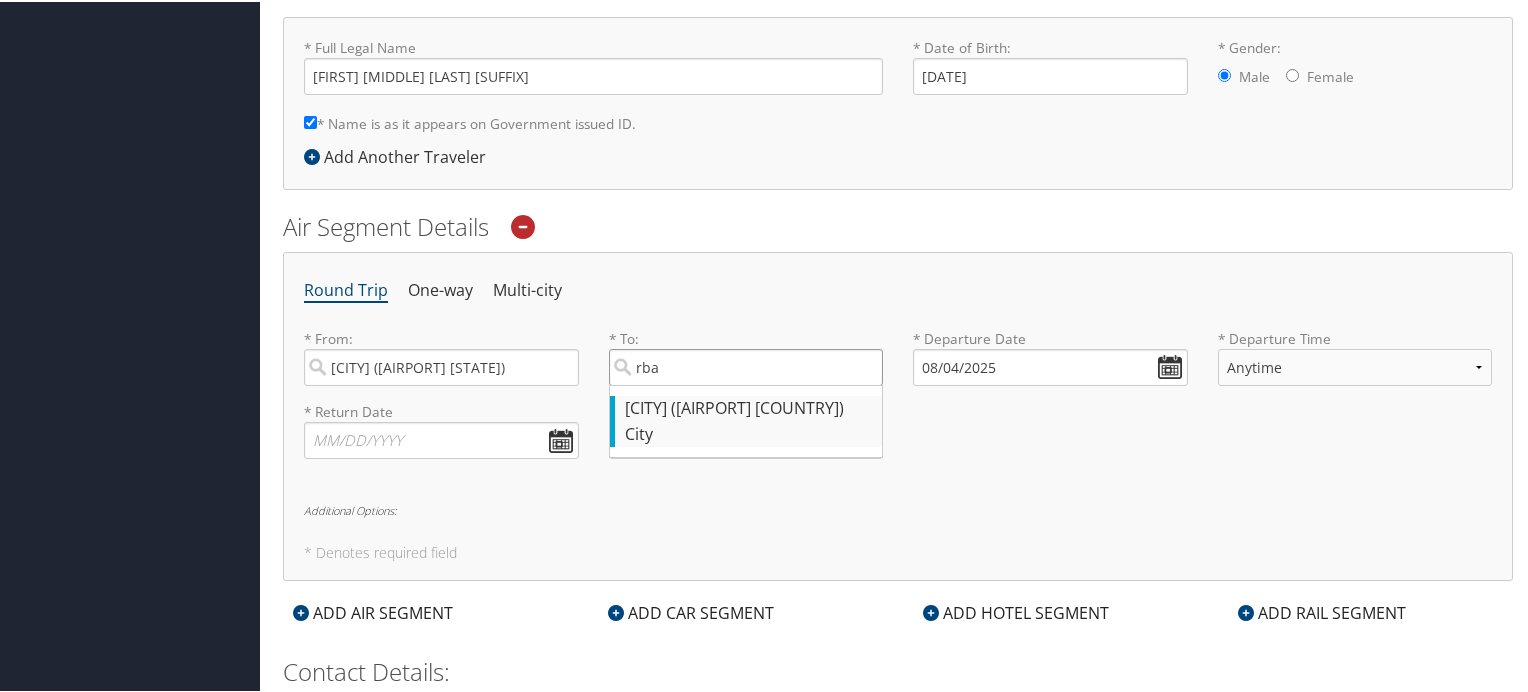 click on "rba" at bounding box center (746, 365) 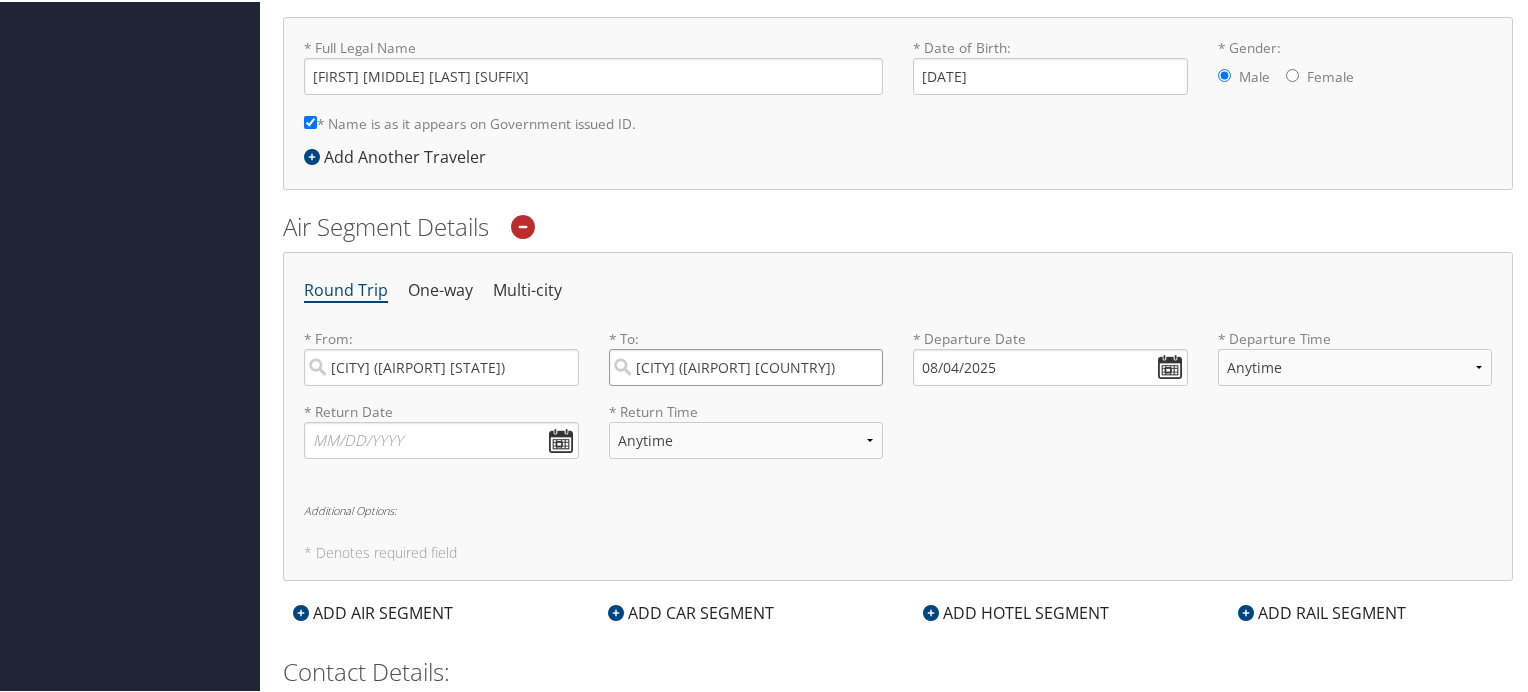 click on "08/04/2025" at bounding box center (1050, 365) 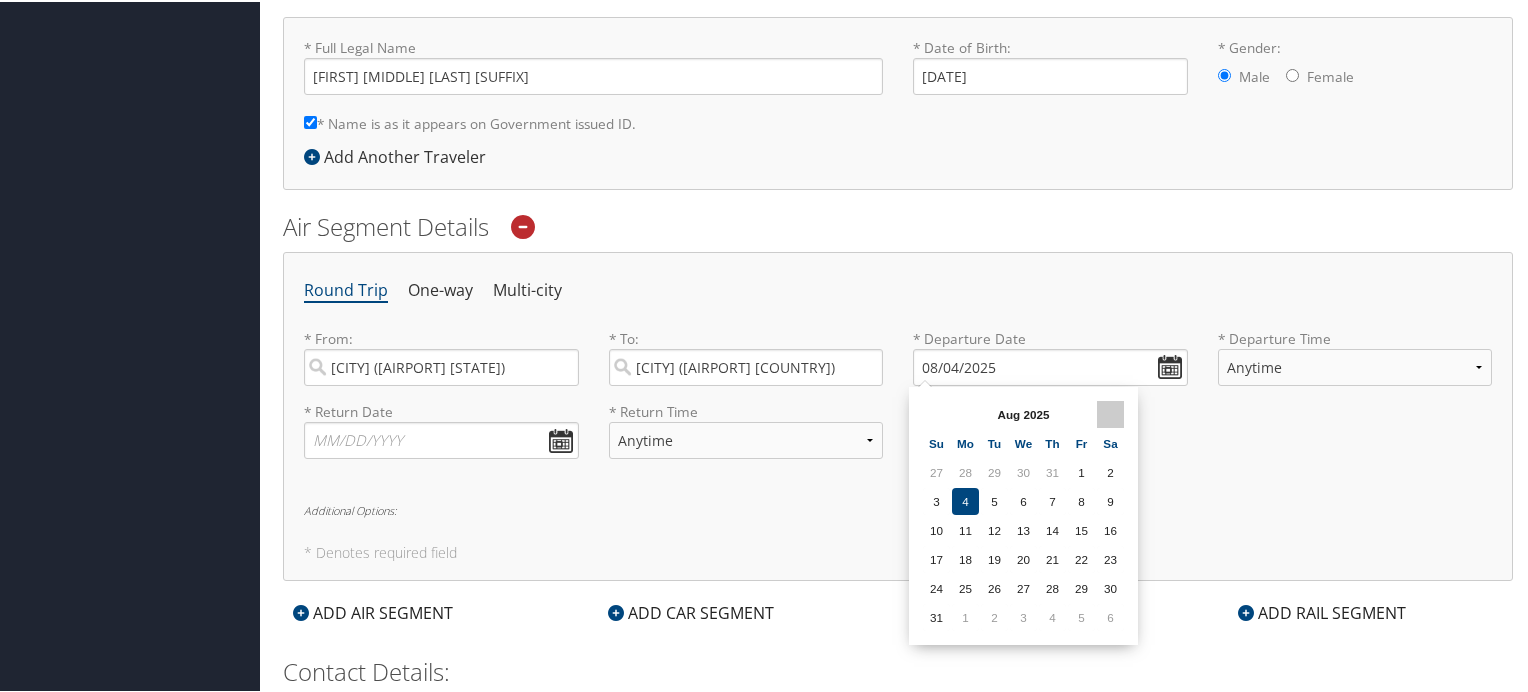 click at bounding box center [1110, 412] 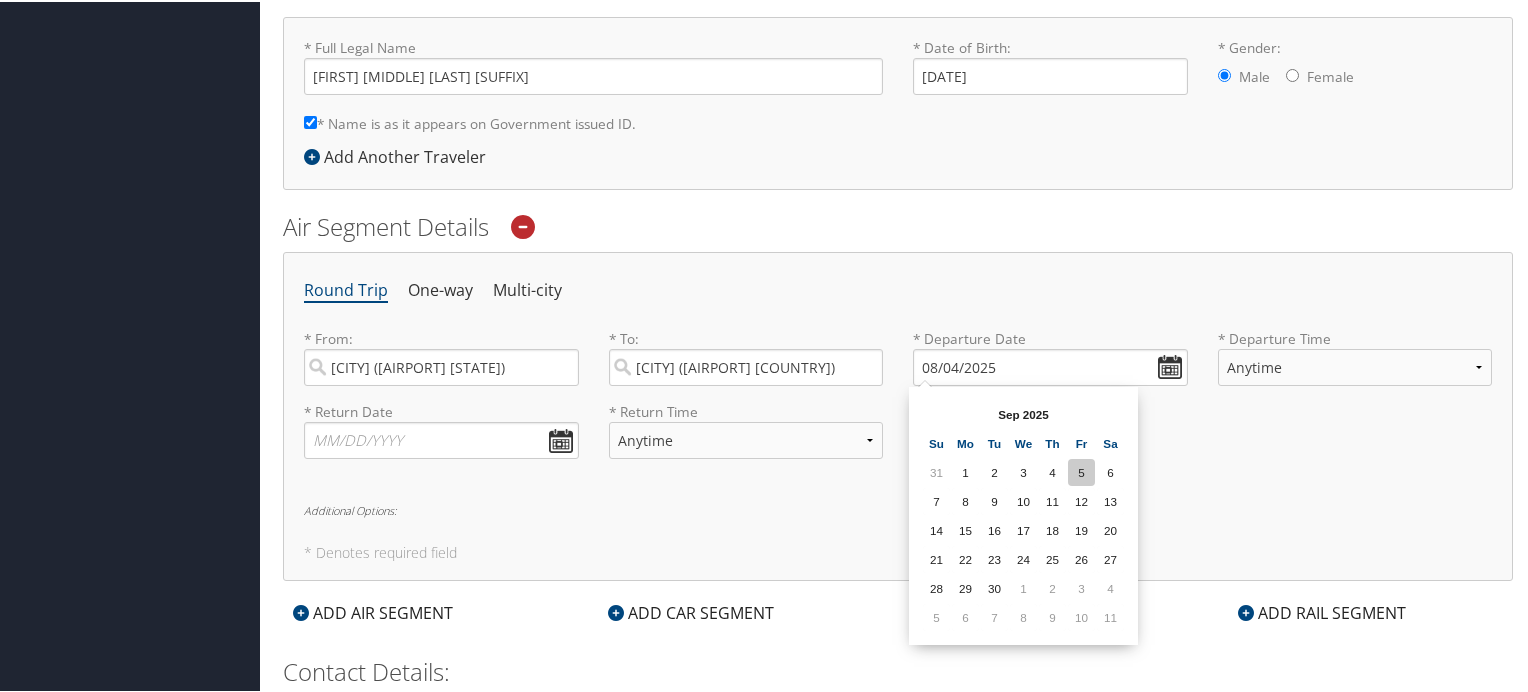 click on "5" at bounding box center [1081, 470] 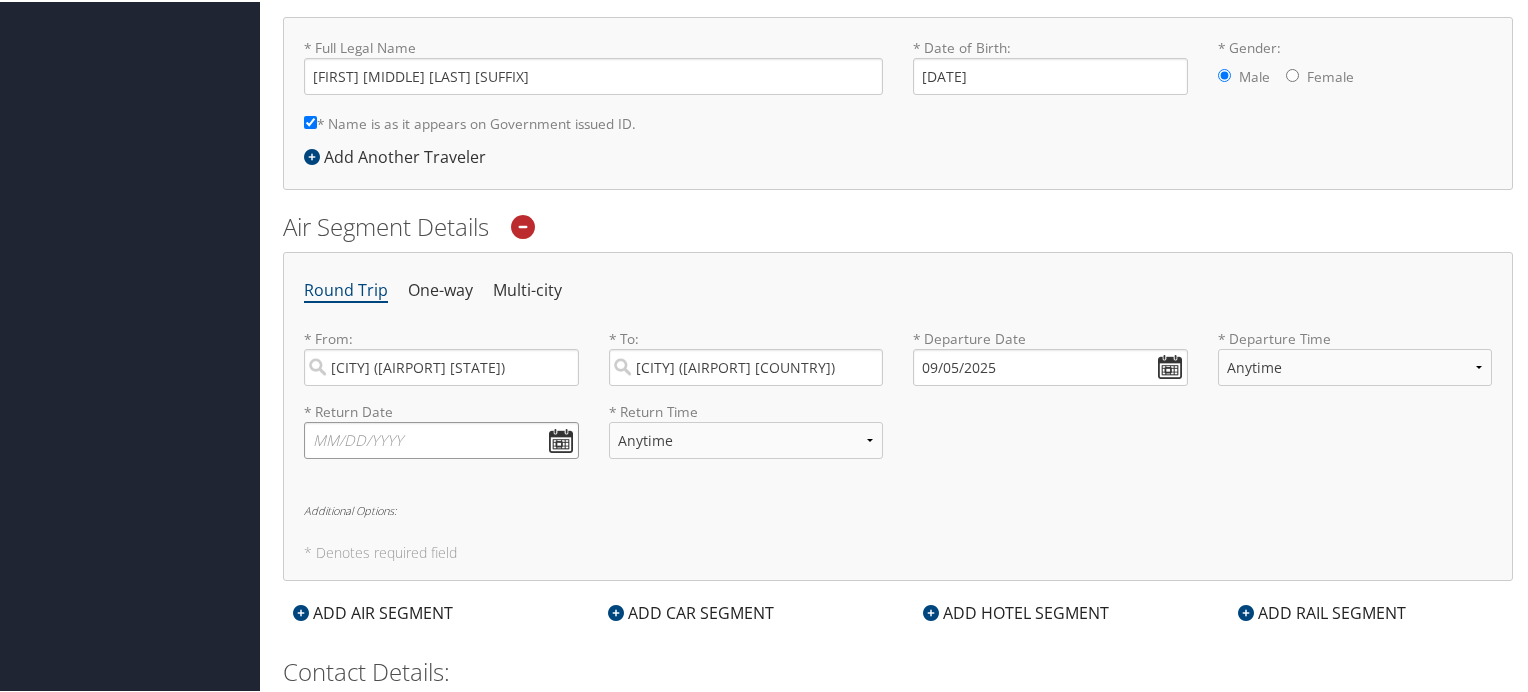 click at bounding box center (441, 438) 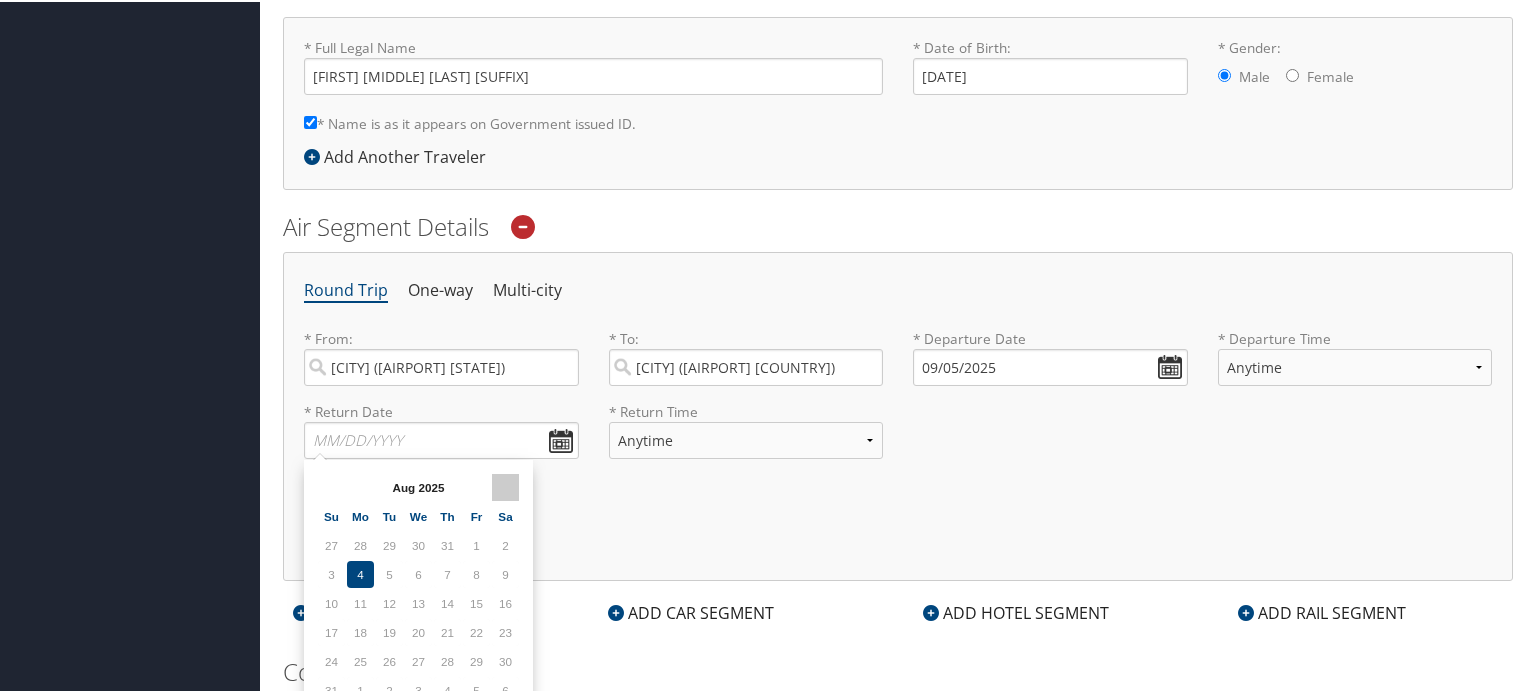 click at bounding box center (505, 485) 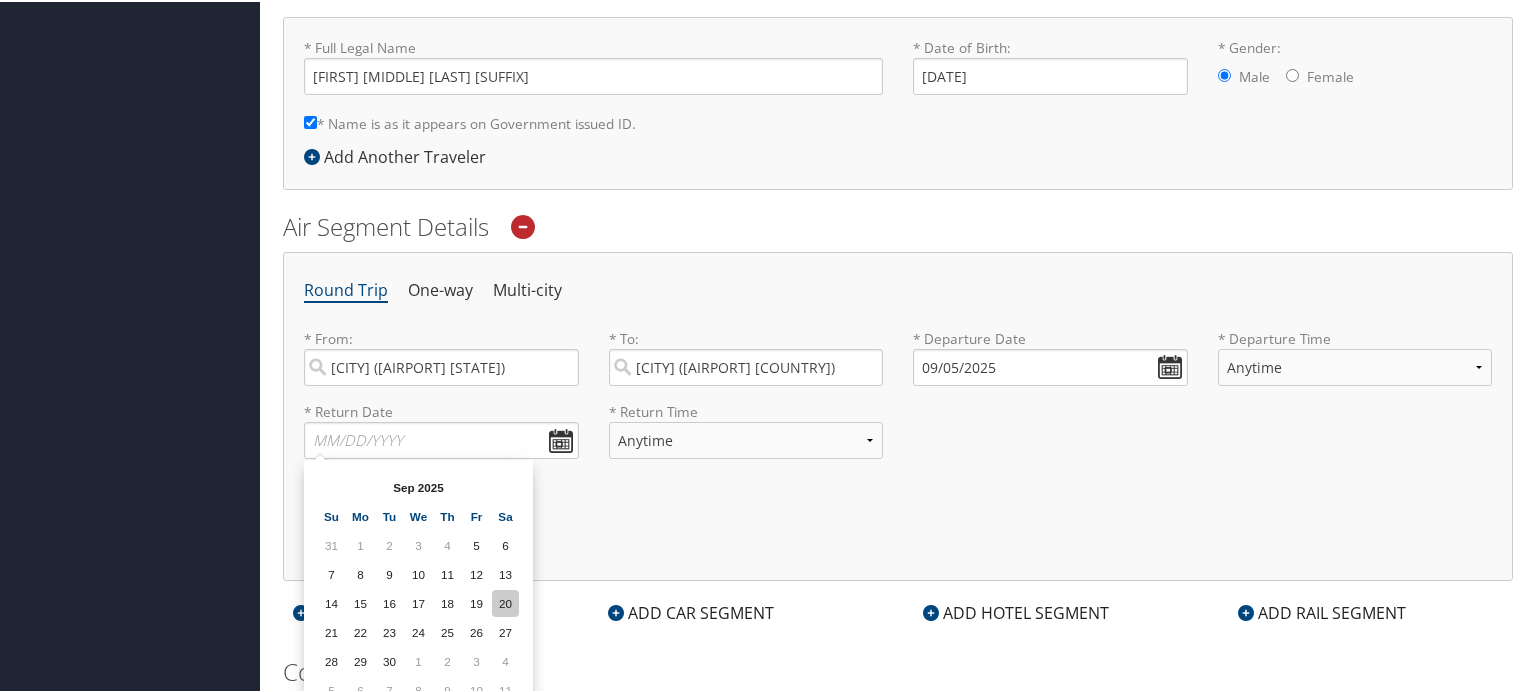 click on "20" at bounding box center (505, 601) 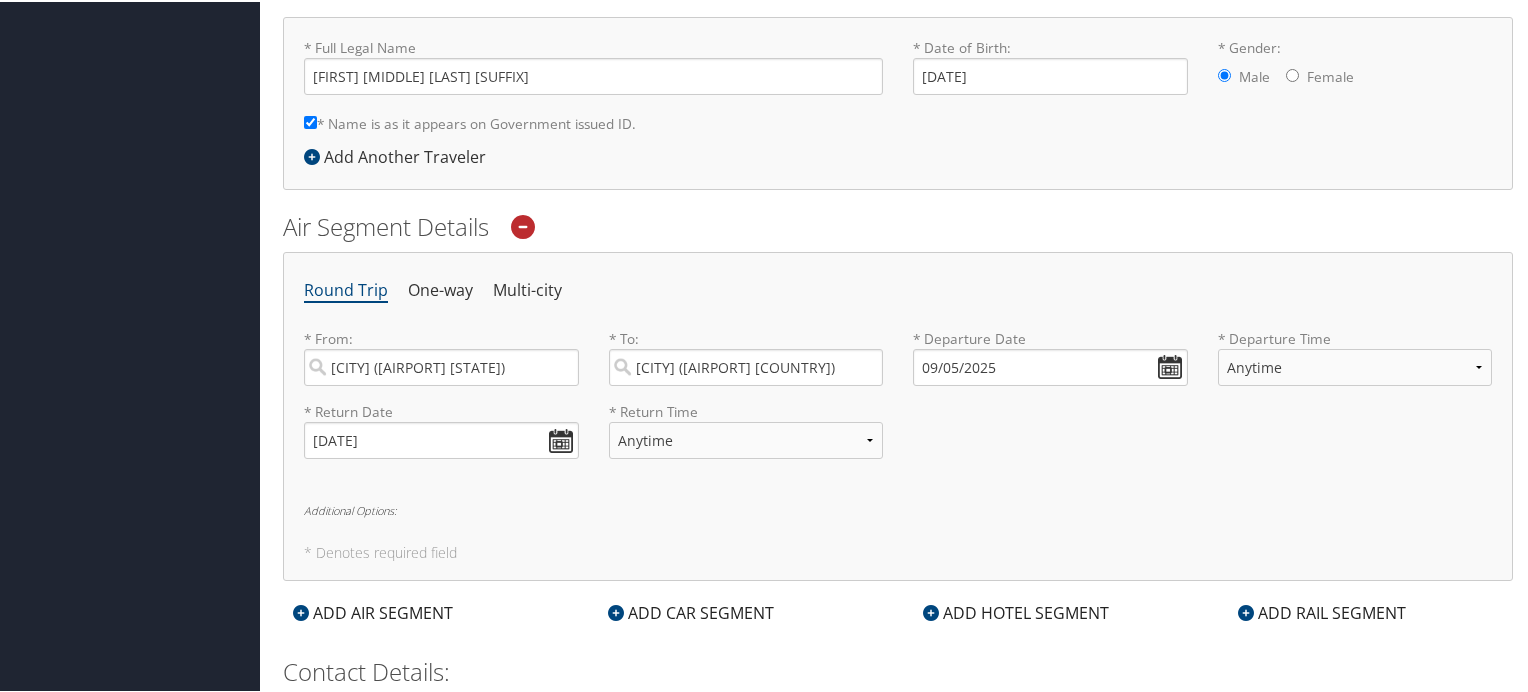 click on "Round Trip One-way Multi-city * From: Washington (IAD DC) Required * To: Rabat (RBA Morocco) Required * Departure Date 09/05/2025 Dates must be valid * Departure Time Anytime Early Morning (5AM-7AM) Morning (7AM-12PM) Afternoon (12PM-5PM) Evening (5PM-10PM) Red Eye (10PM-5AM)  12:00 AM   1:00 AM   2:00 AM   3:00 AM   4:00 AM   5:00 AM   6:00 AM   7:00 AM   8:00 AM   9:00 AM   10:00 AM   11:00 AM   12:00 PM (Noon)   1:00 PM   2:00 PM   3:00 PM   4:00 PM   5:00 PM   6:00 PM   7:00 PM   8:00 PM   9:00 PM   10:00 PM   11:00 PM  Required * Return Date 09/20/2025 Dates must be valid * Return Time Anytime Early Morning (5AM-7AM) Morning (7AM-12PM) Afternoon (12PM-5PM) Evening (5PM-10PM) Red Eye (10PM-5AM)  12:00 AM   1:00 AM   2:00 AM   3:00 AM   4:00 AM   5:00 AM   6:00 AM   7:00 AM   8:00 AM   9:00 AM   10:00 AM   11:00 AM   12:00 PM (Noon)   1:00 PM   2:00 PM   3:00 PM   4:00 PM   5:00 PM   6:00 PM   7:00 PM   8:00 PM   9:00 PM   10:00 PM   11:00 PM  Required   Additional Options: * Denotes required field" at bounding box center (898, 414) 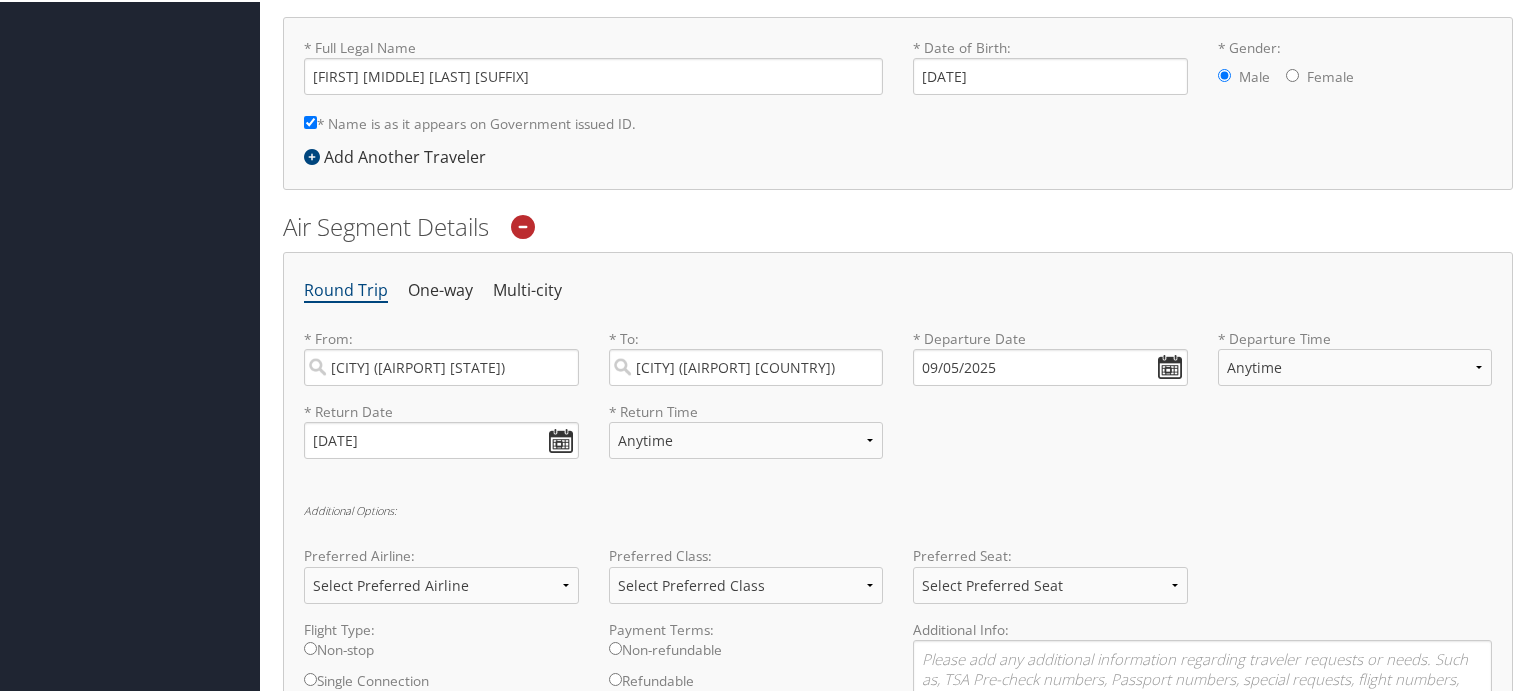 scroll, scrollTop: 775, scrollLeft: 0, axis: vertical 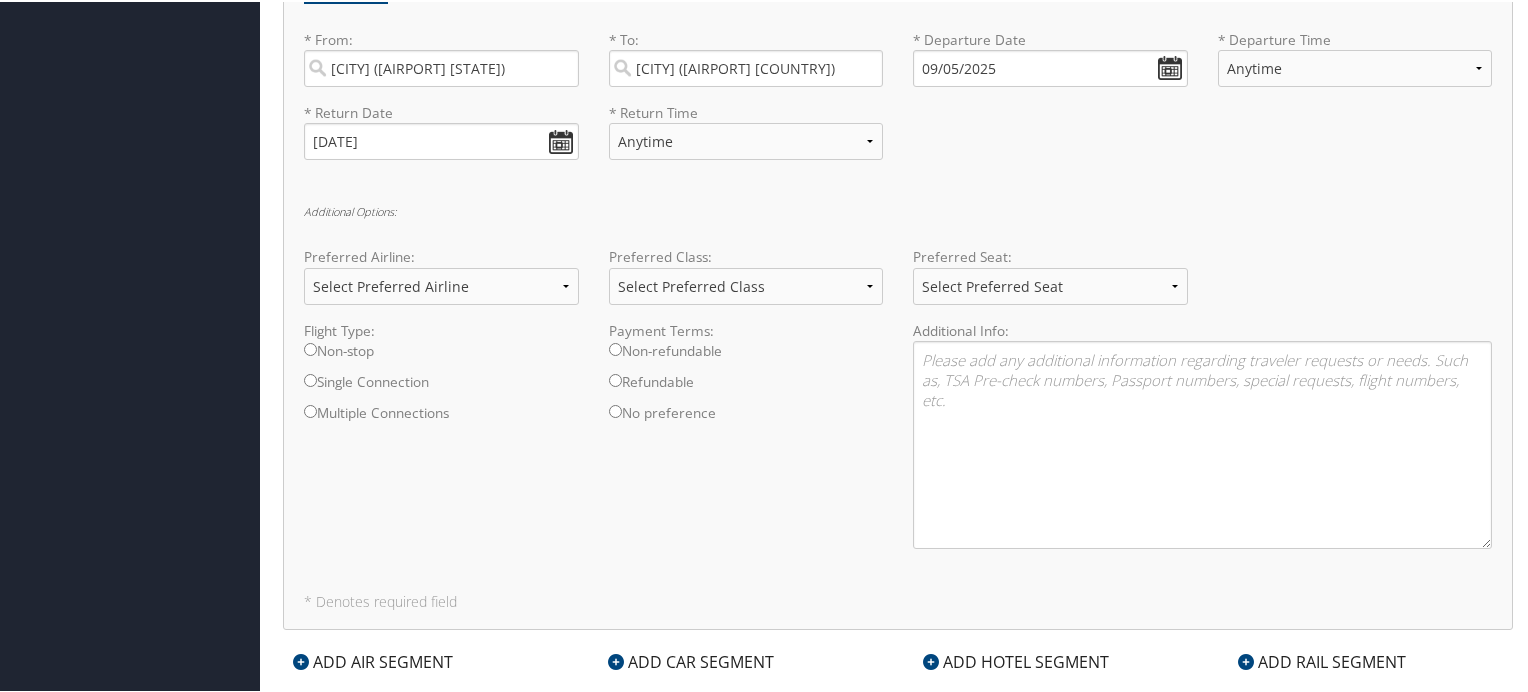 click on "Non-refundable" at bounding box center [615, 347] 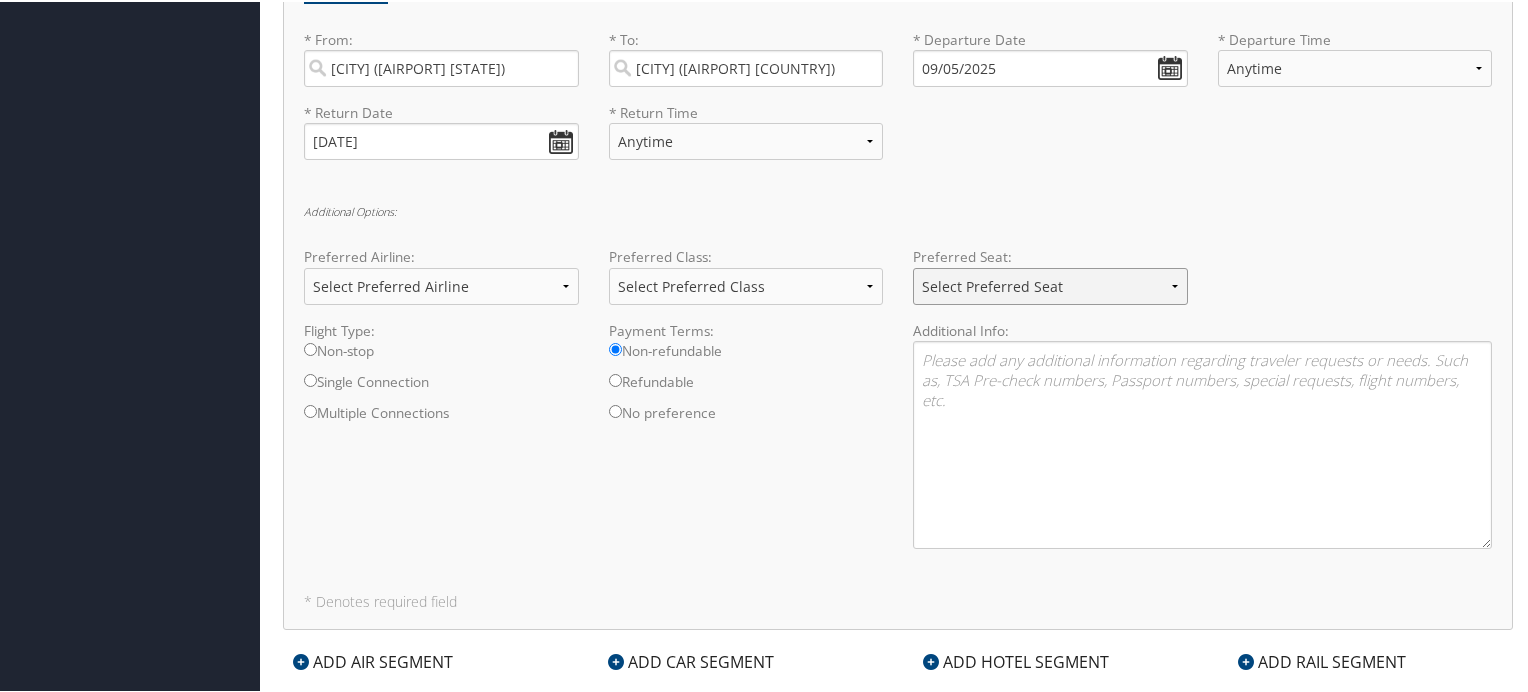 select on "Aisle" 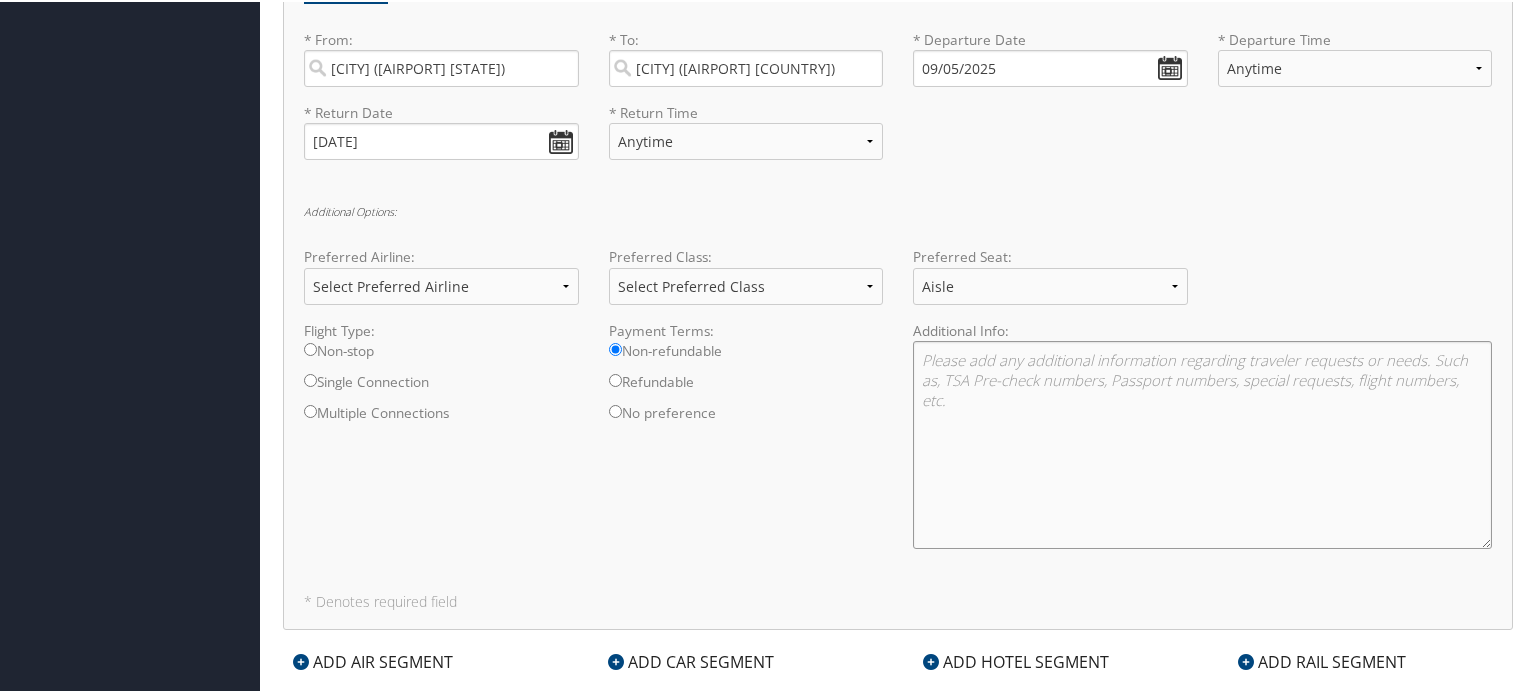 click at bounding box center (1202, 443) 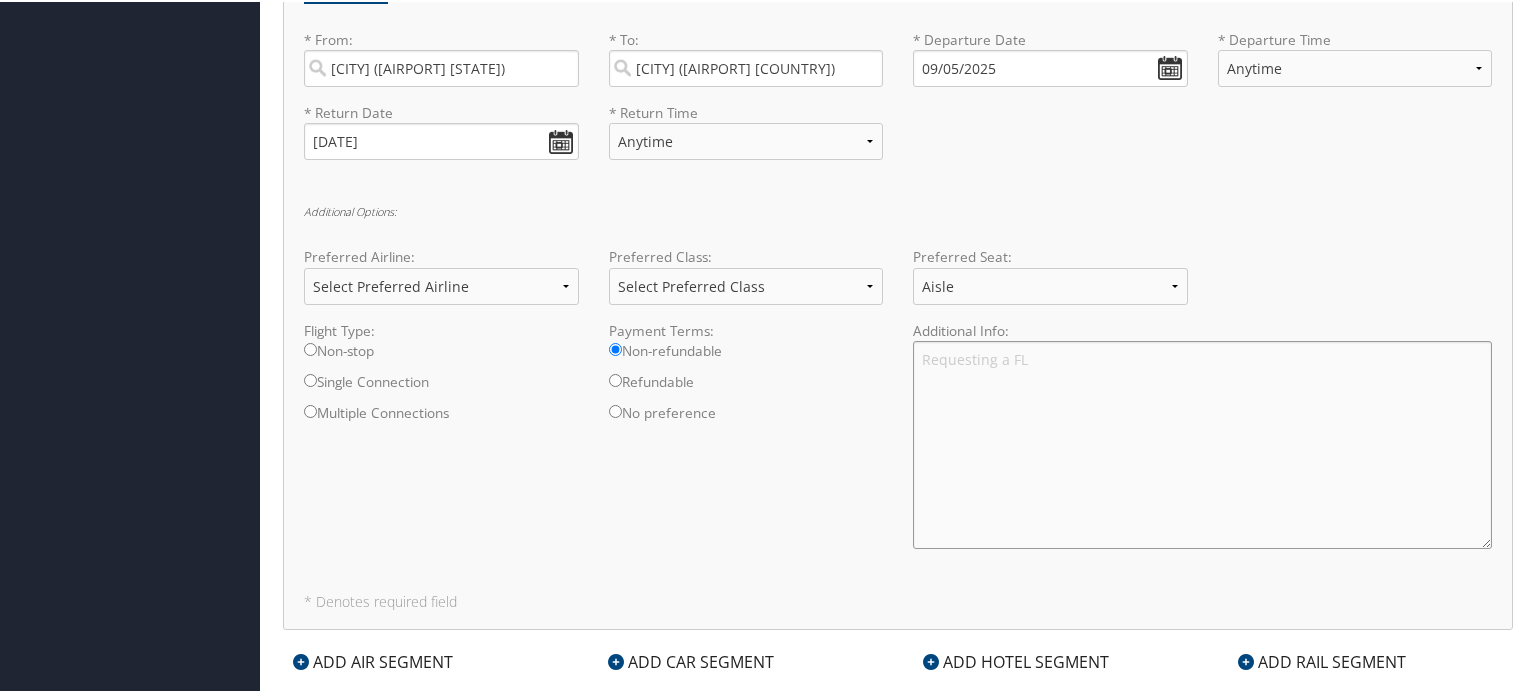 type on "Requesting a F" 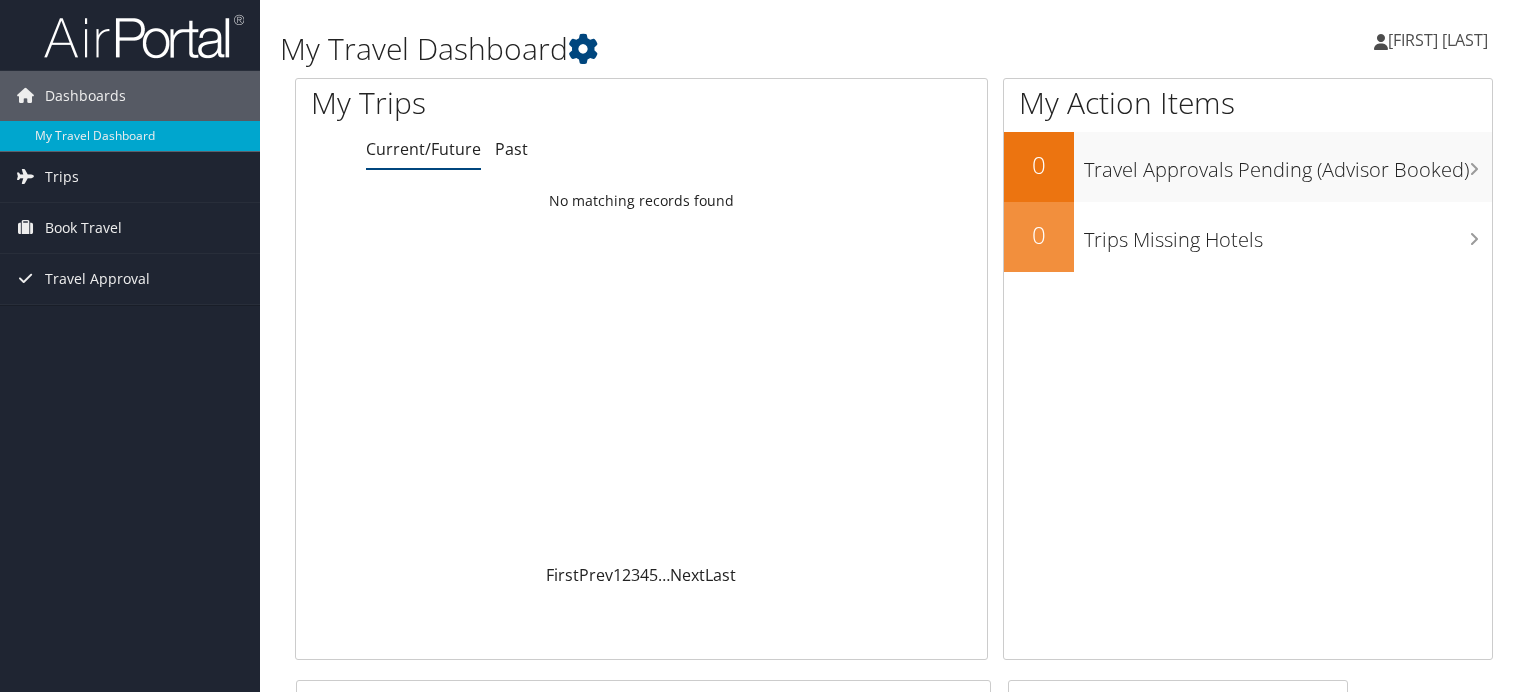 scroll, scrollTop: 0, scrollLeft: 0, axis: both 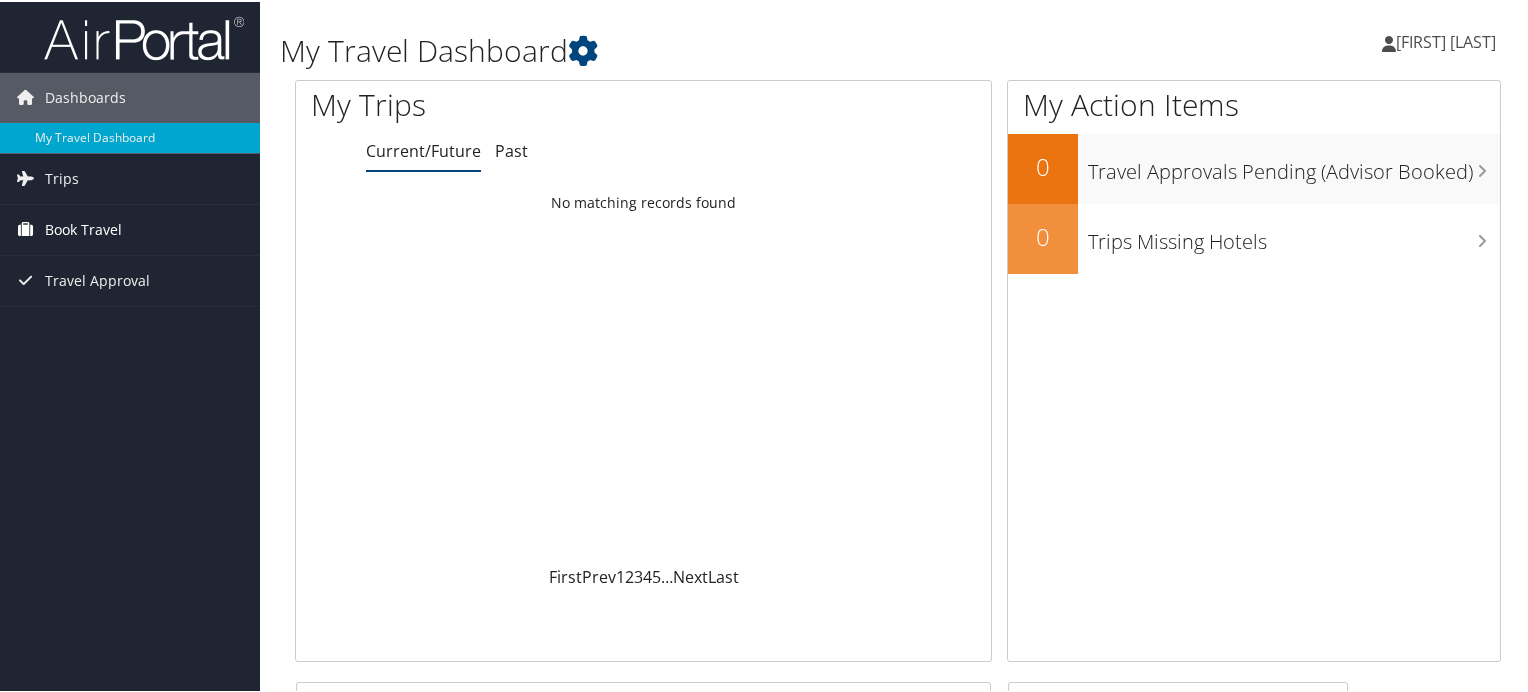 click on "Book Travel" at bounding box center [83, 228] 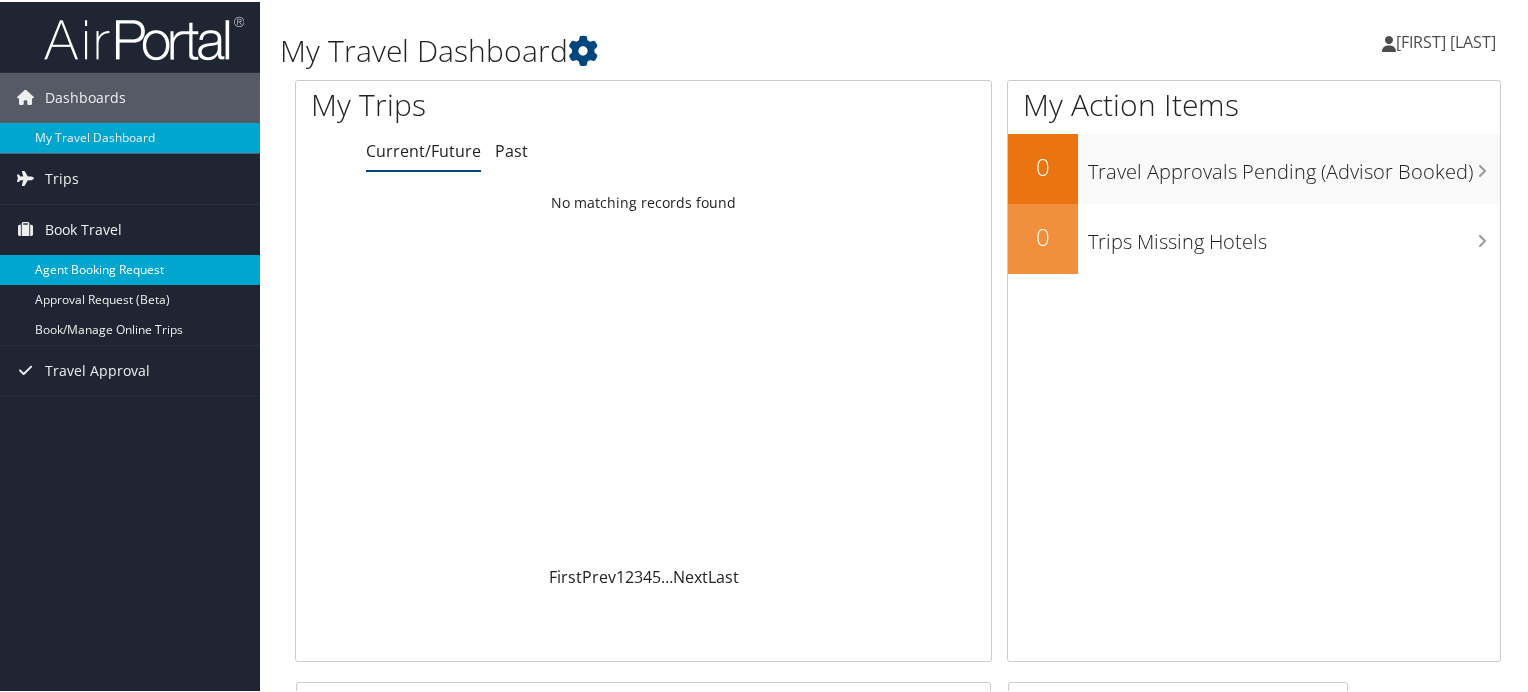 click on "Agent Booking Request" at bounding box center [130, 268] 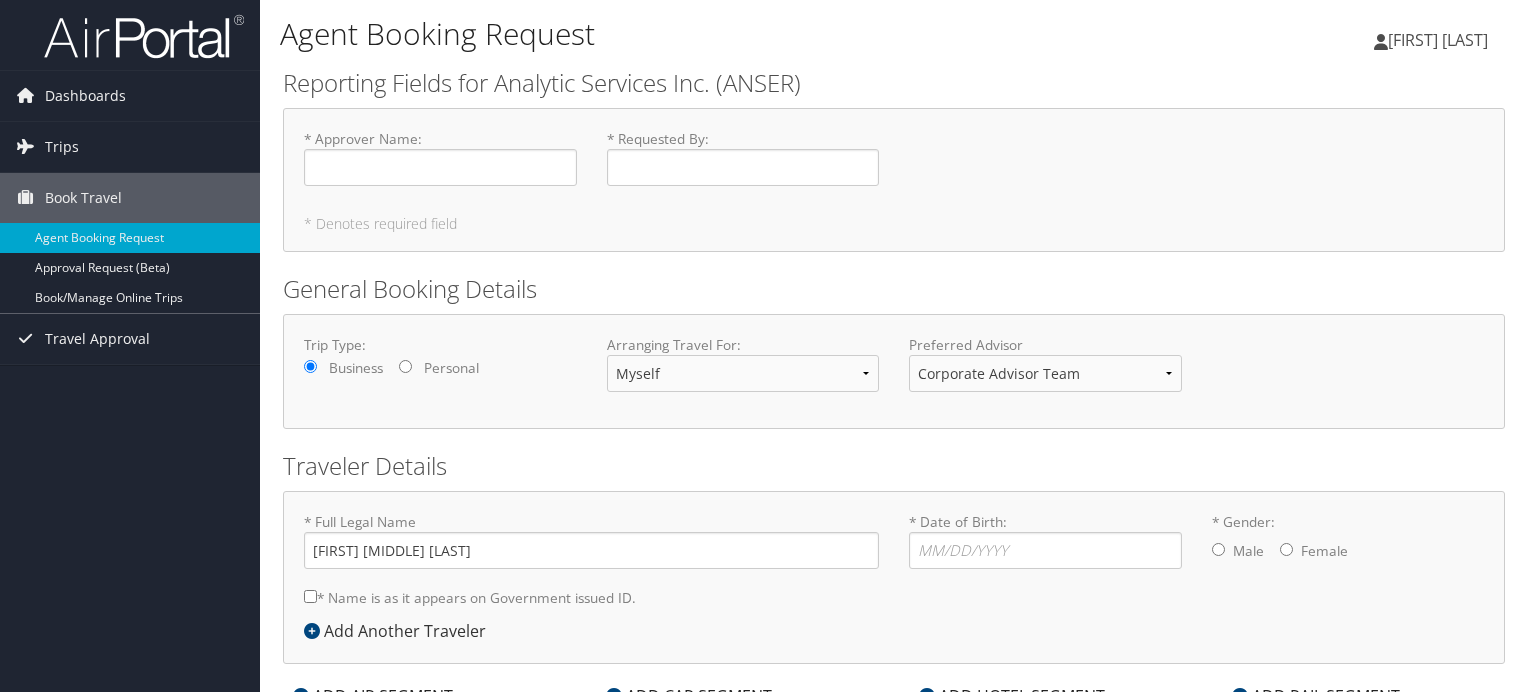 scroll, scrollTop: 0, scrollLeft: 0, axis: both 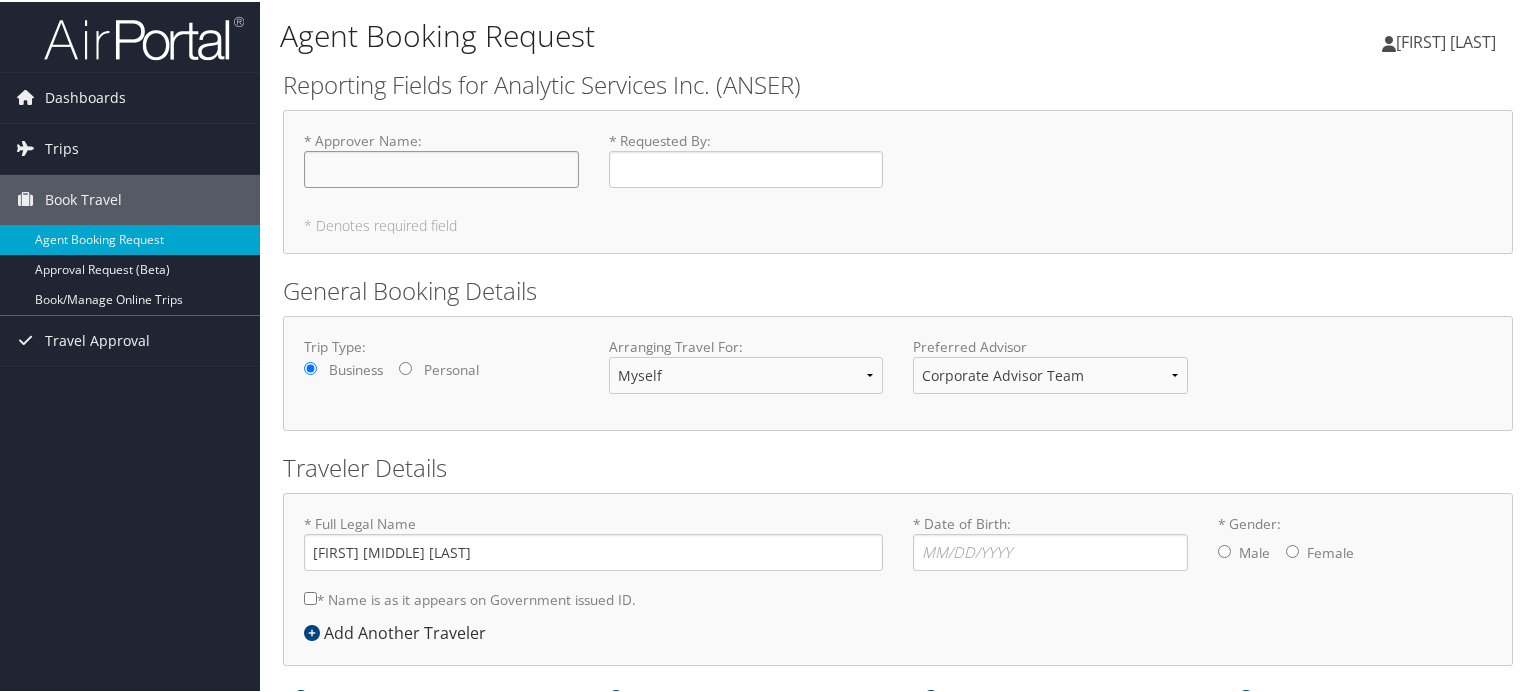 click on "*   Approver Name : Required" at bounding box center (441, 167) 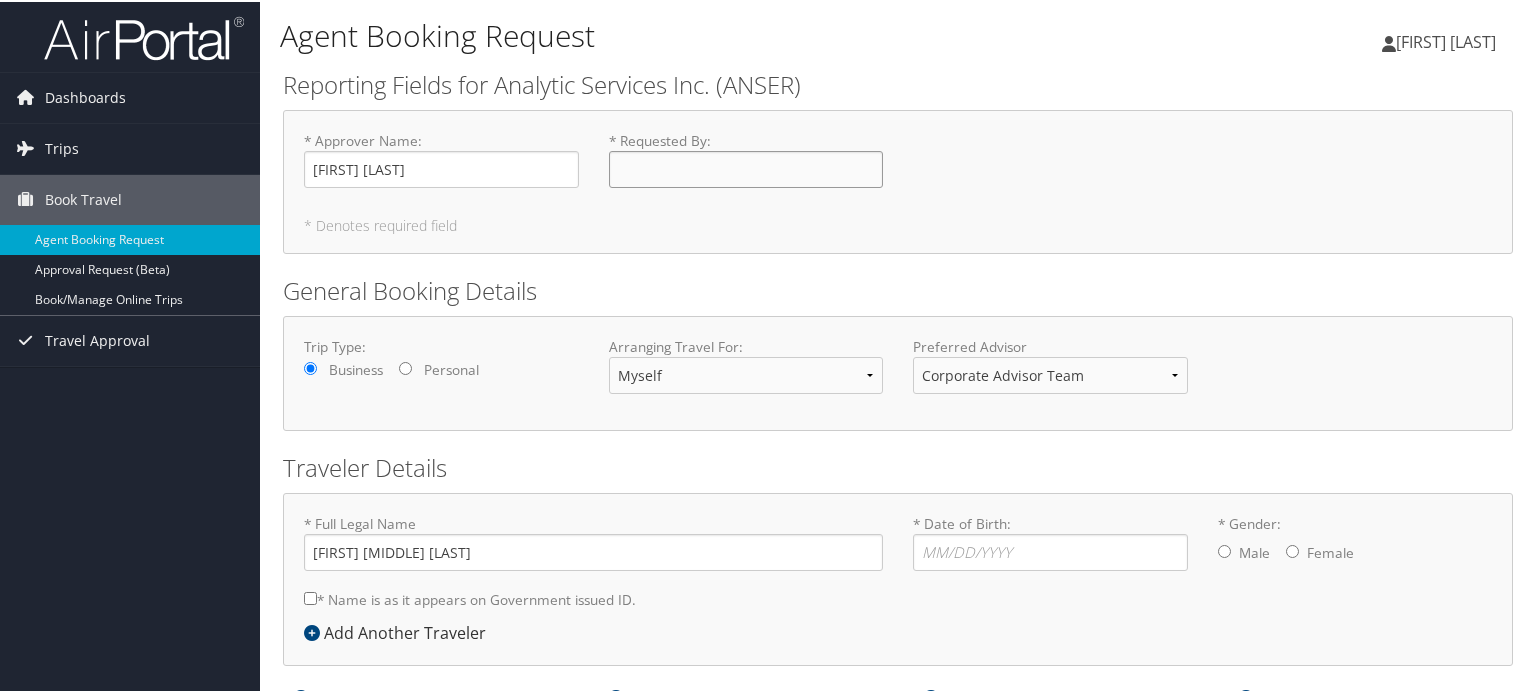 click on "*   Requested By : Required" at bounding box center (746, 167) 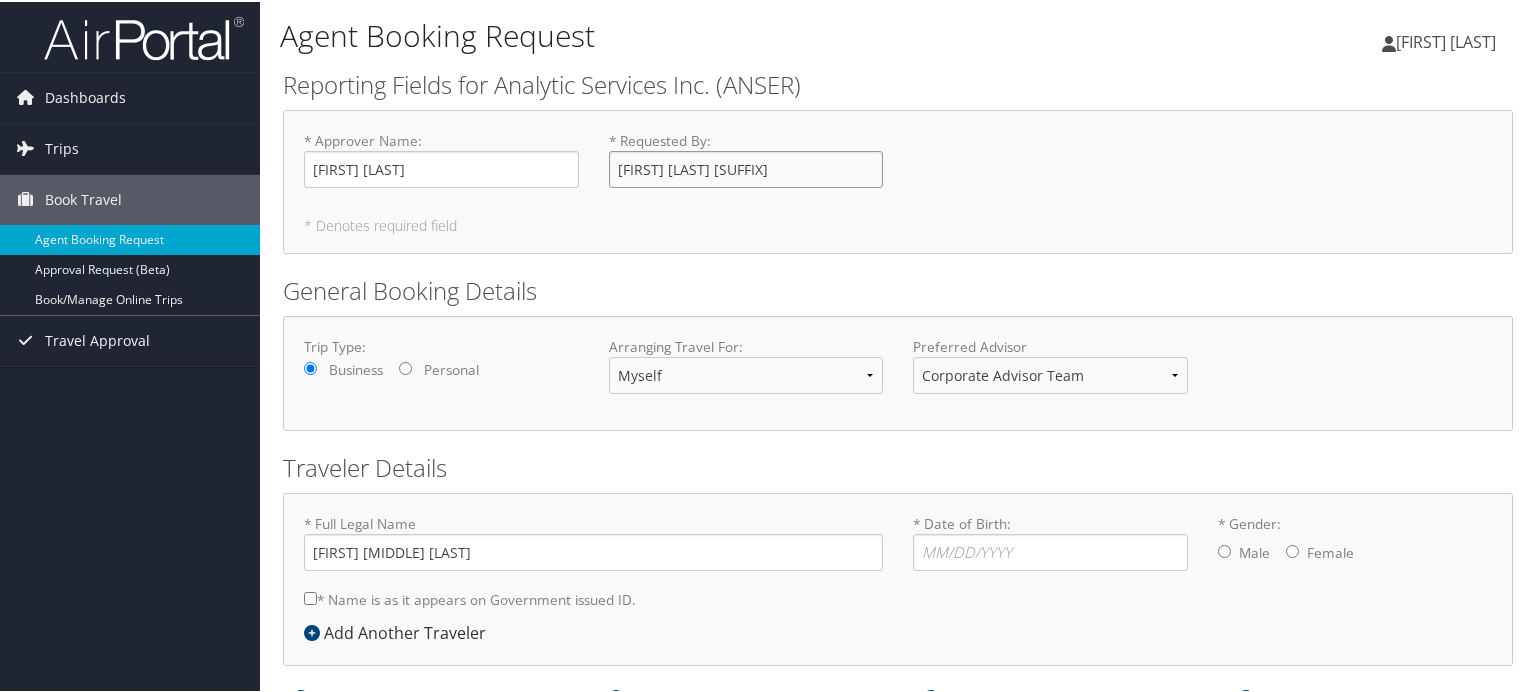 scroll, scrollTop: 76, scrollLeft: 0, axis: vertical 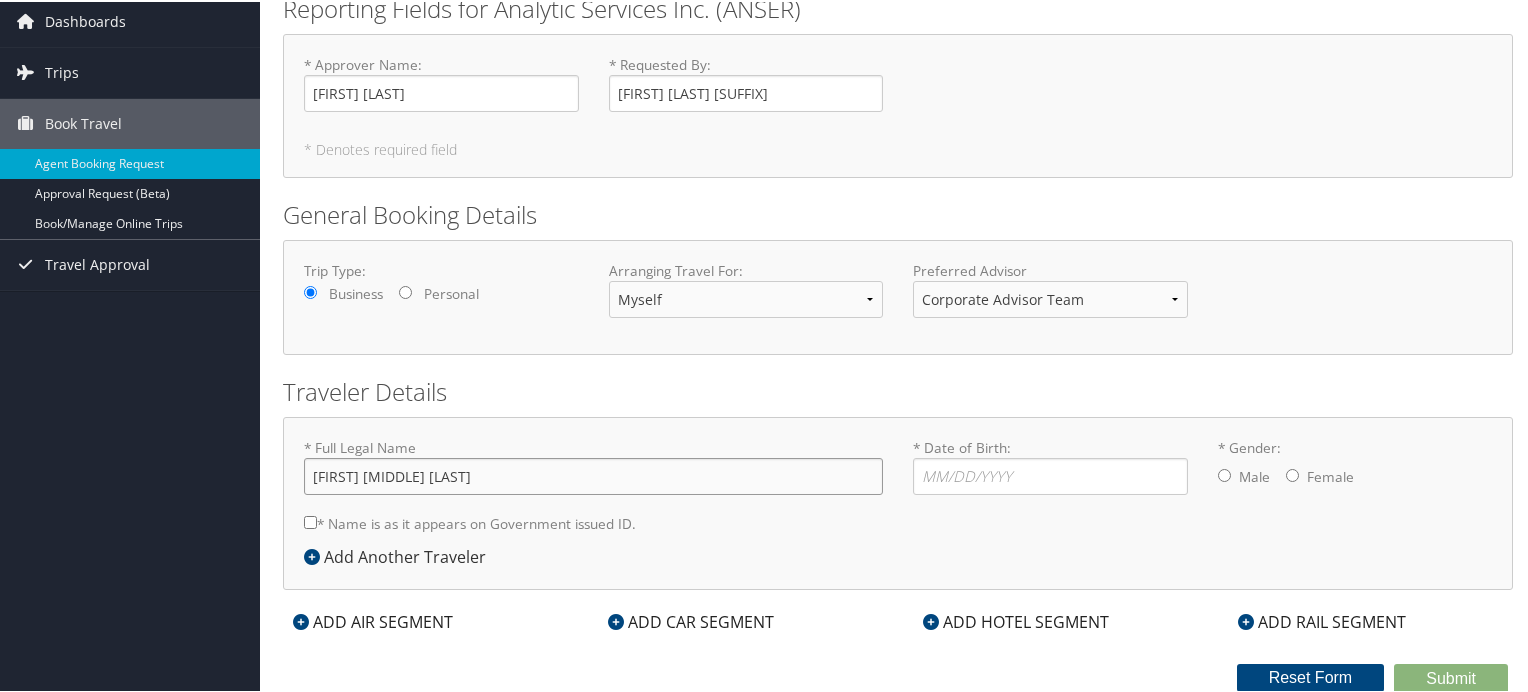 click on "Stephen Matthew Leitold" at bounding box center (593, 474) 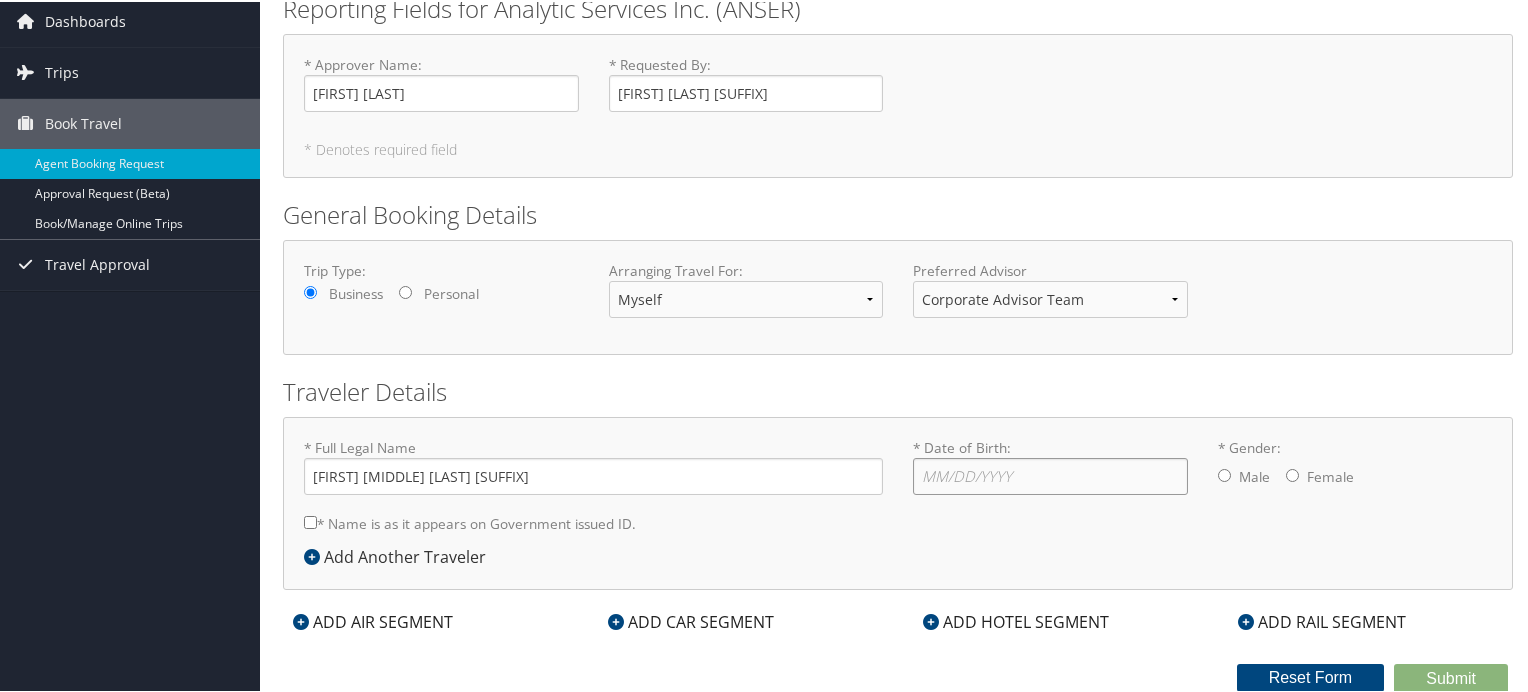 click on "* Date of Birth: Invalid Date" at bounding box center (1050, 474) 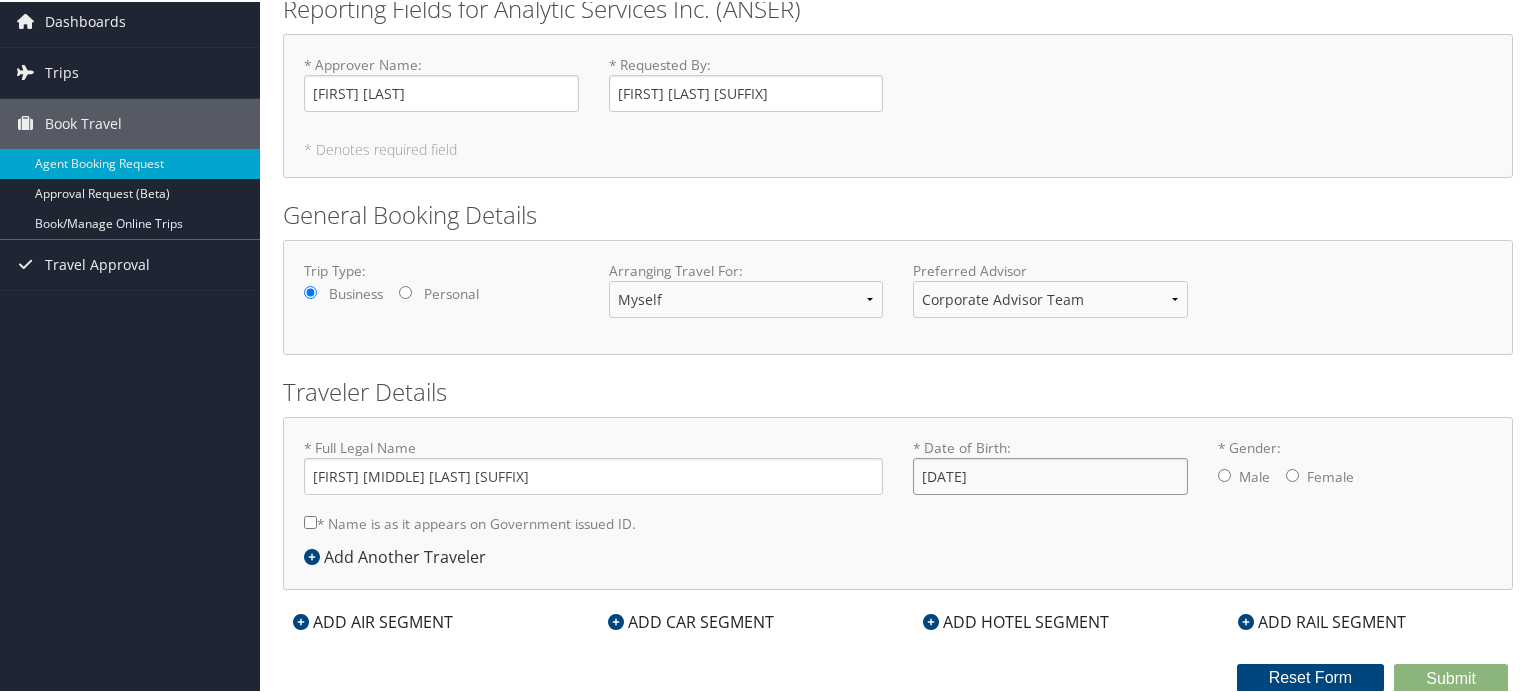type on "10/11/1975" 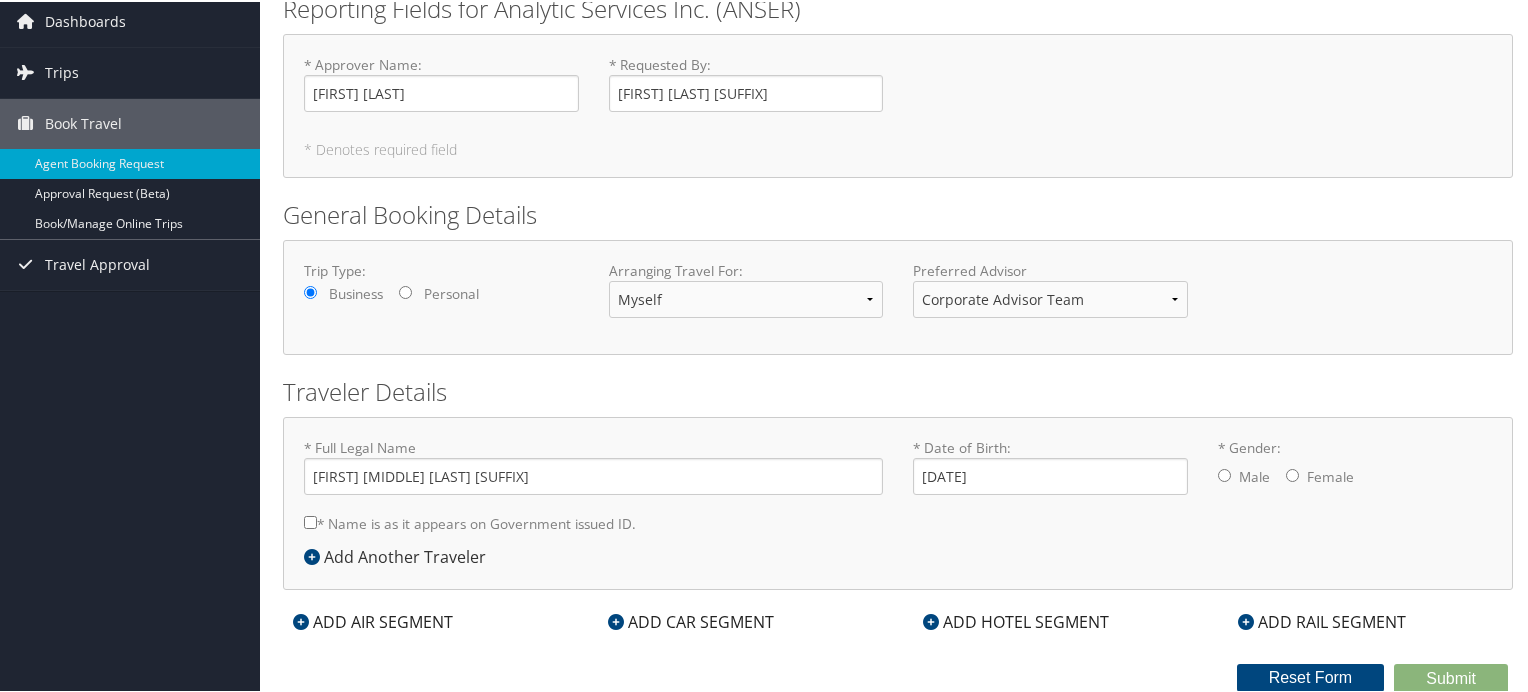 click on "* Gender:  Male Female" at bounding box center [1224, 473] 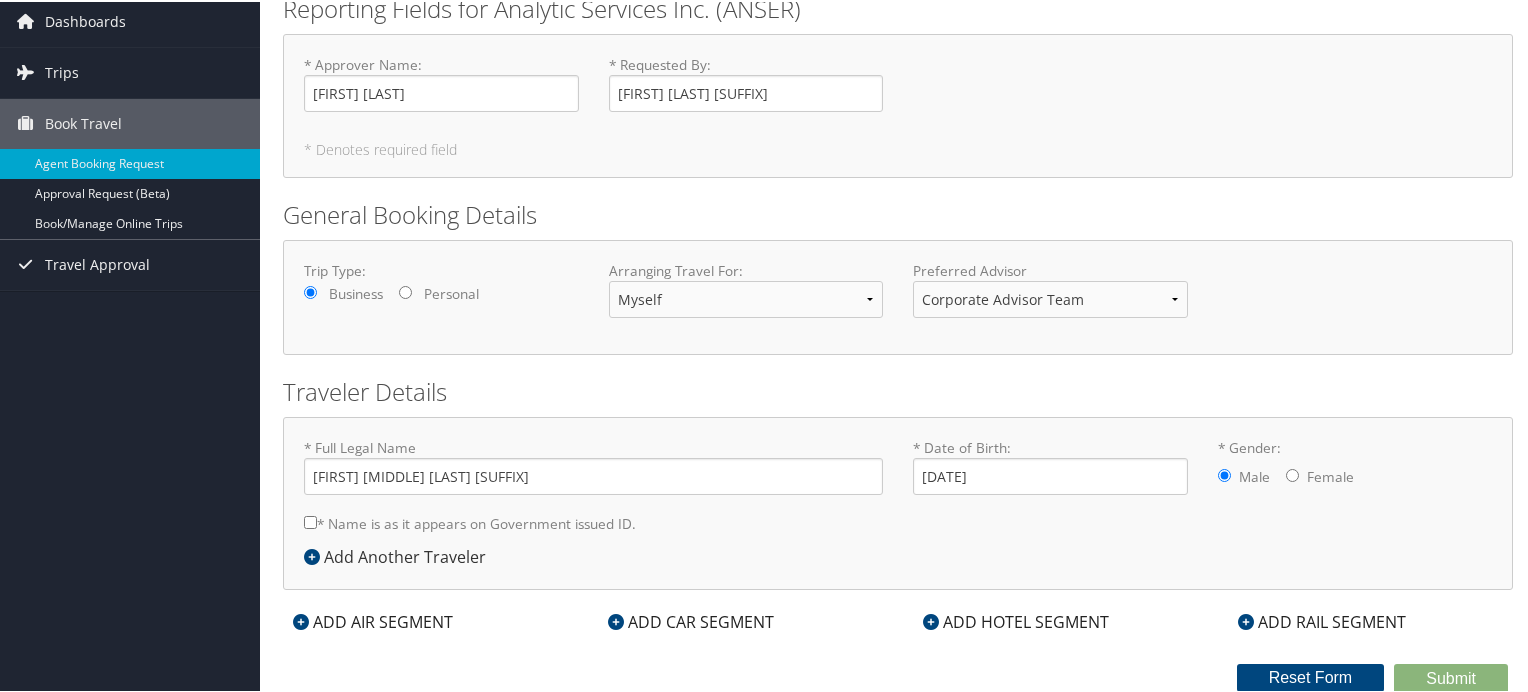 click on "* Name is as it appears on Government issued ID." at bounding box center (310, 520) 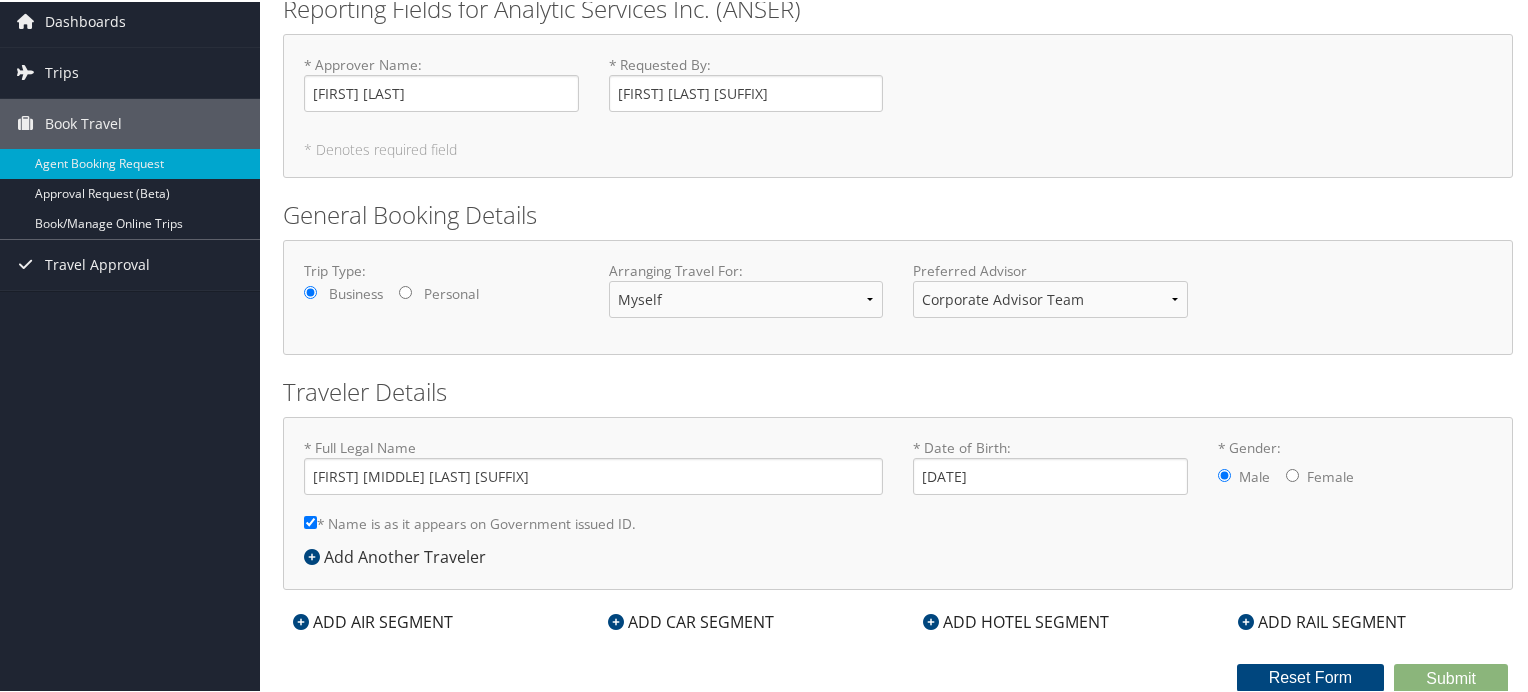click on "ADD AIR SEGMENT" at bounding box center (373, 620) 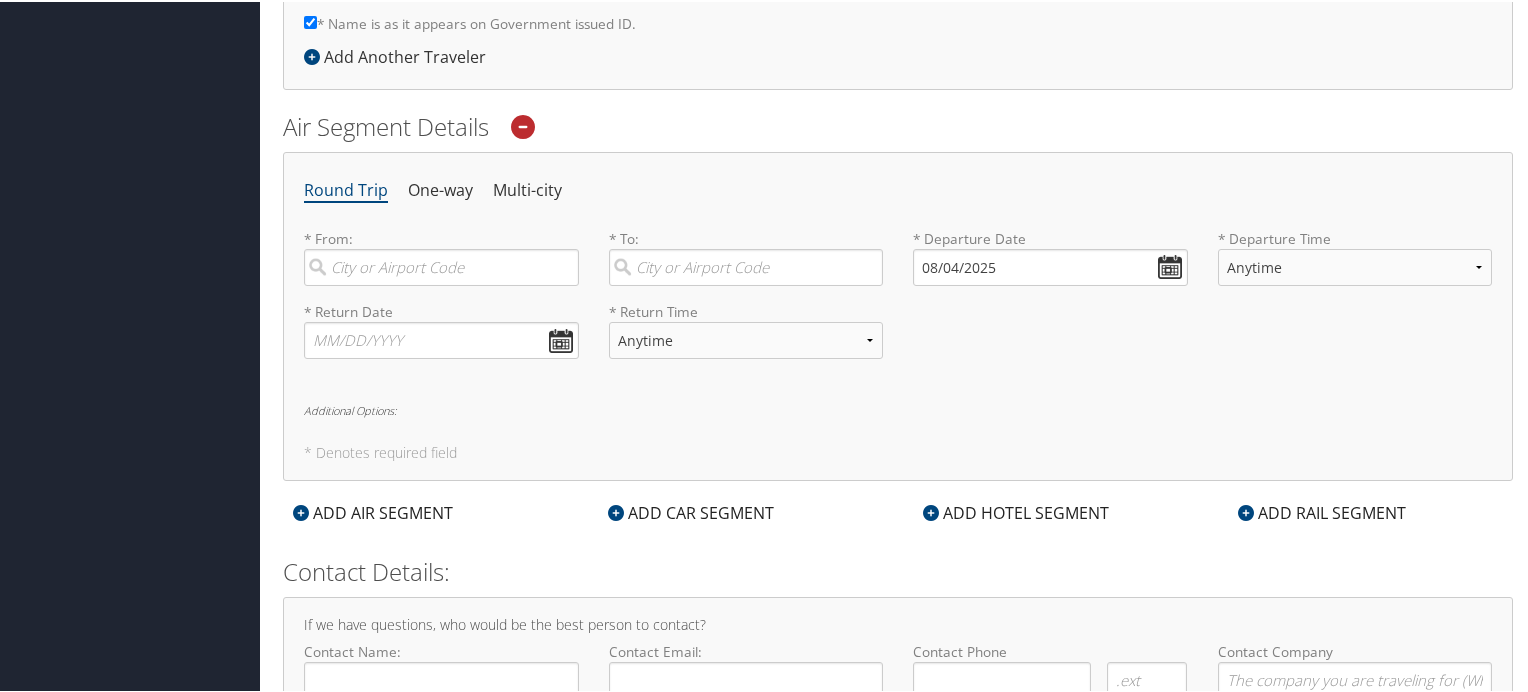 scroll, scrollTop: 692, scrollLeft: 0, axis: vertical 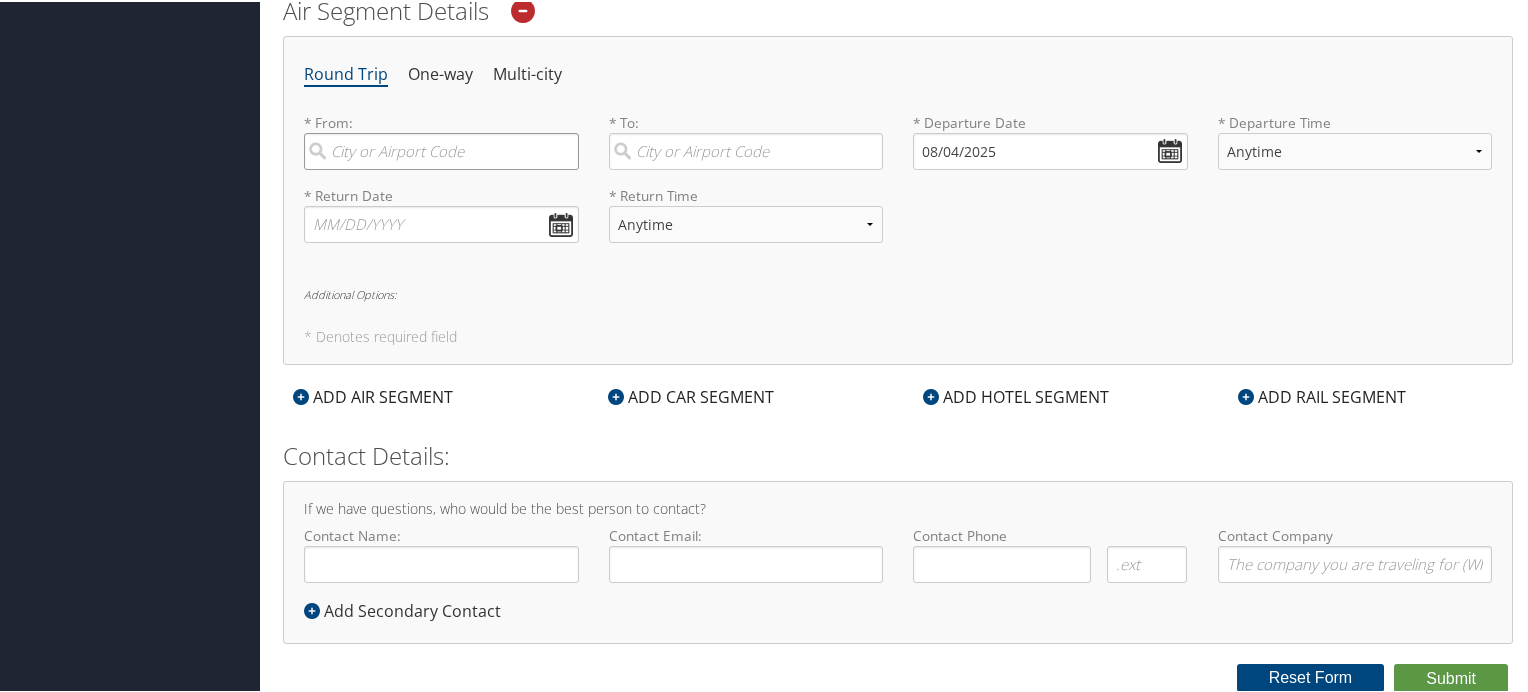 click at bounding box center (441, 149) 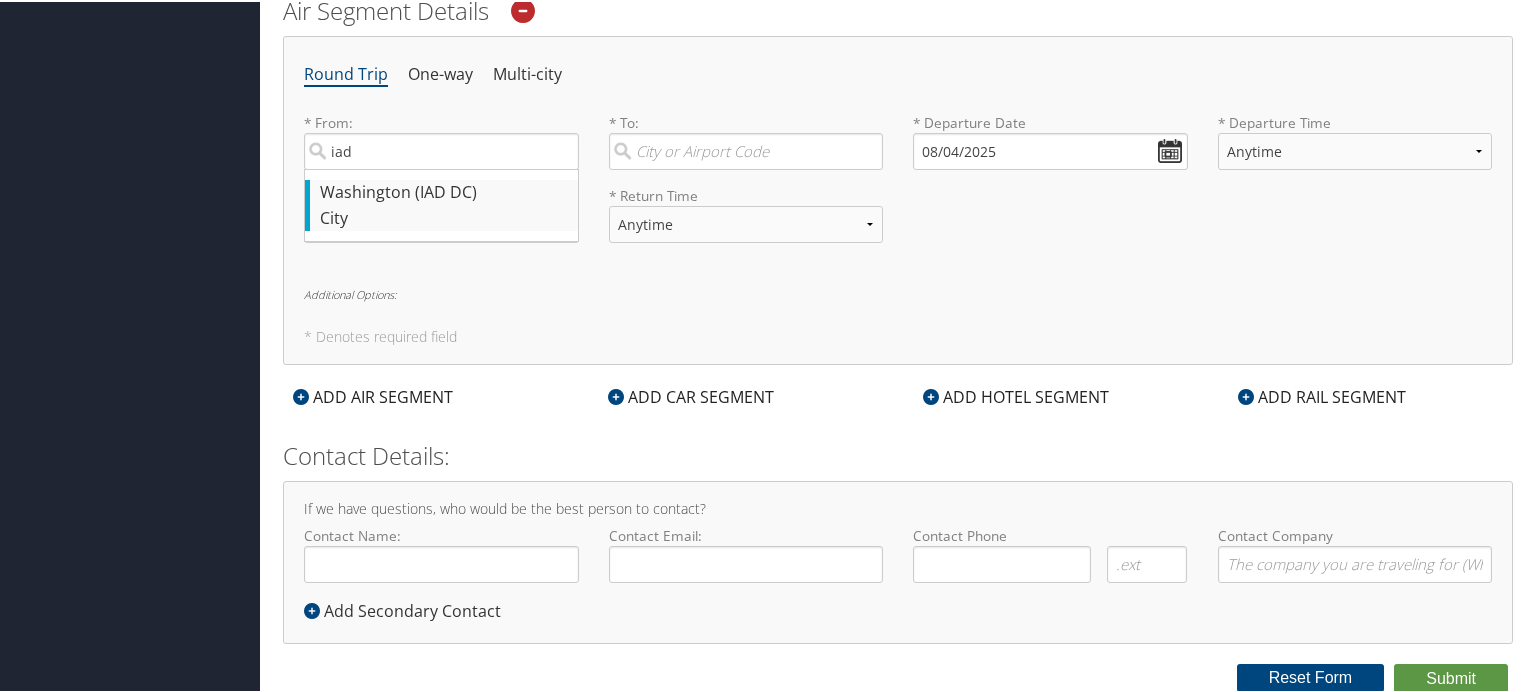 click on "Washington   (IAD DC)" at bounding box center [444, 191] 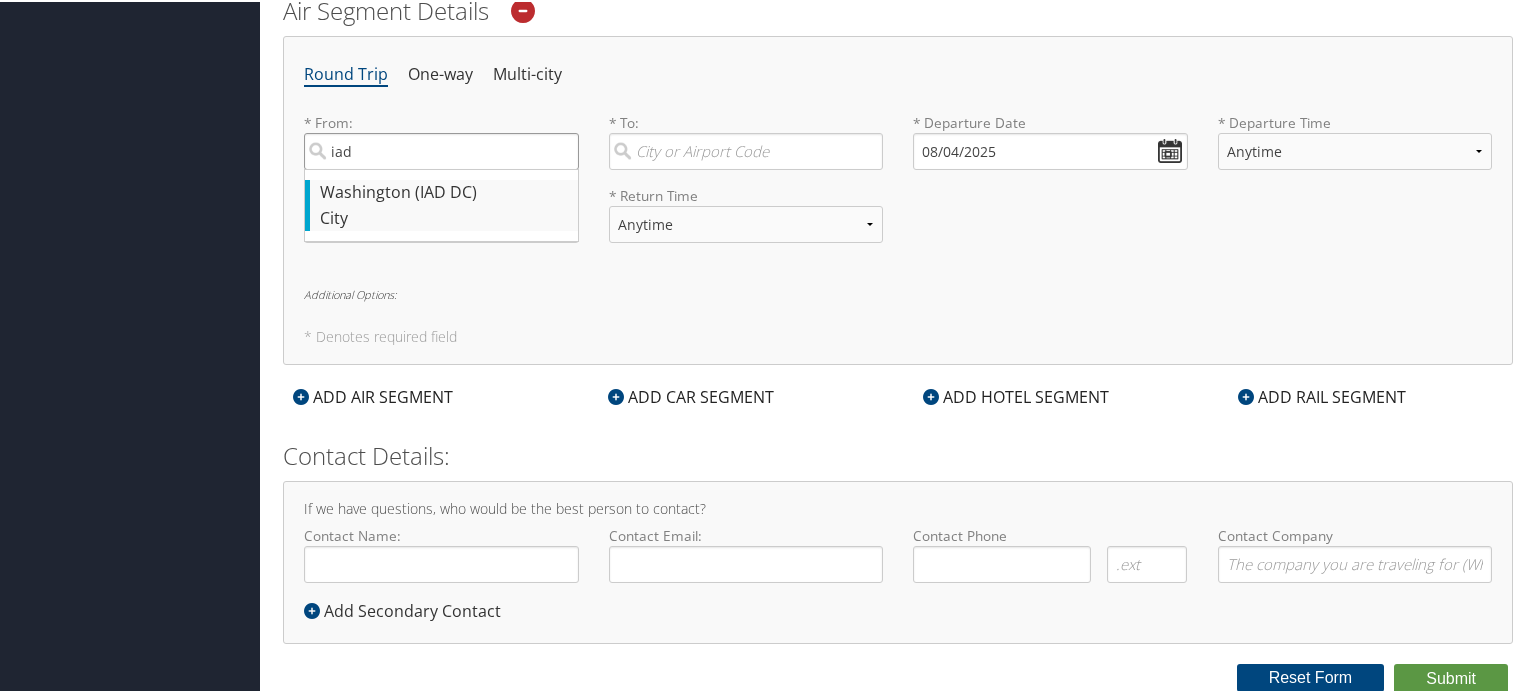 click on "iad" at bounding box center [441, 149] 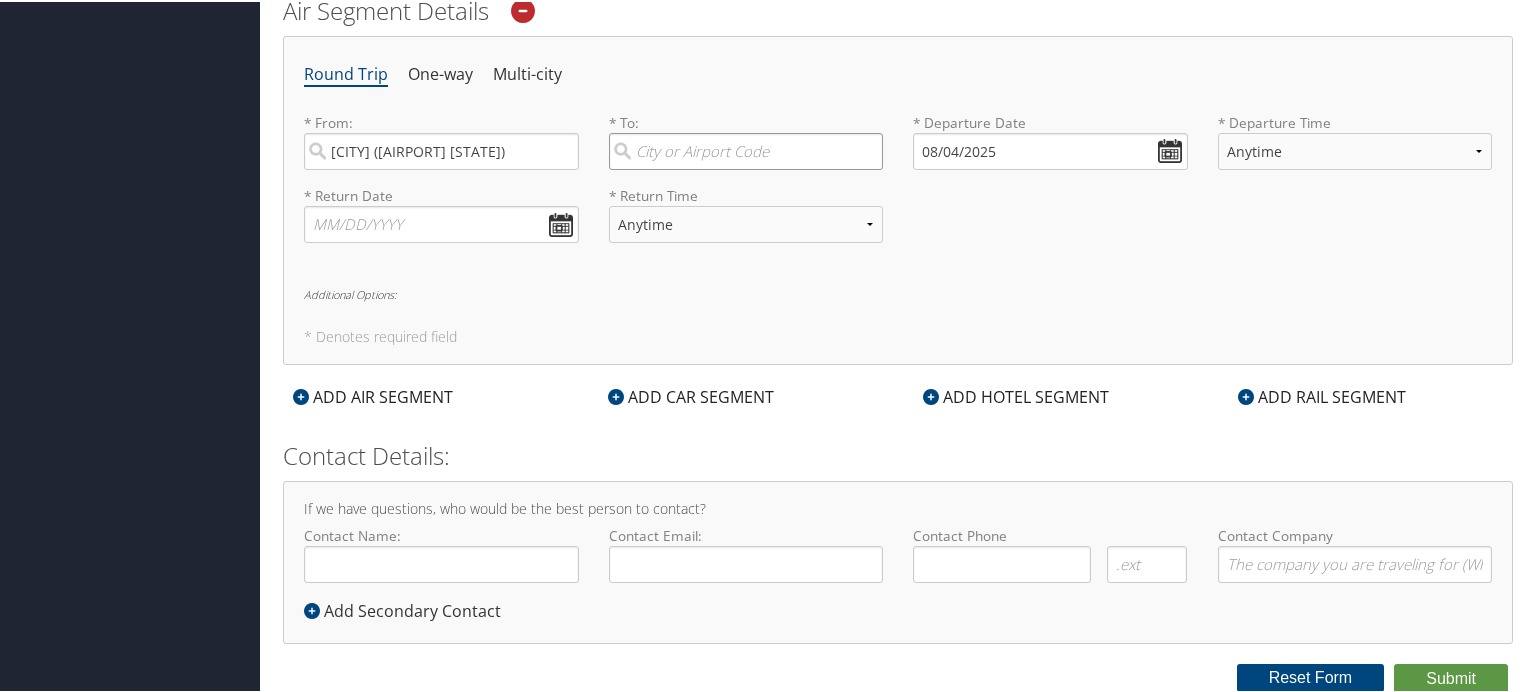 click at bounding box center [746, 149] 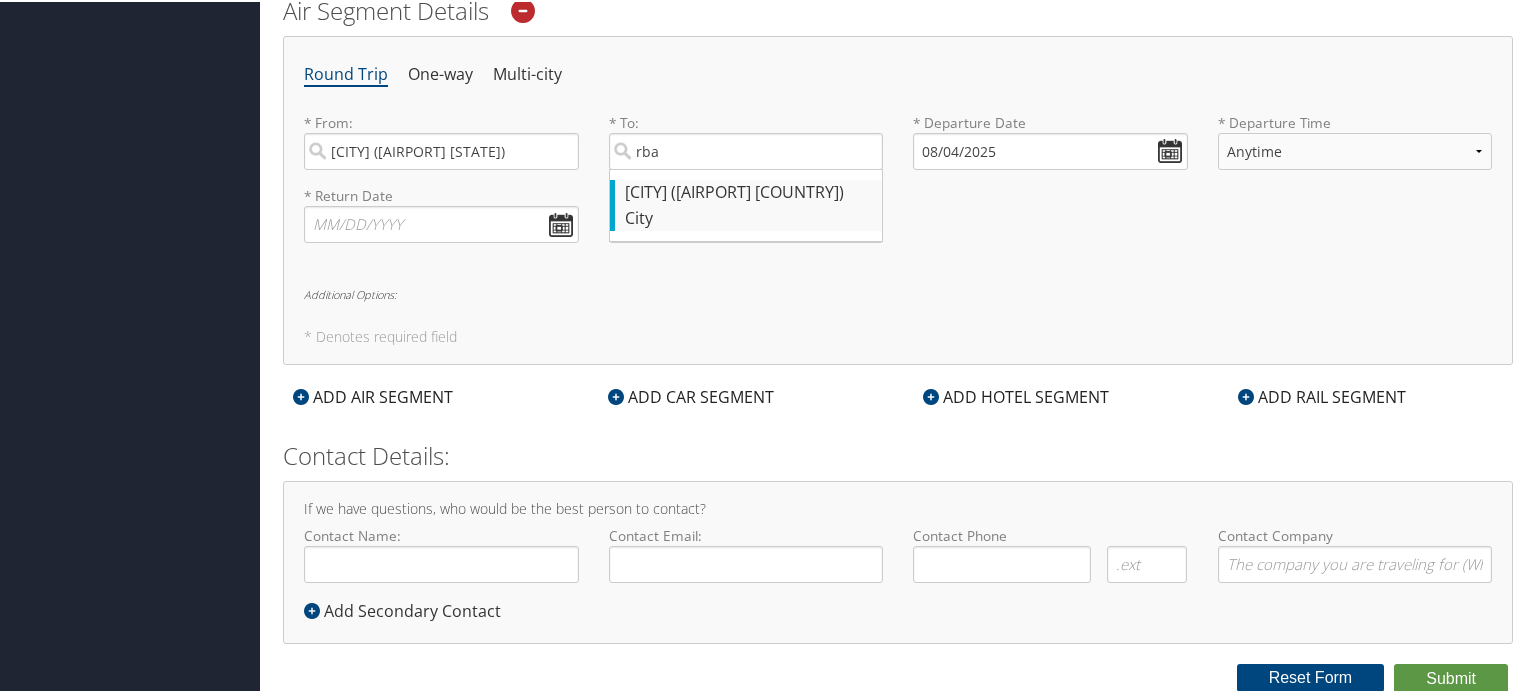 click on "Rabat   (RBA Morocco)" at bounding box center [749, 191] 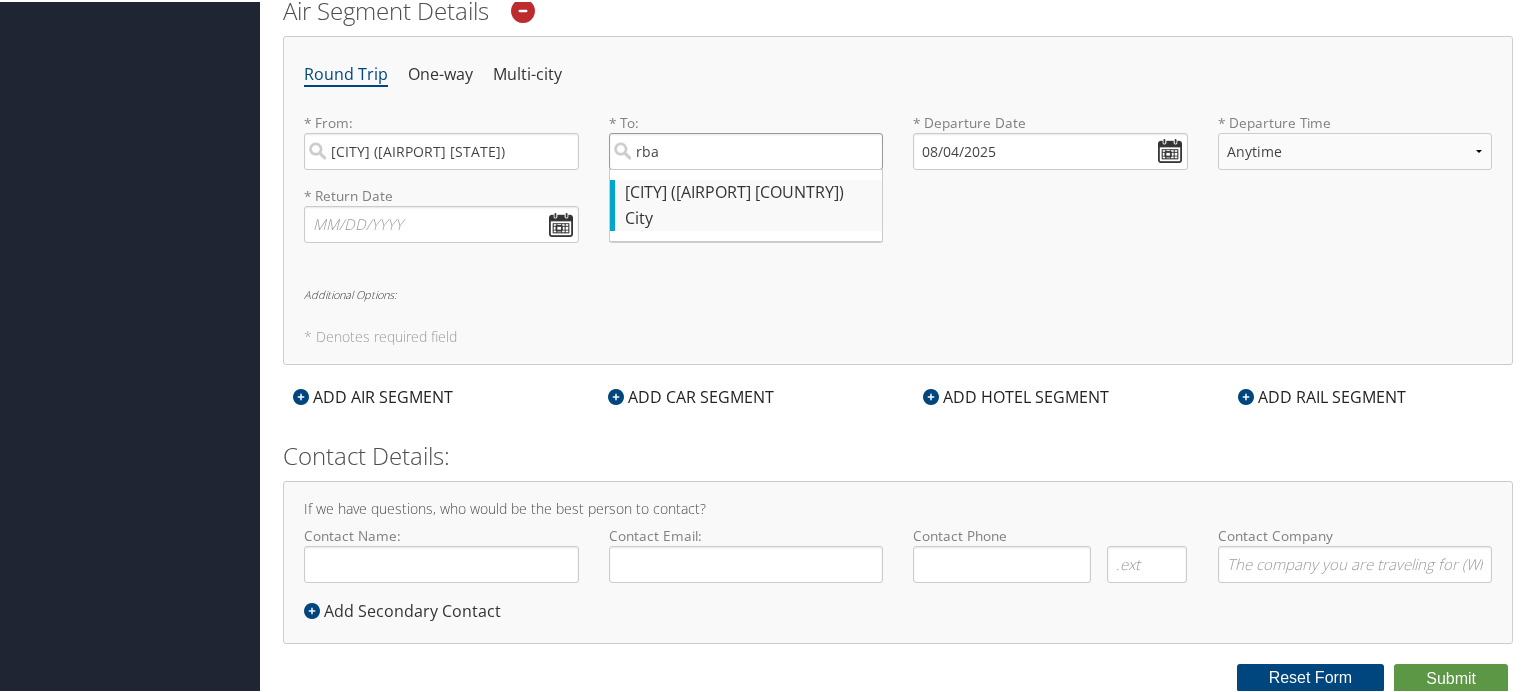 click on "rba" at bounding box center [746, 149] 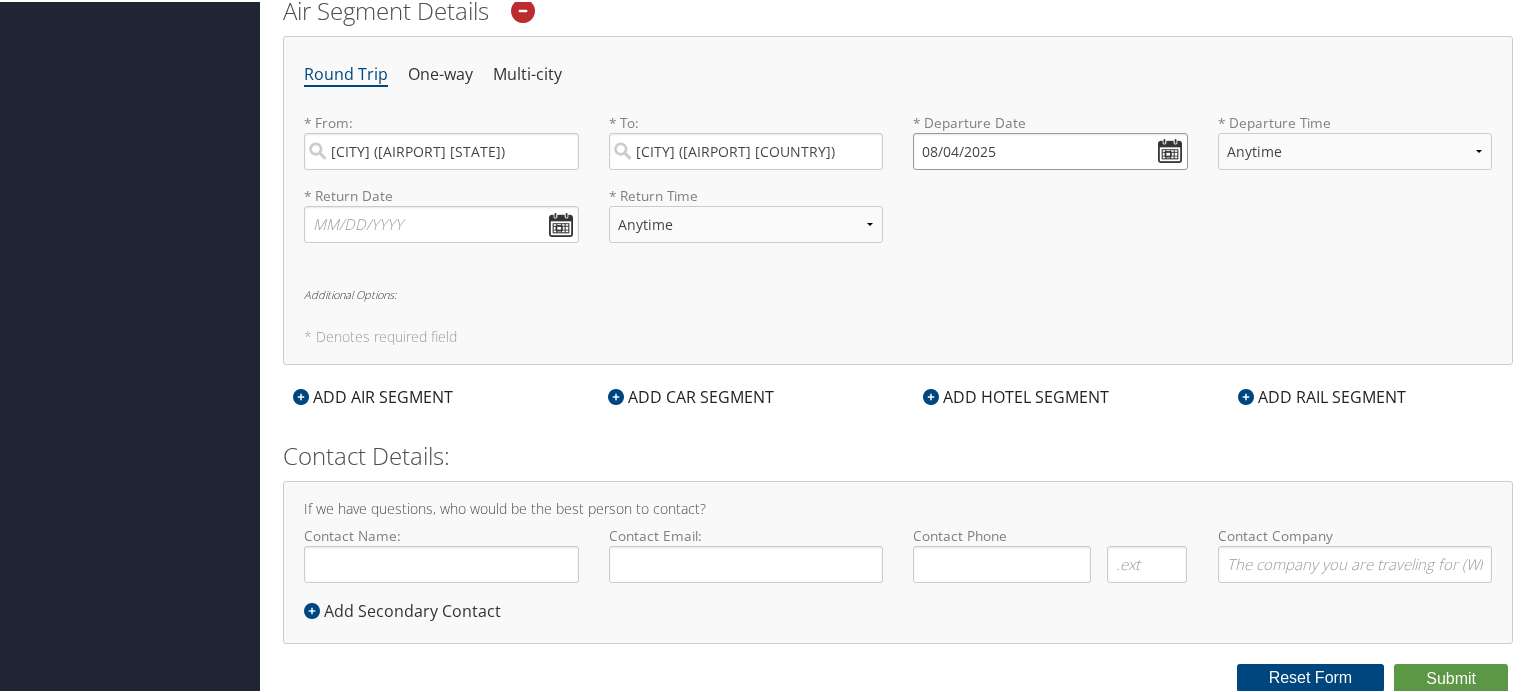 click on "08/04/2025" at bounding box center (1050, 149) 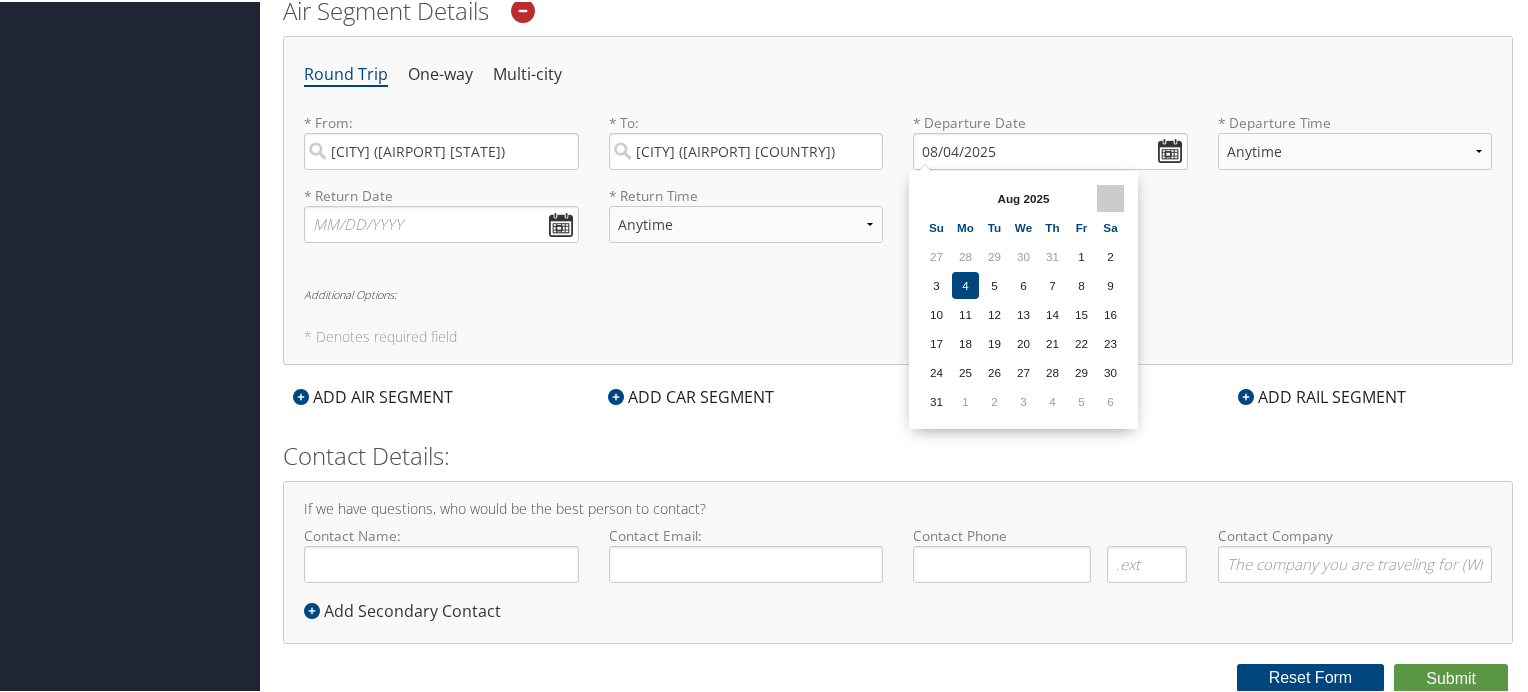 click at bounding box center [1110, 196] 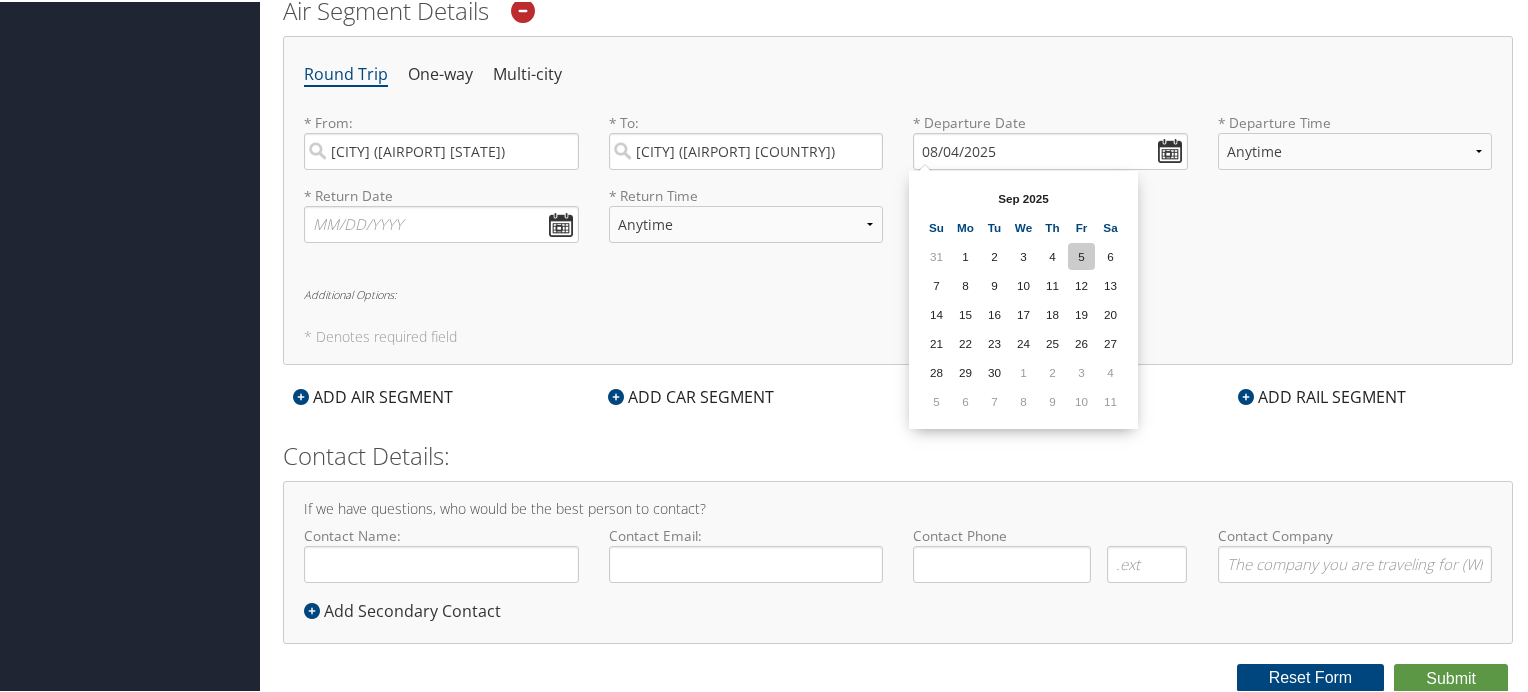 click on "5" at bounding box center (1081, 254) 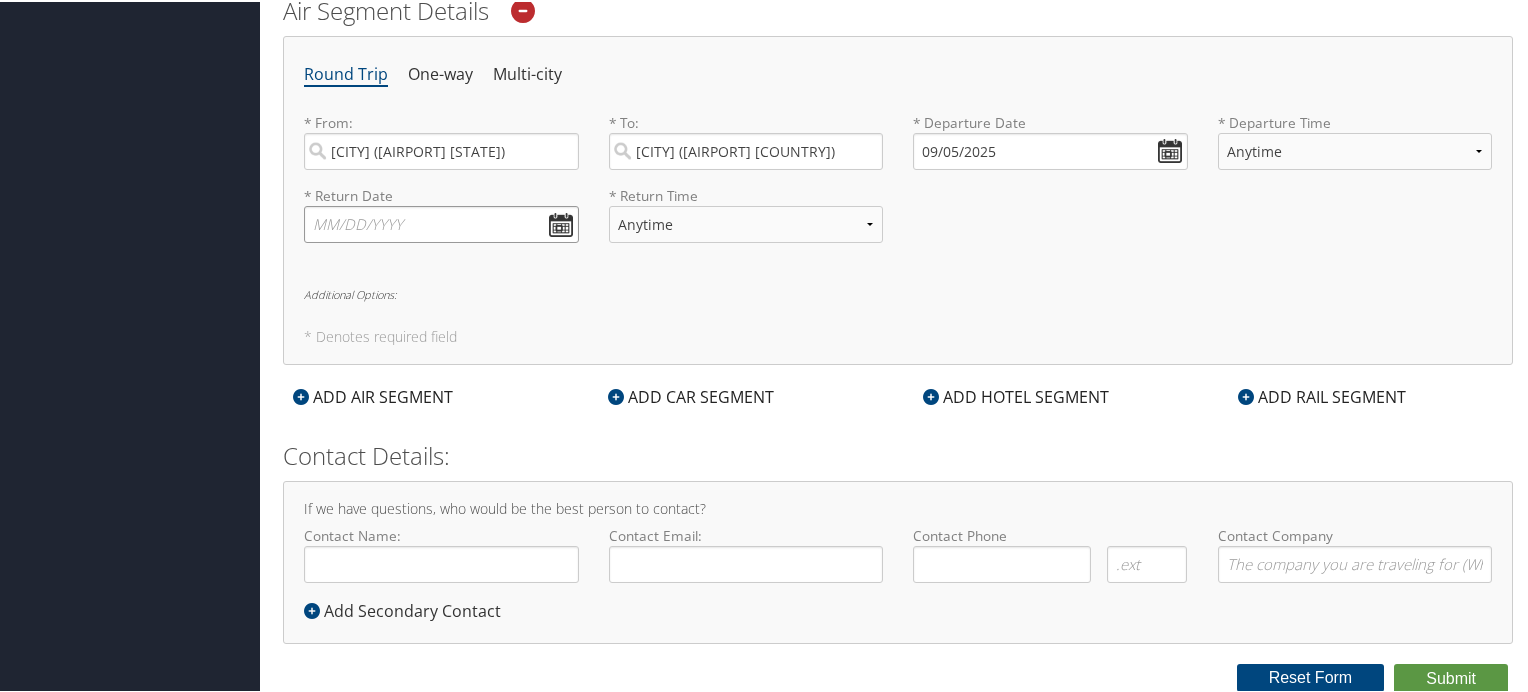 click at bounding box center [441, 222] 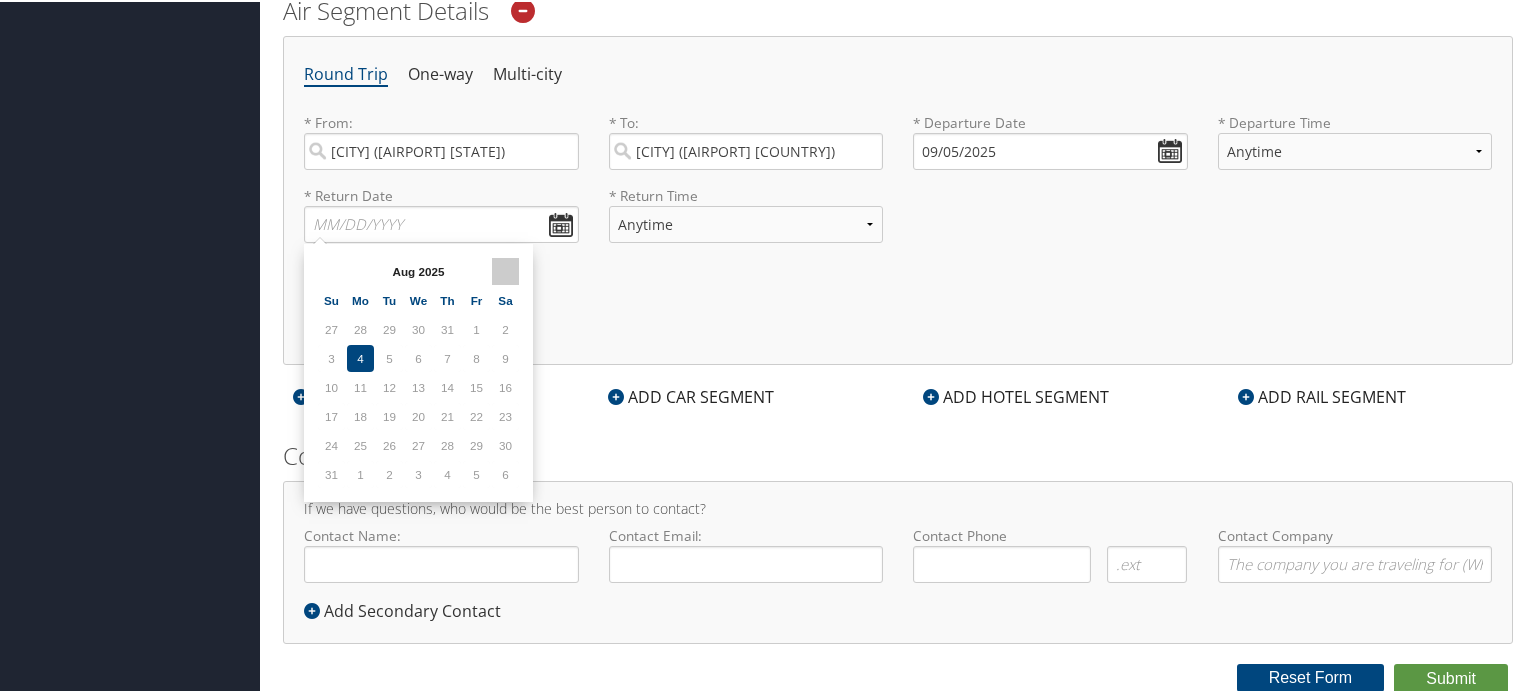 click at bounding box center [505, 269] 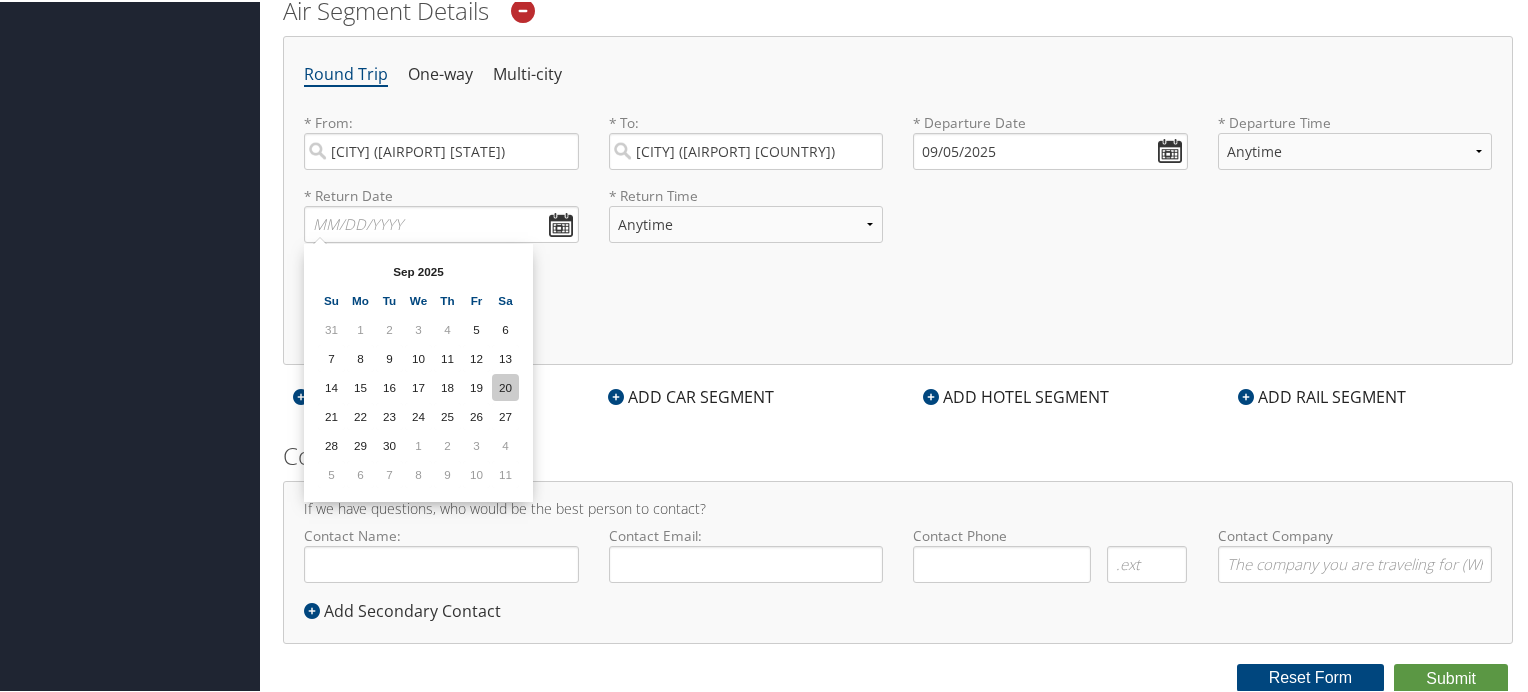 click on "20" at bounding box center [505, 385] 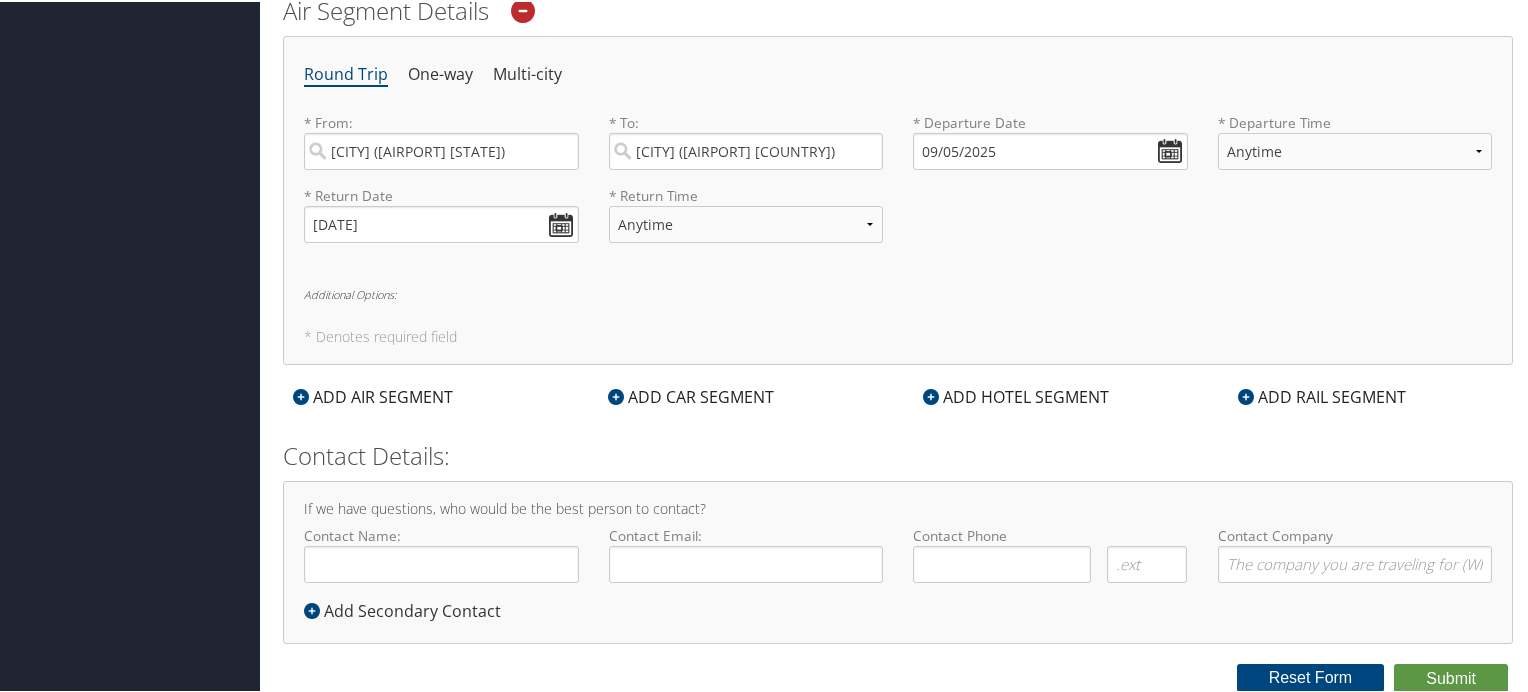 click on "Additional Options:" at bounding box center (898, 292) 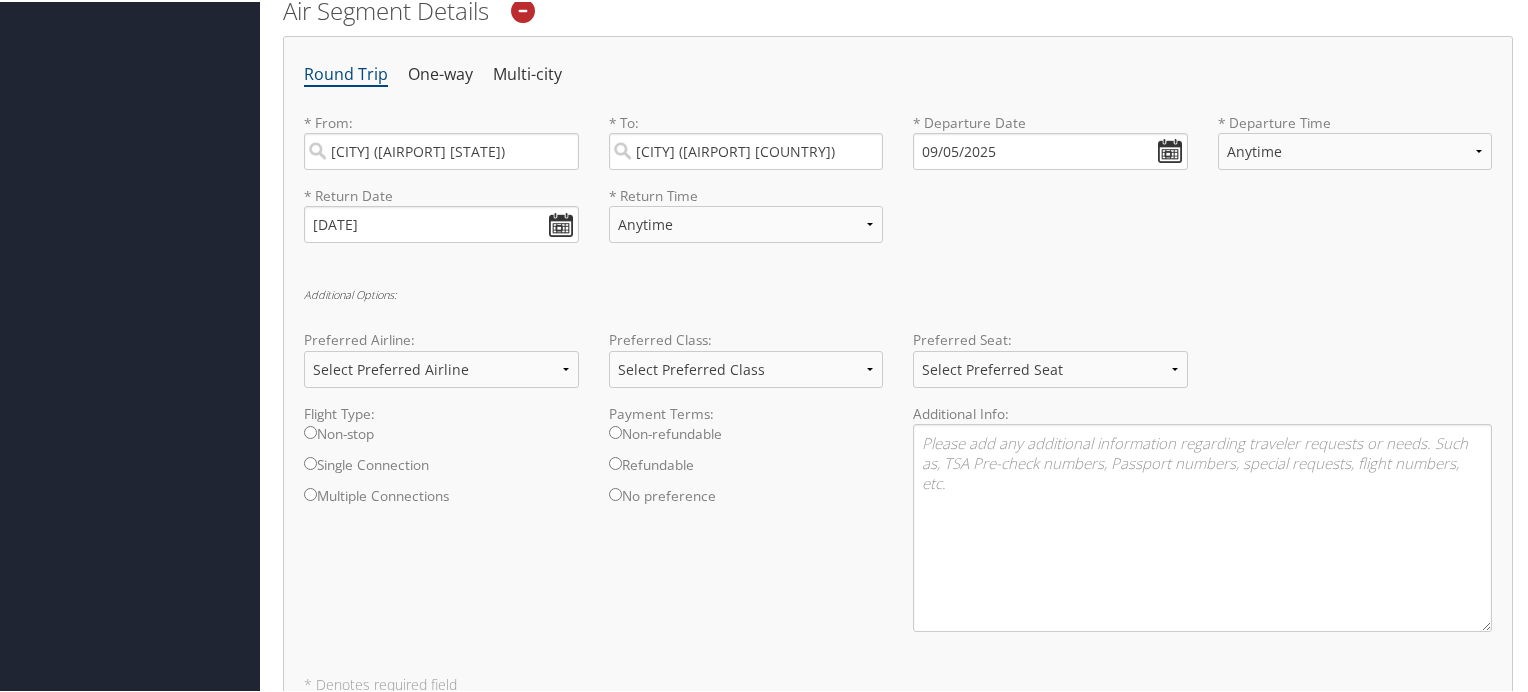 click on "Non-refundable" at bounding box center (746, 437) 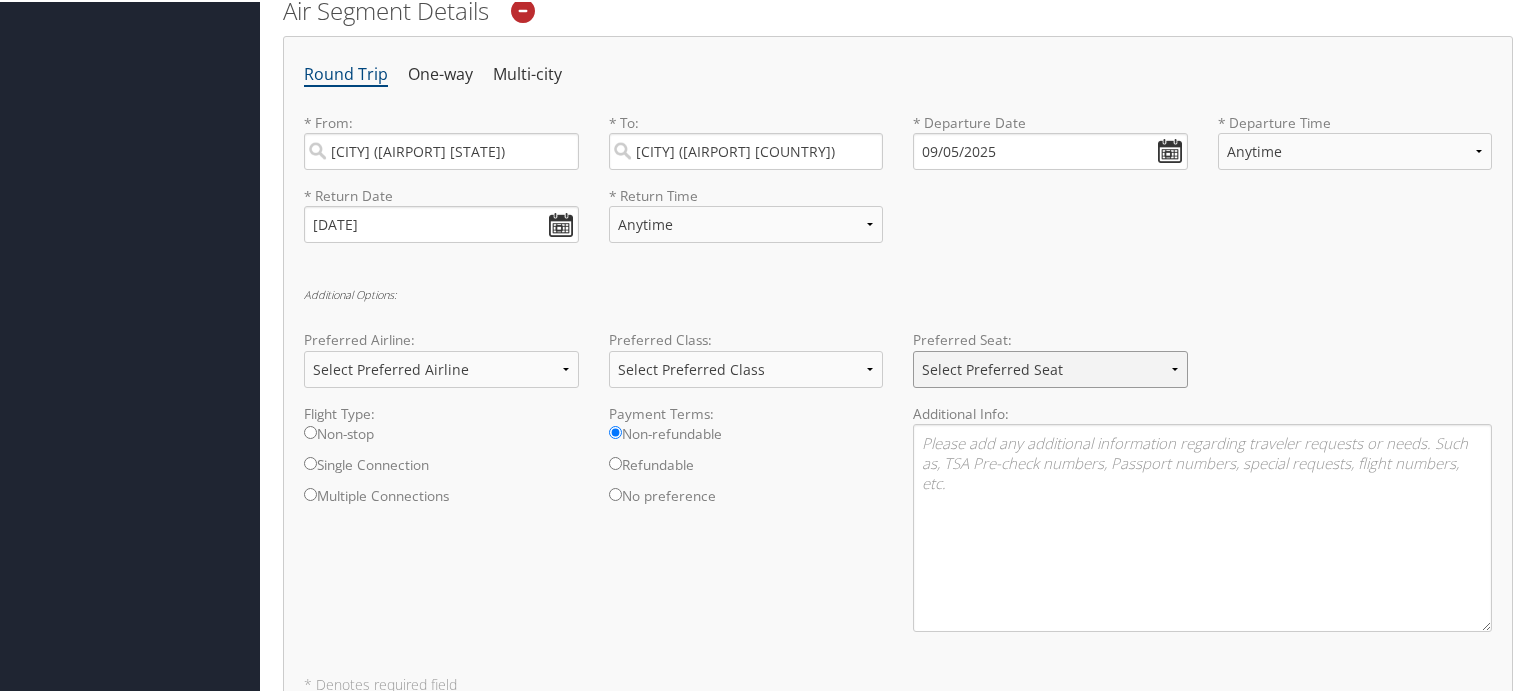 select on "Aisle" 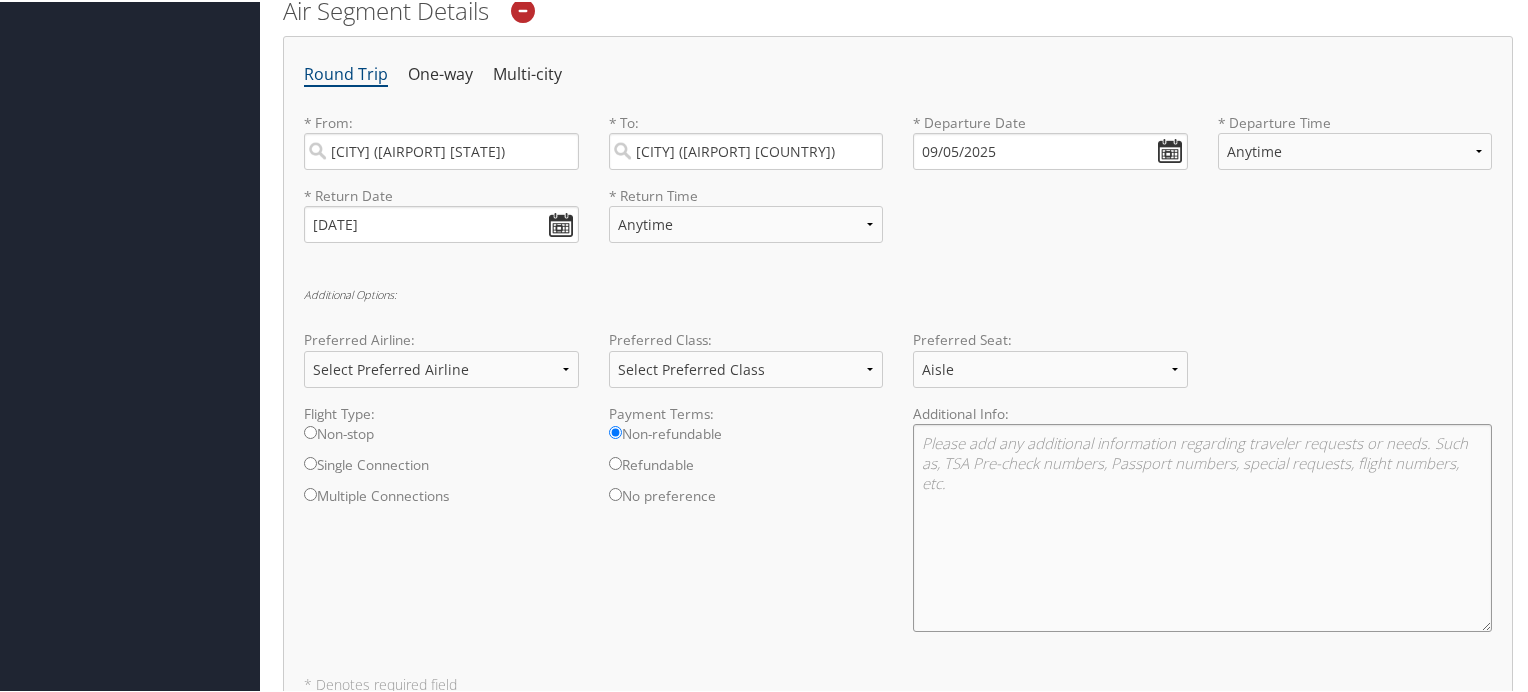 click at bounding box center [1202, 526] 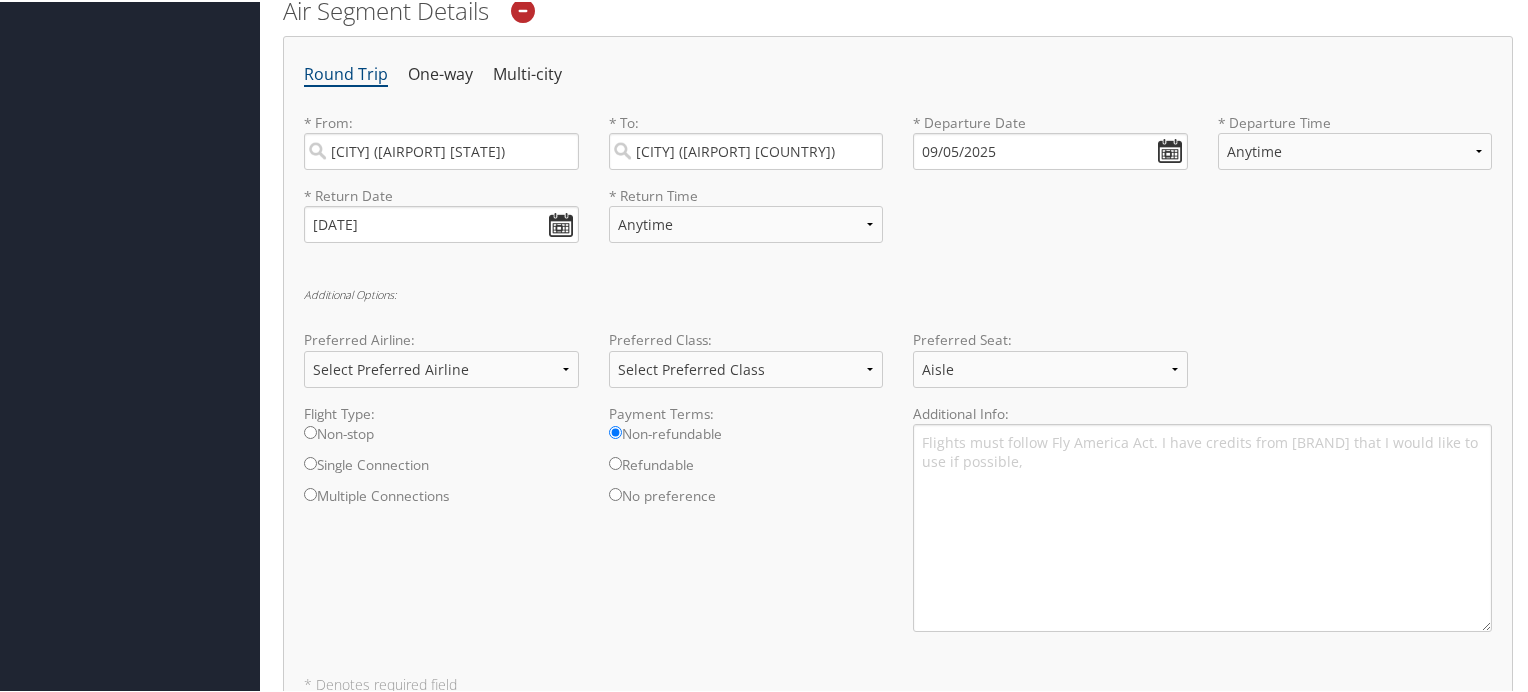 click on "Flight Type:  Non-stop  Single Connection  Multiple Connections Payment Terms:  Non-refundable  Refundable  No preference Additional Info: Flights must follow Fly America Act. I have credits from Delta that I would like to use if possible," at bounding box center (898, 524) 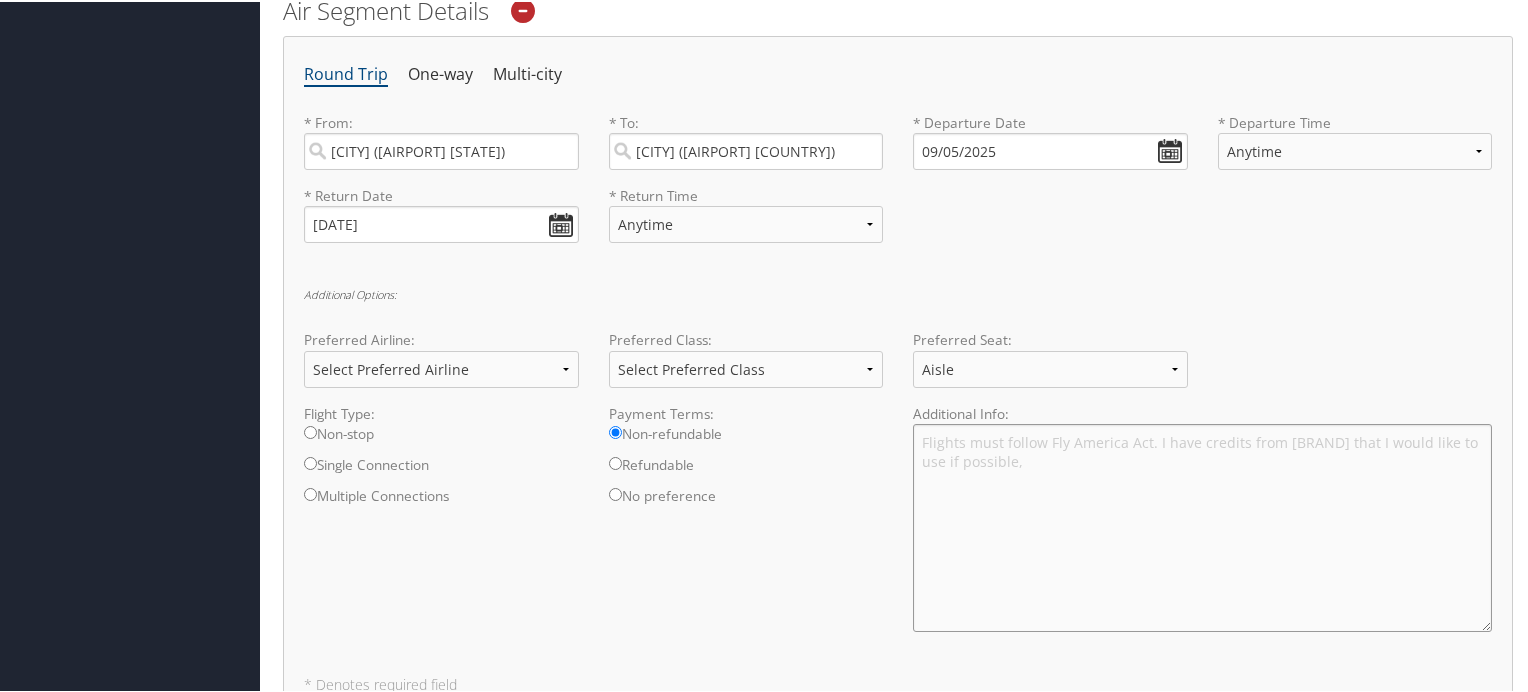 click on "Flights must follow Fly America Act. I have credits from Delta that I would like to use if possible," at bounding box center [1202, 526] 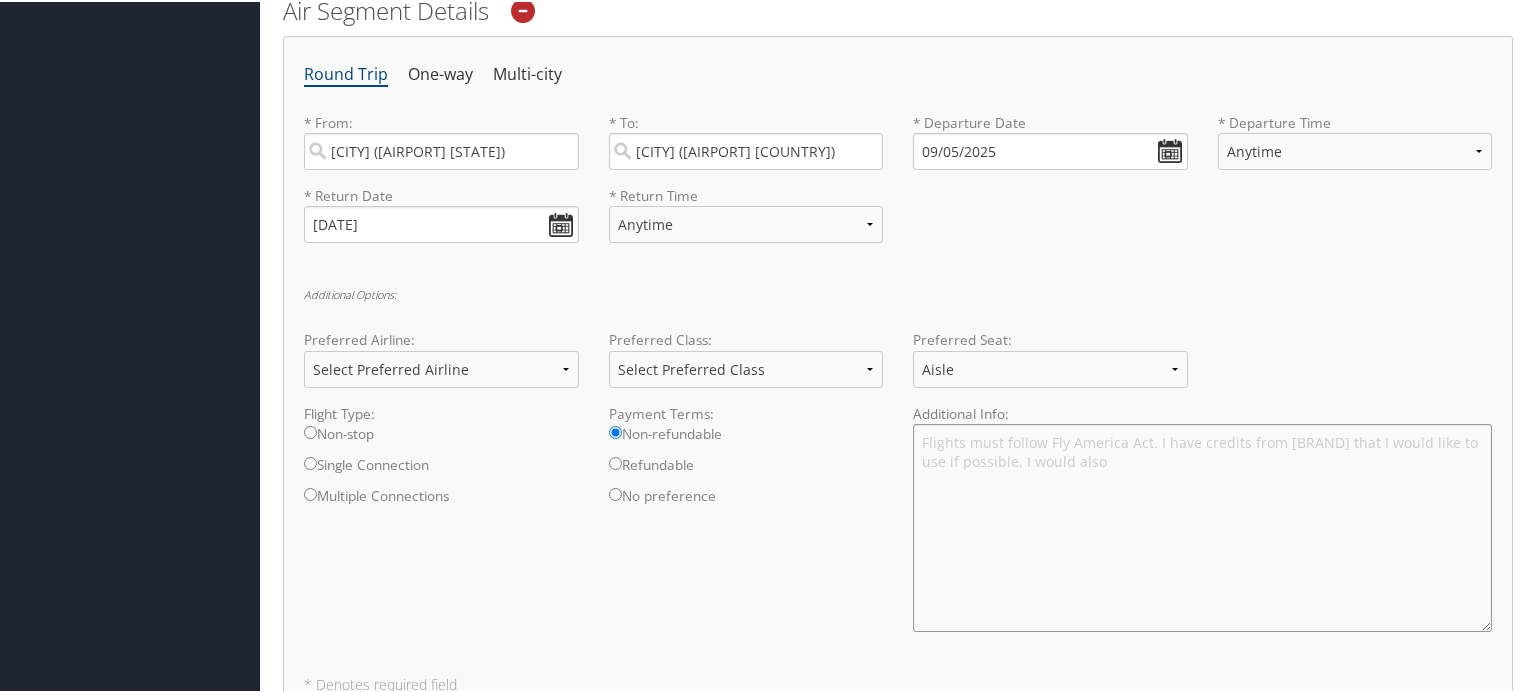 type on "Flights must follow Fly America Act. I have credits from Delta that I would like to use if possible,  I would also" 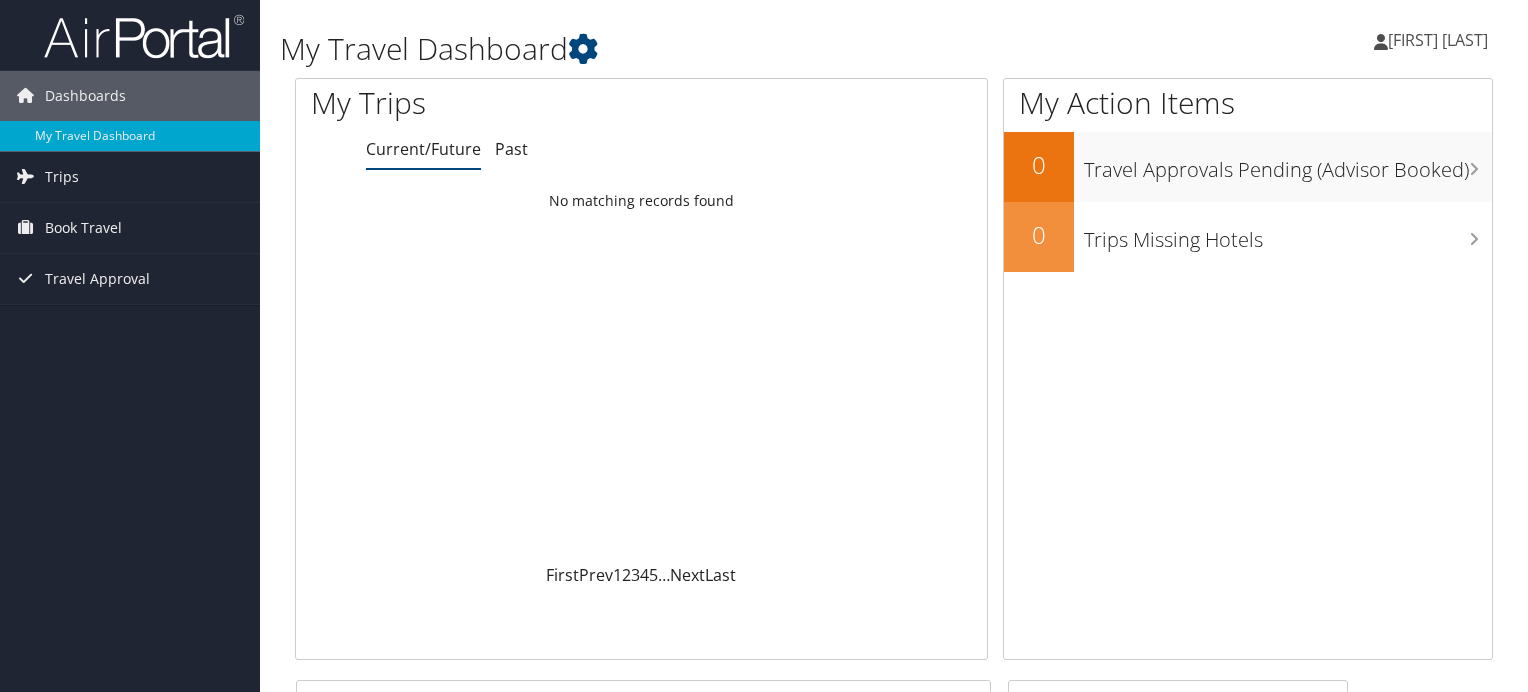 scroll, scrollTop: 0, scrollLeft: 0, axis: both 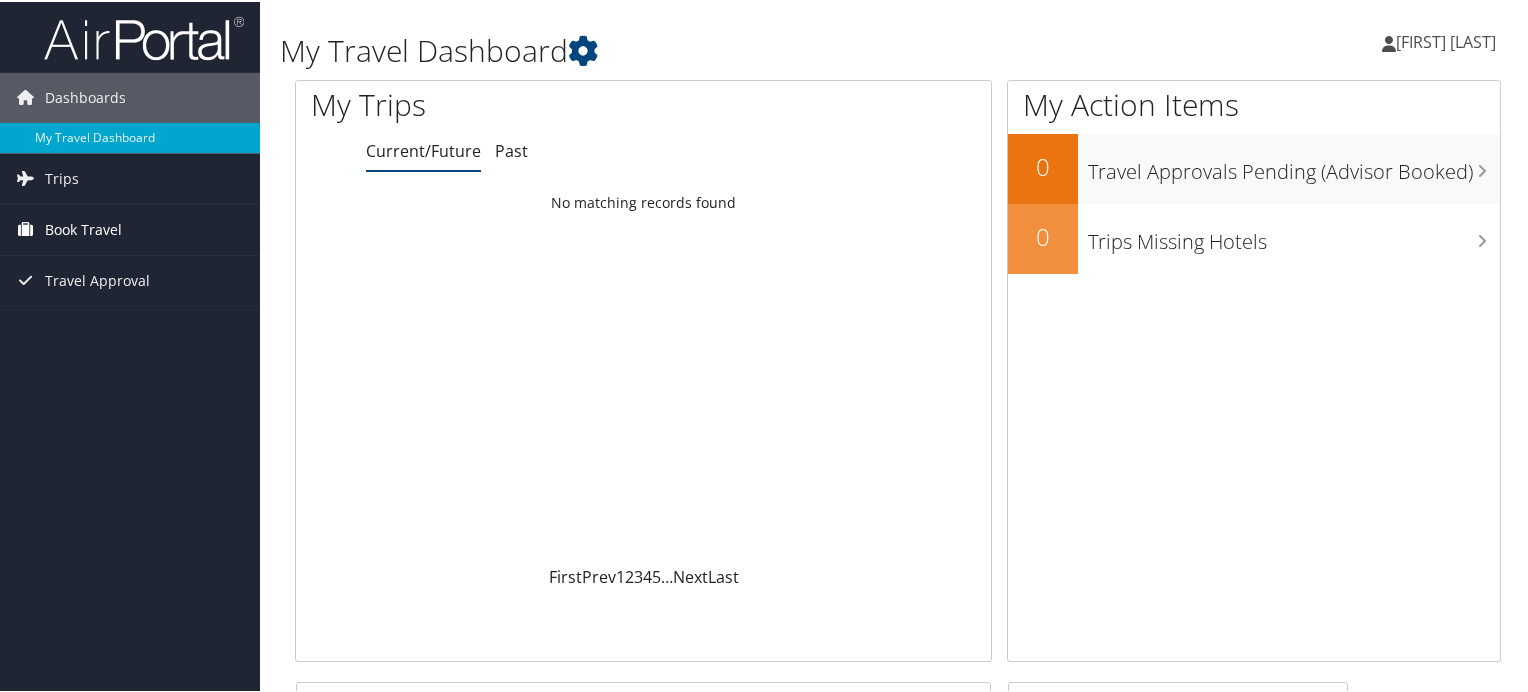 click on "Book Travel" at bounding box center [83, 228] 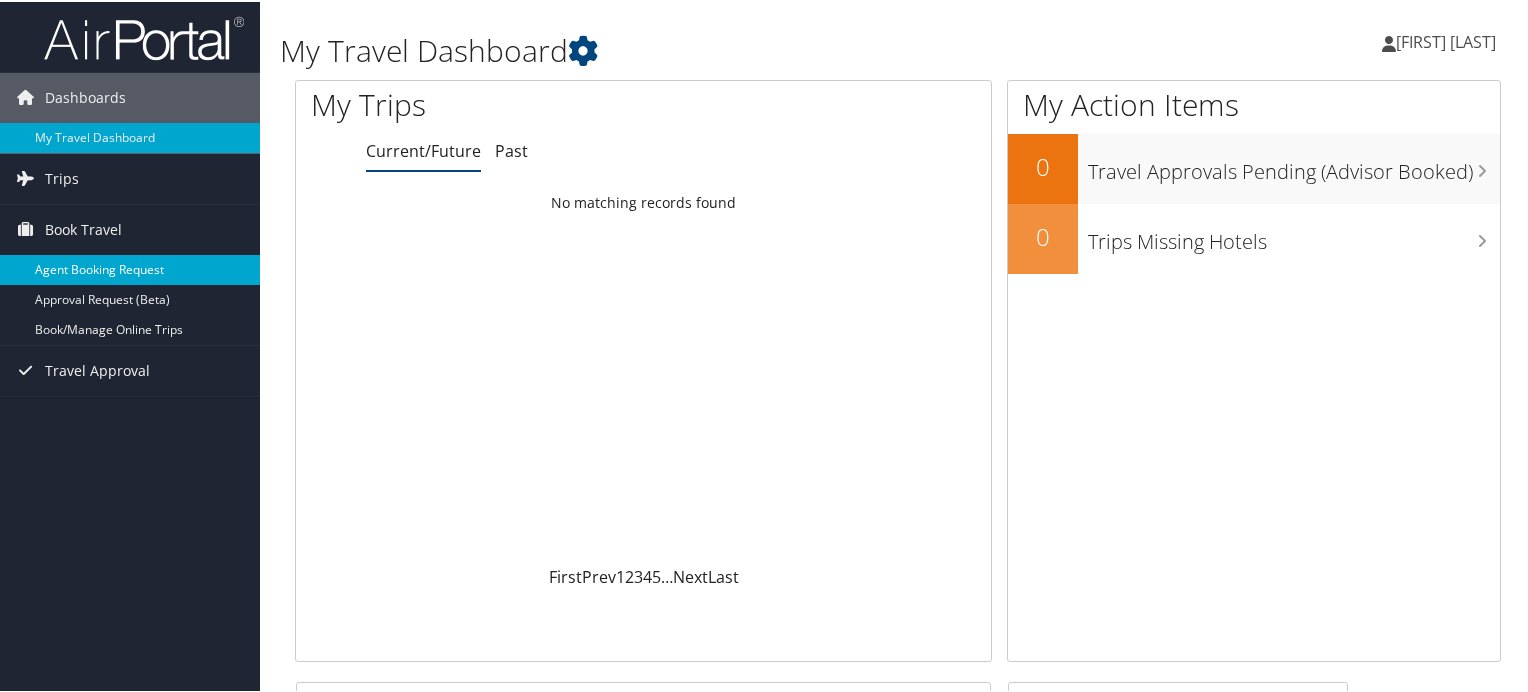 click on "Agent Booking Request" at bounding box center (130, 268) 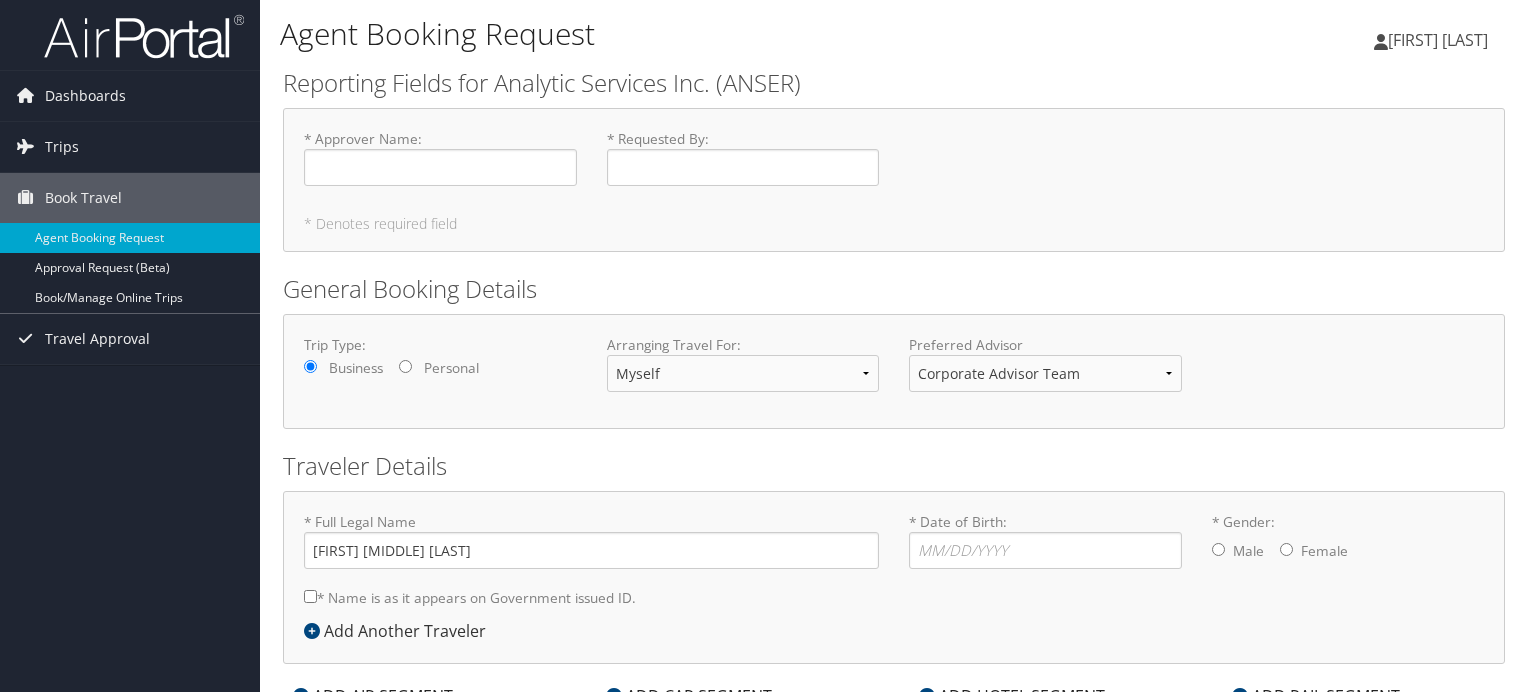 scroll, scrollTop: 0, scrollLeft: 0, axis: both 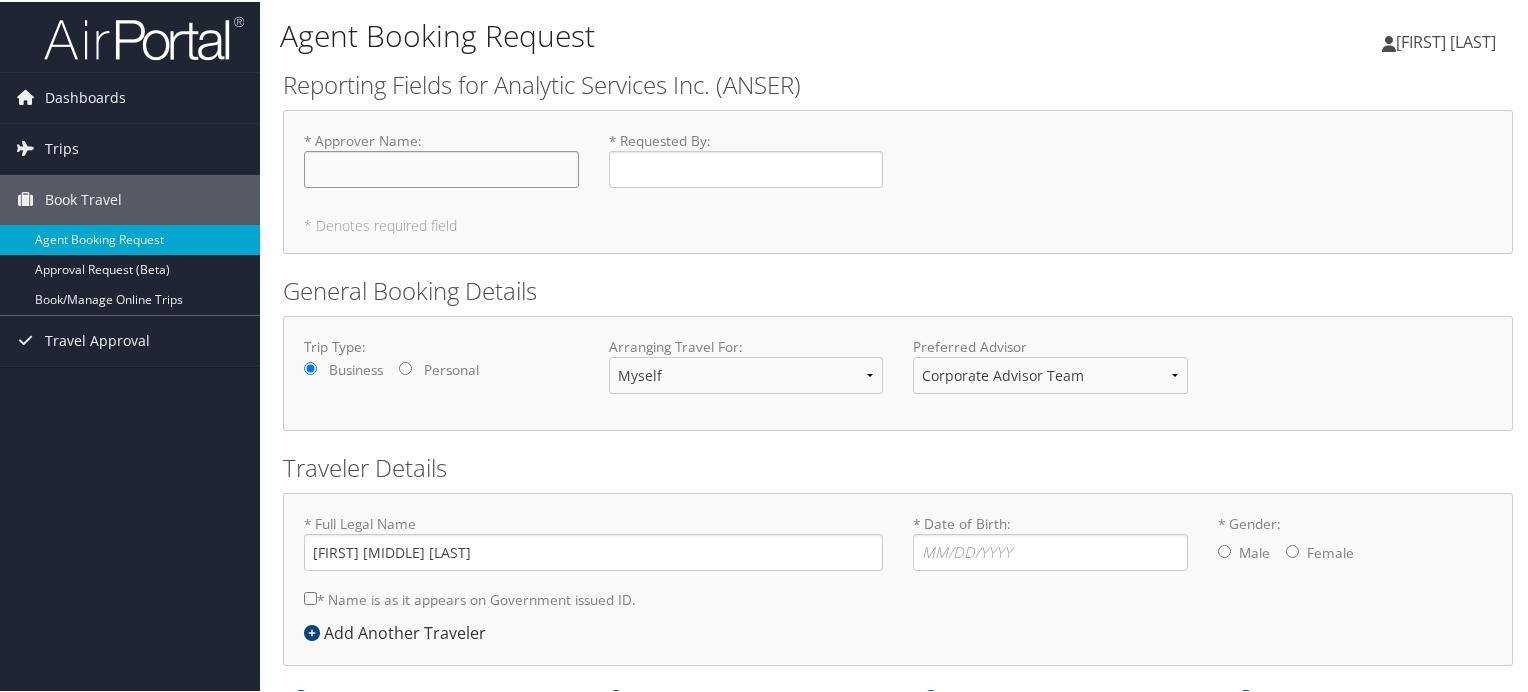 click on "*   Approver Name : Required" at bounding box center [441, 167] 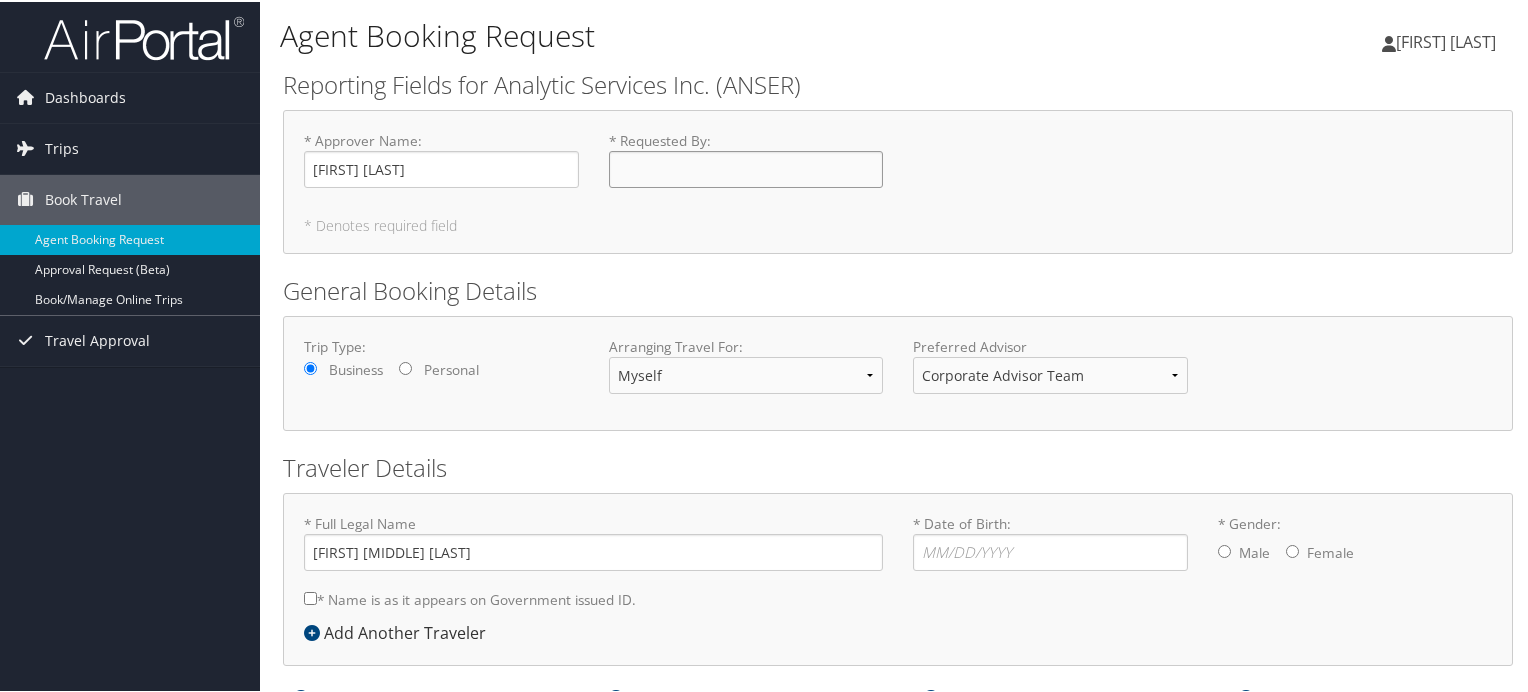 click on "*   Requested By : Required" at bounding box center [746, 167] 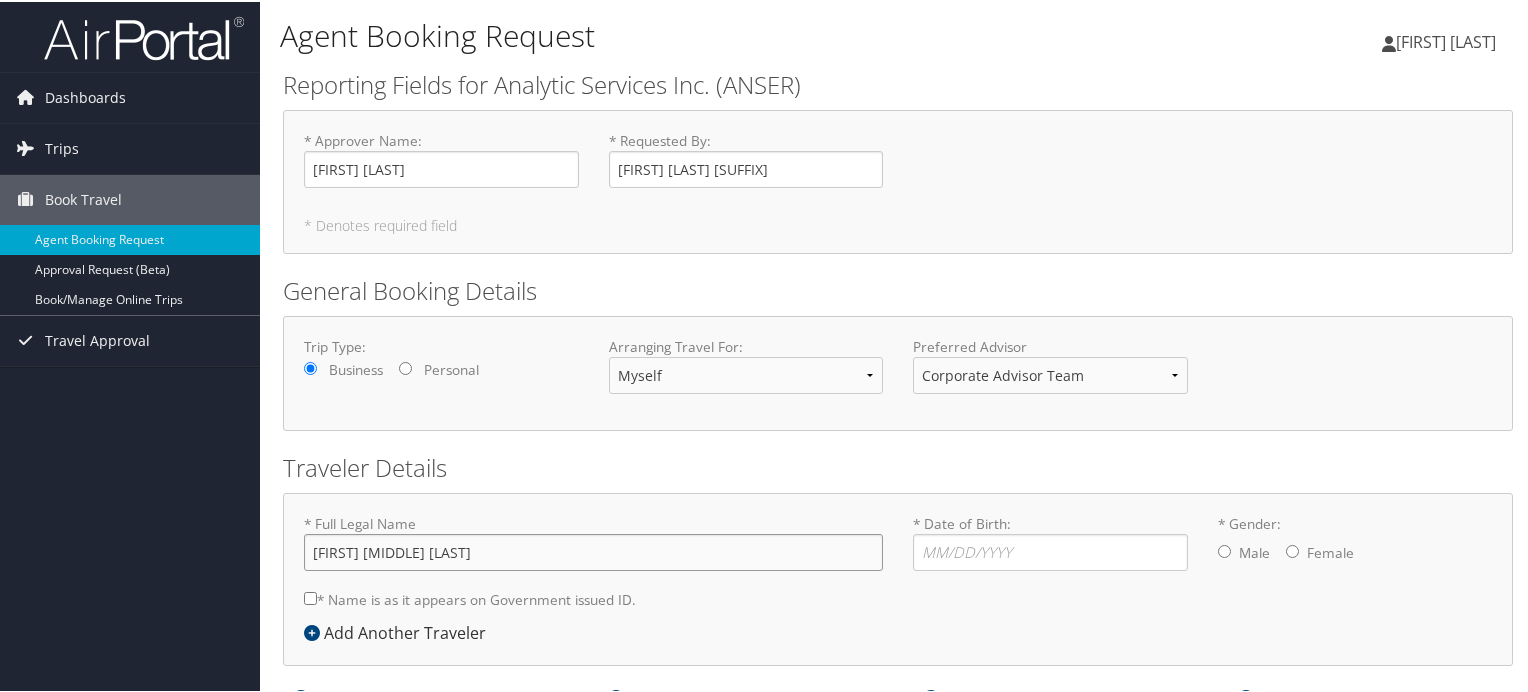 click on "[FIRST] [MIDDLE] [LAST]" at bounding box center [593, 550] 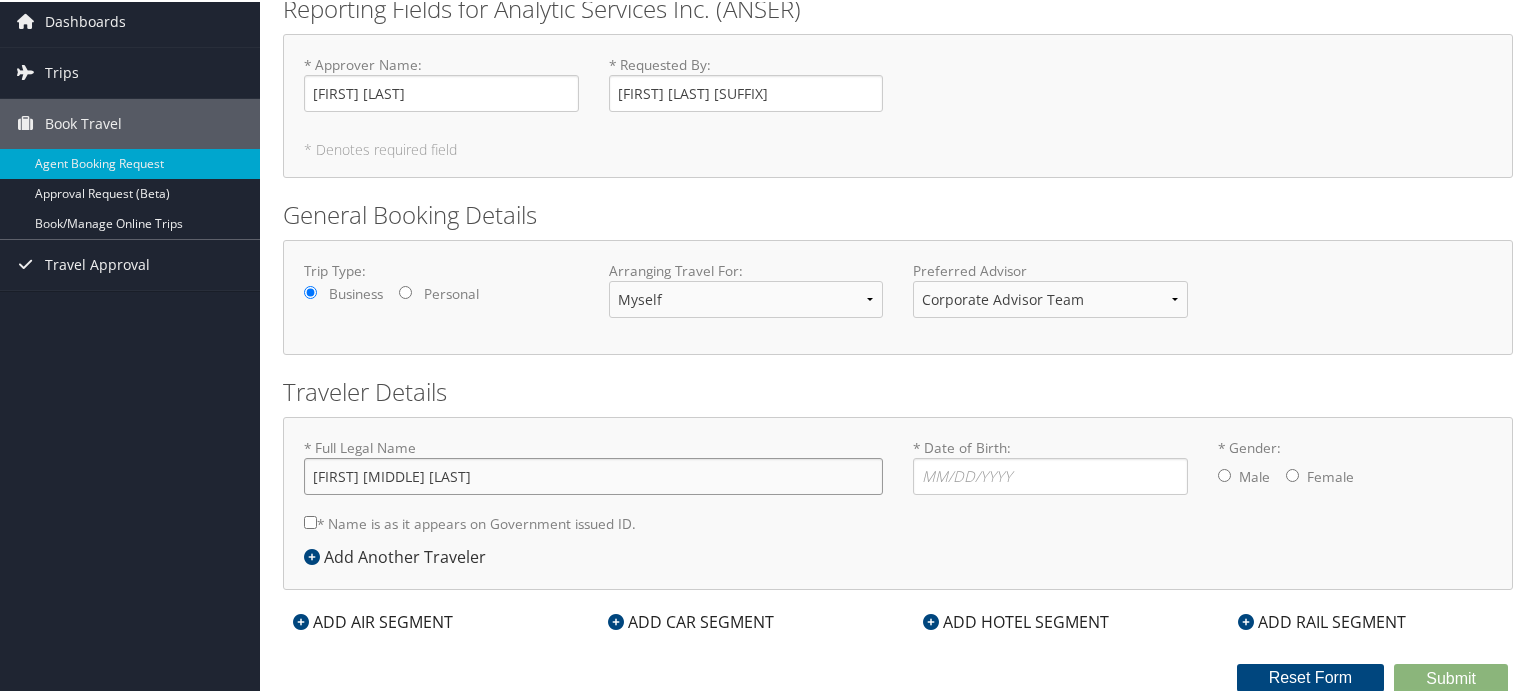 type on "[FIRST] [MIDDLE] [LAST] [SUFFIX]" 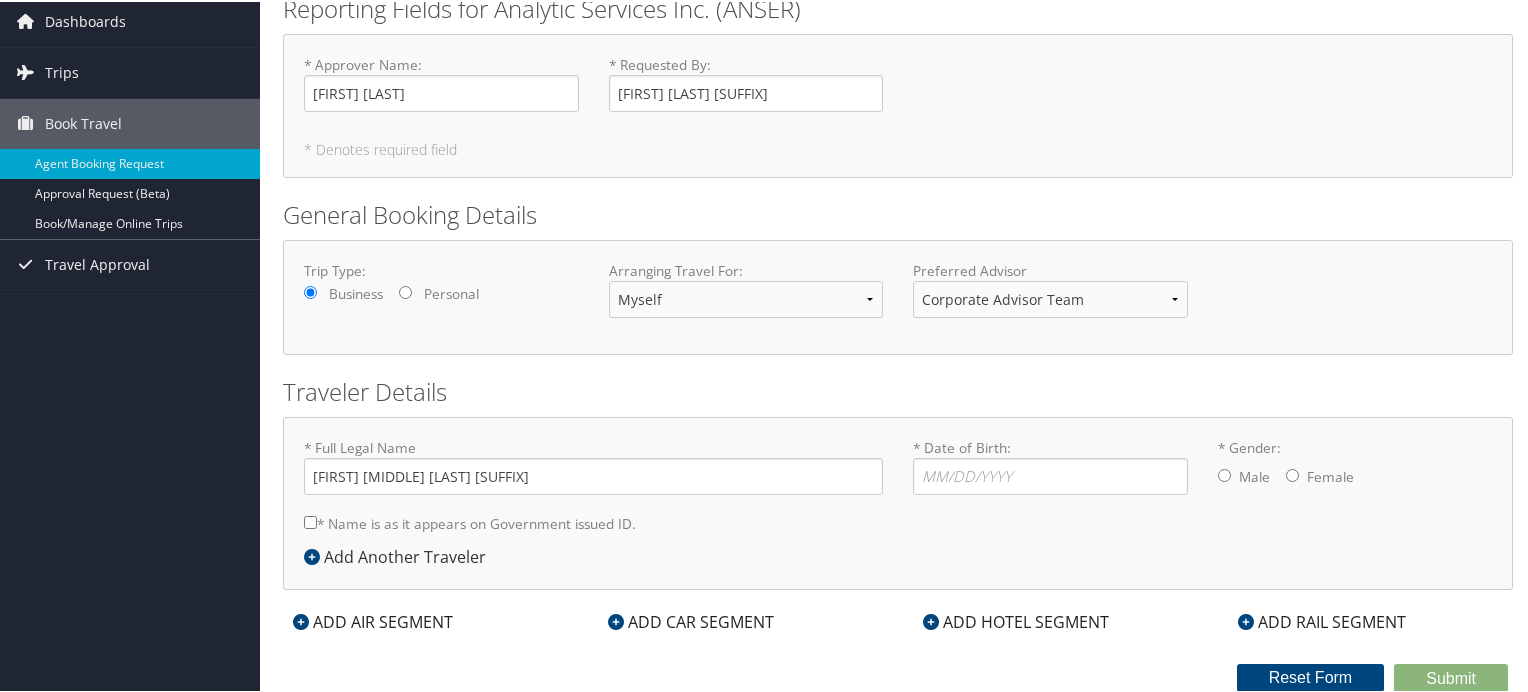 click on "* Full Legal Name Stephen Matthew Leitold Jr * Name is as it appears on Government issued ID. Required" at bounding box center (593, 489) 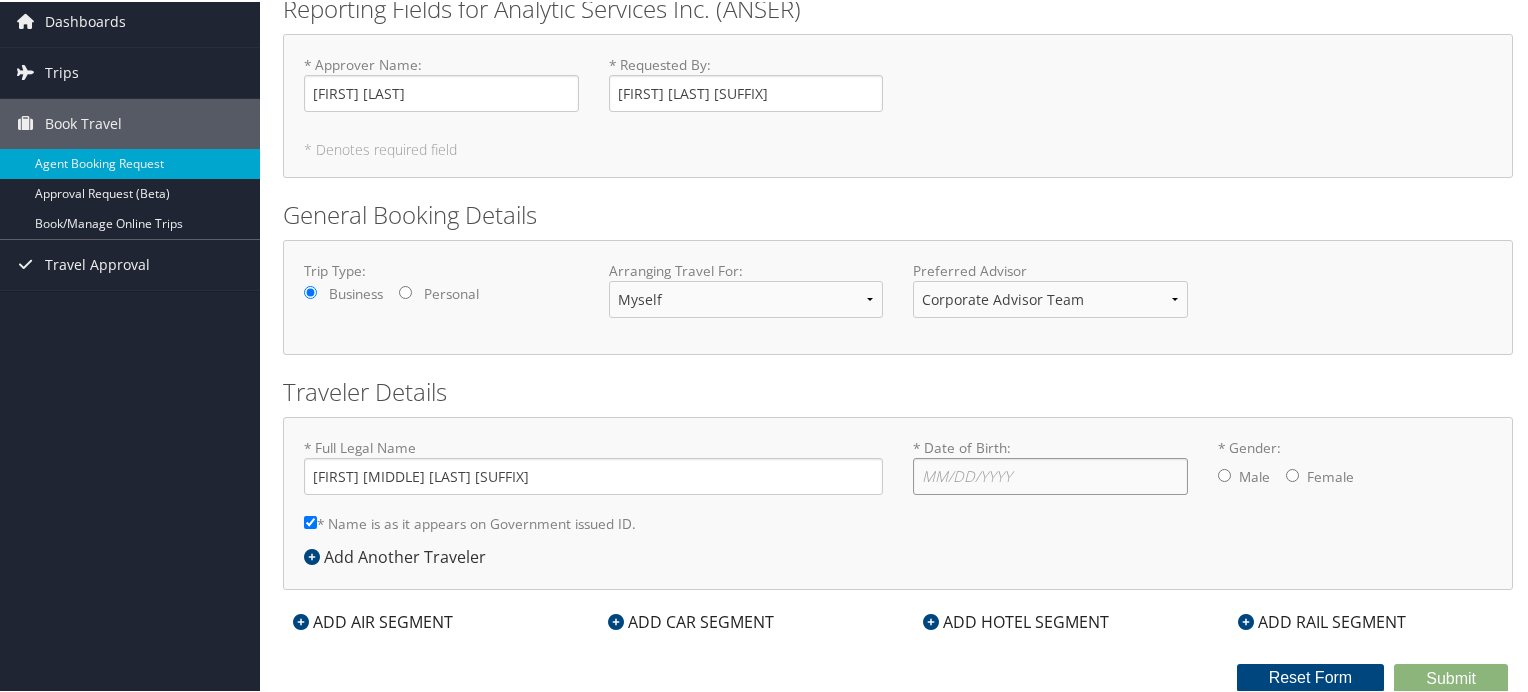 click on "* Date of Birth: Invalid Date" at bounding box center [1050, 474] 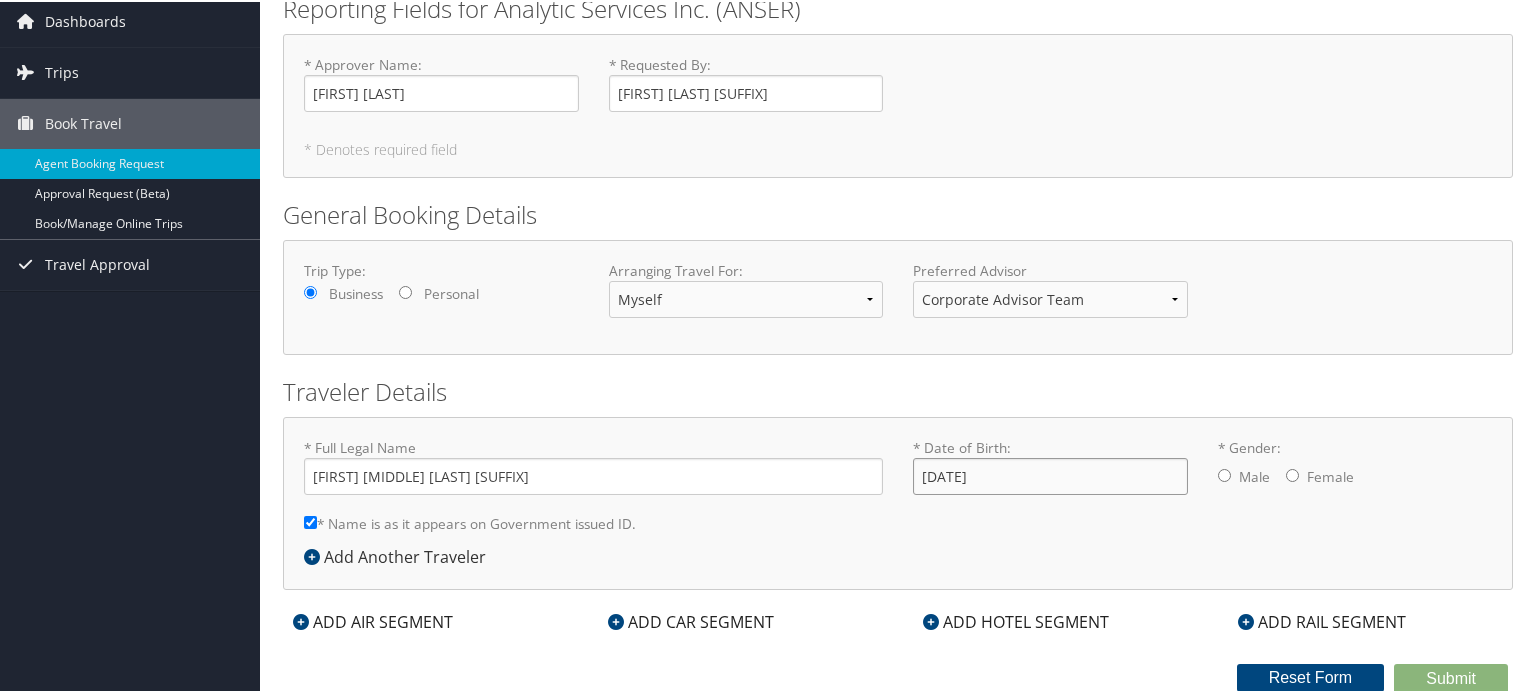 type on "10/11/1975" 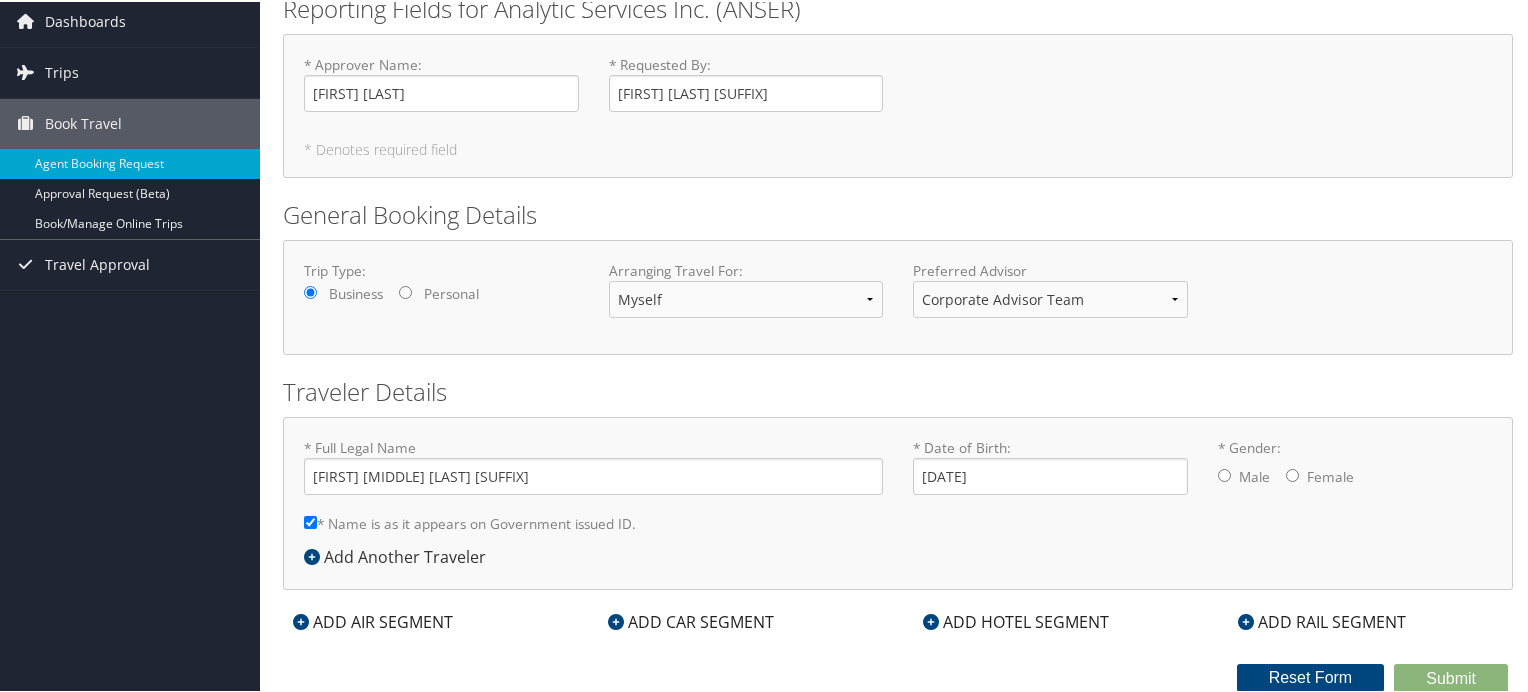 click on "* Gender:  Male Female" at bounding box center [1224, 473] 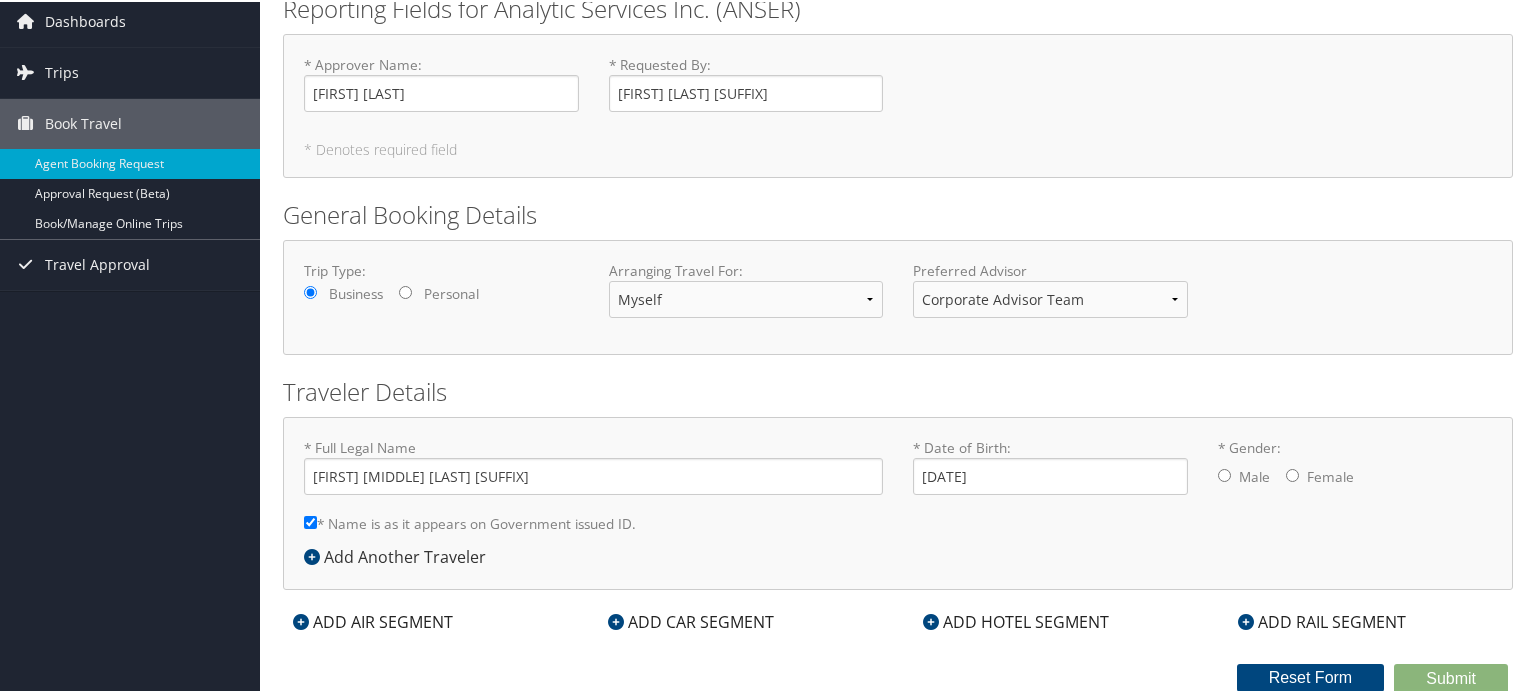 radio on "true" 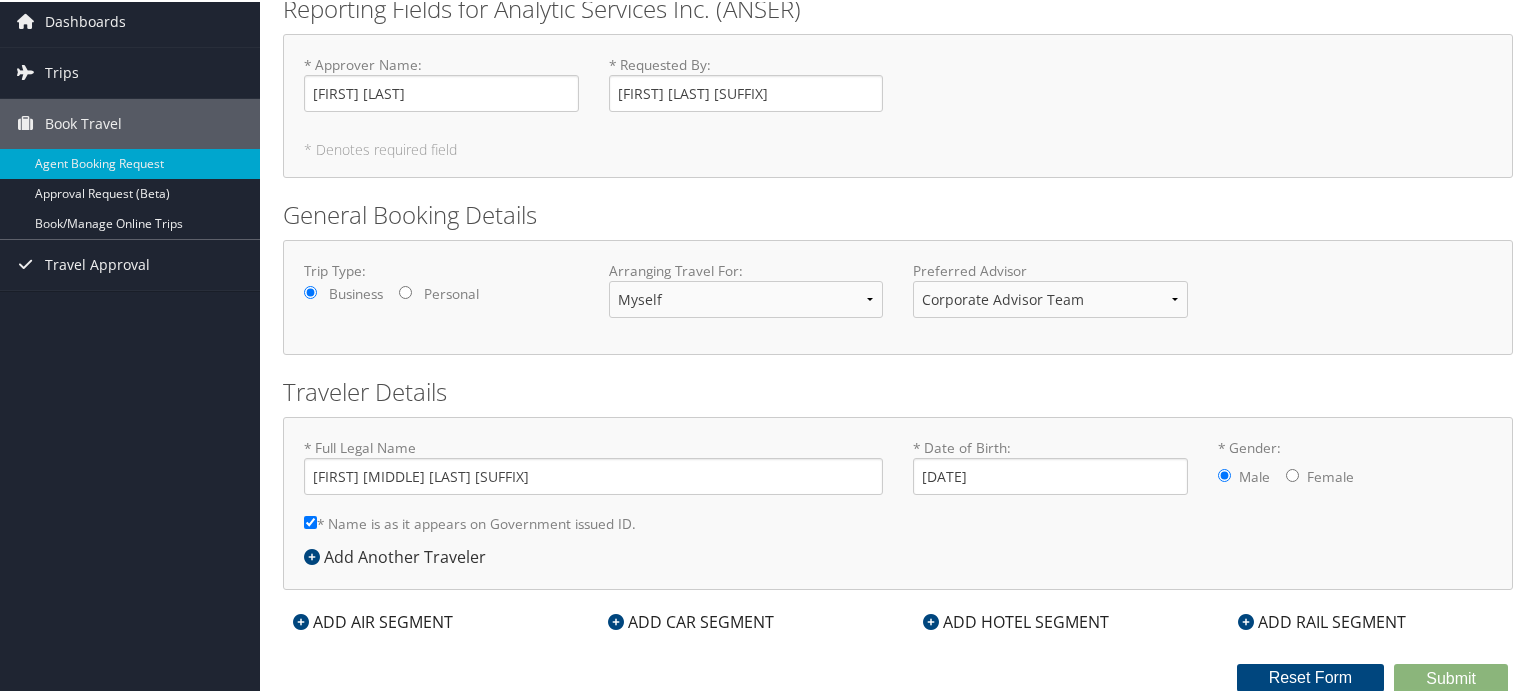 click on "ADD AIR SEGMENT" at bounding box center (373, 620) 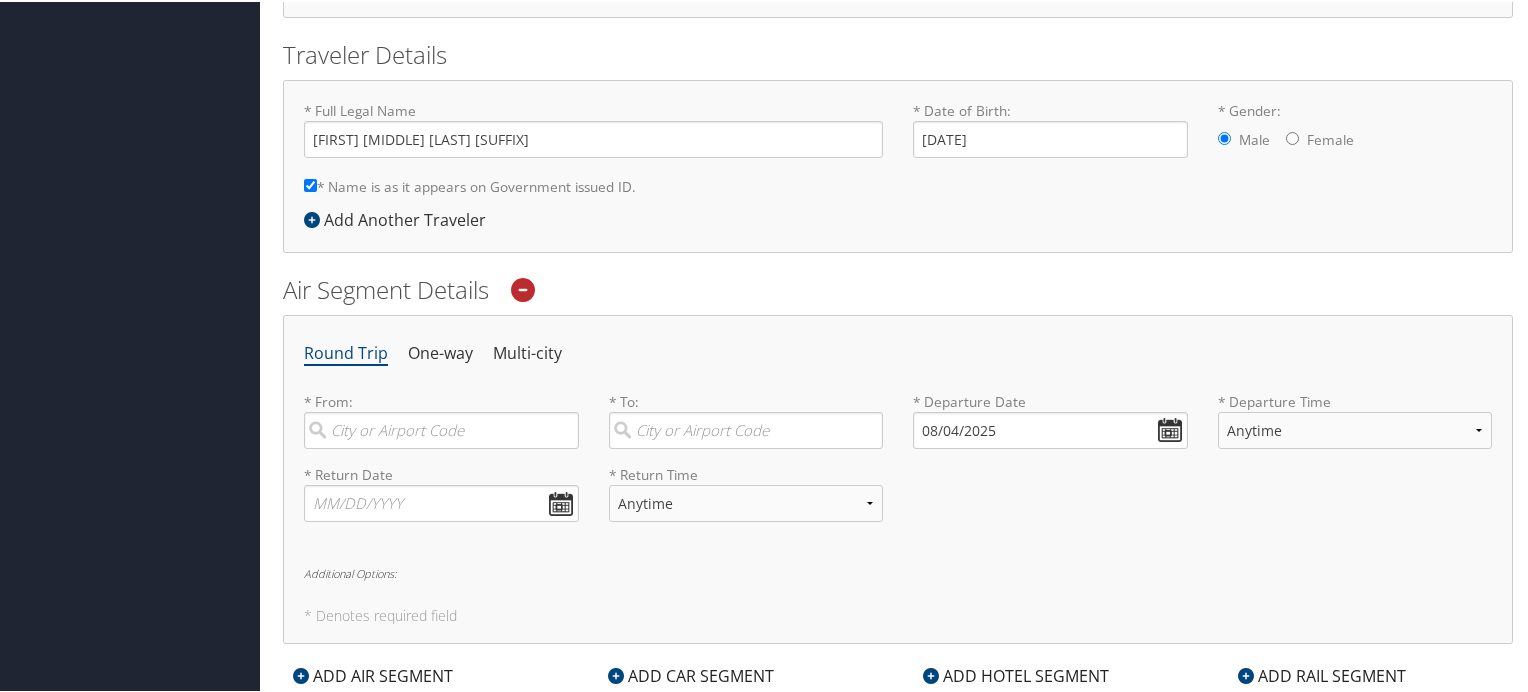 scroll, scrollTop: 476, scrollLeft: 0, axis: vertical 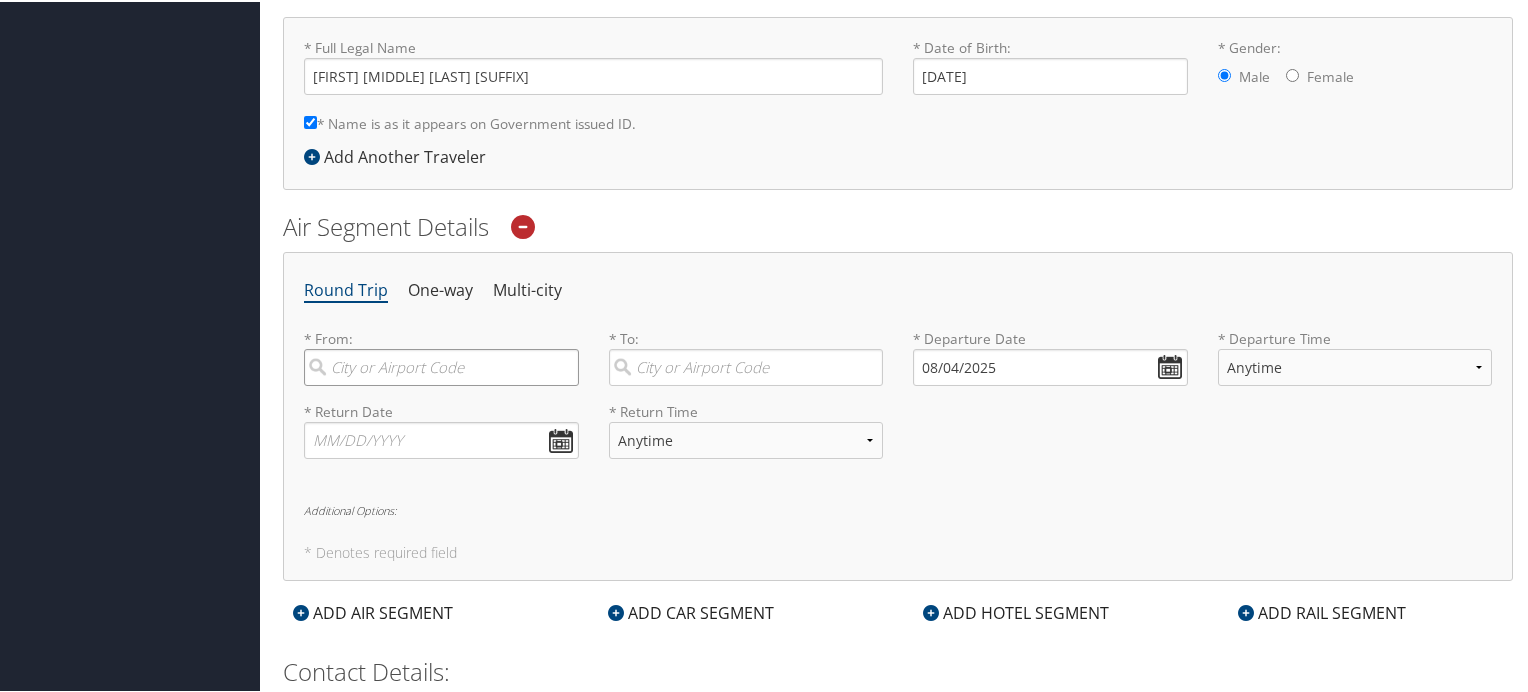 click at bounding box center [441, 365] 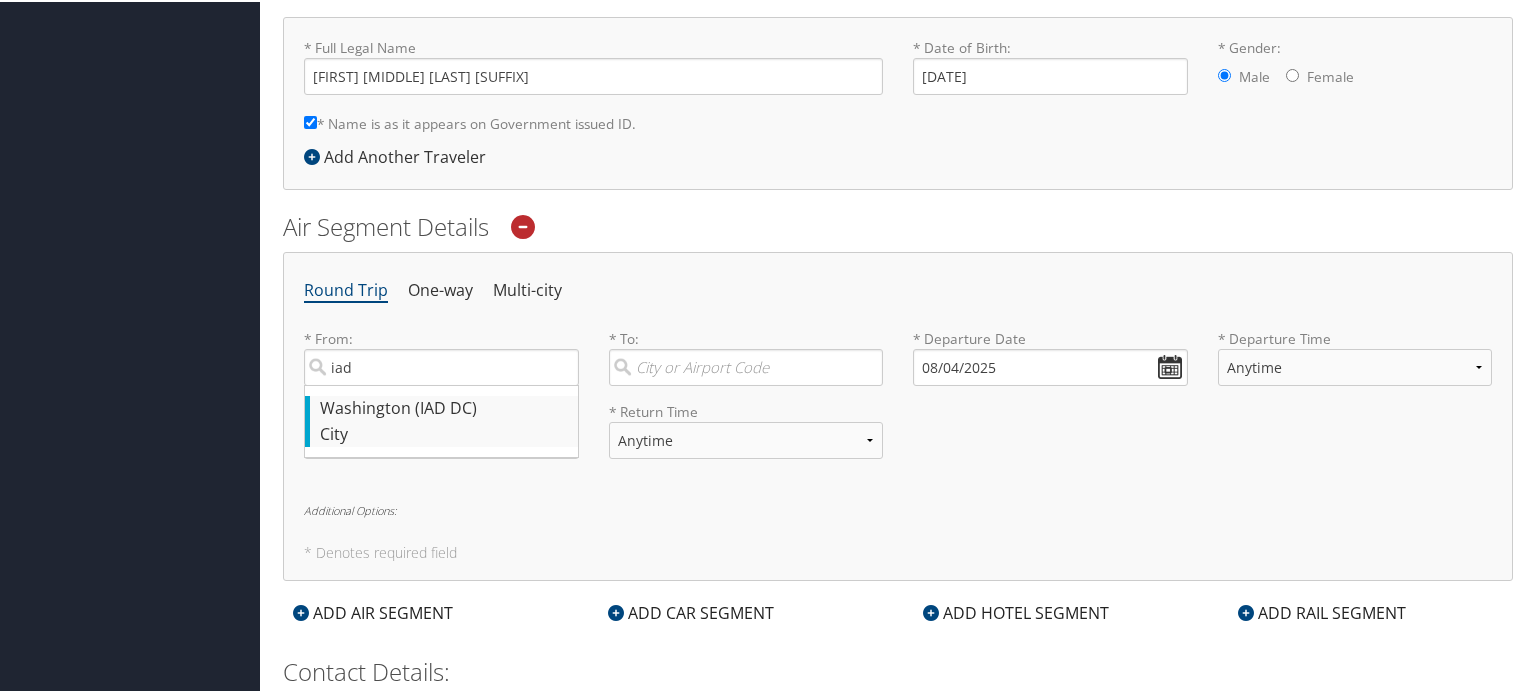 click on "Washington   (IAD DC)" at bounding box center (444, 407) 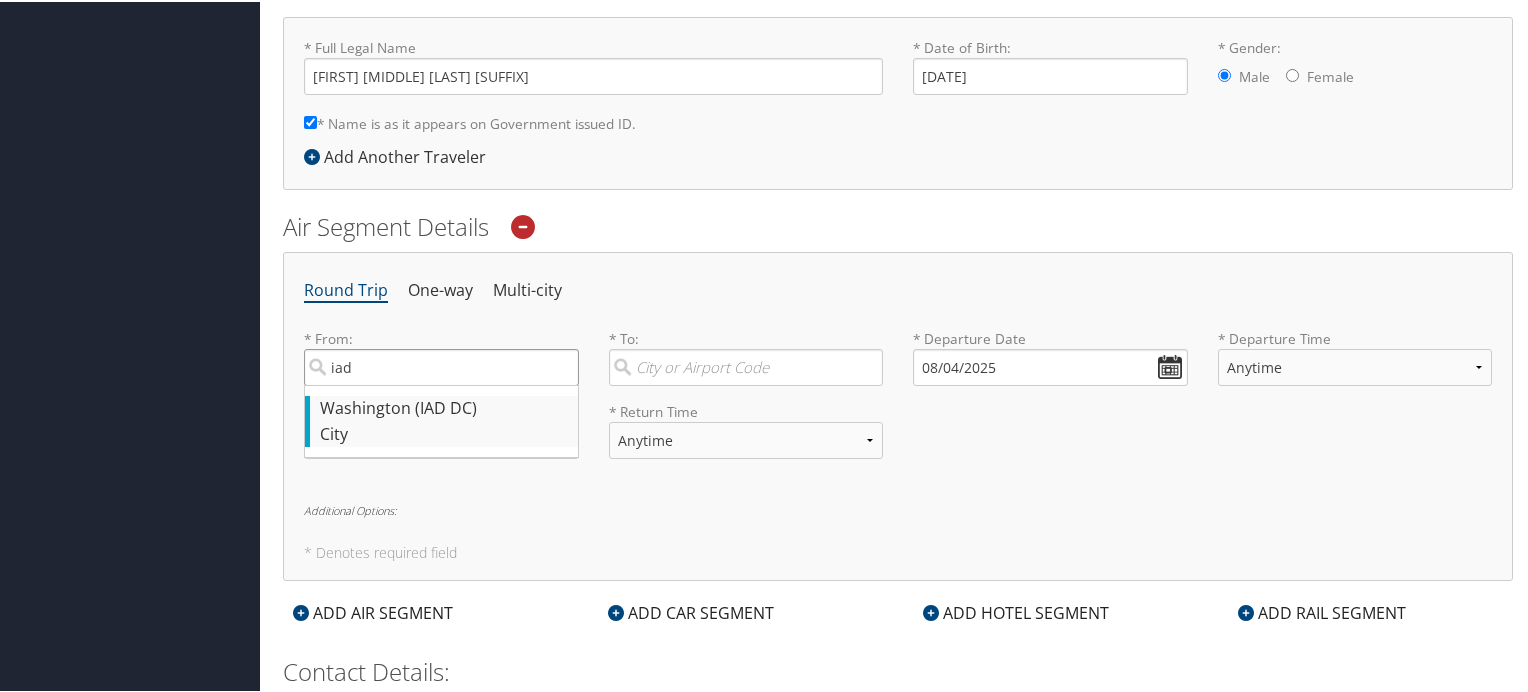 click on "iad" at bounding box center (441, 365) 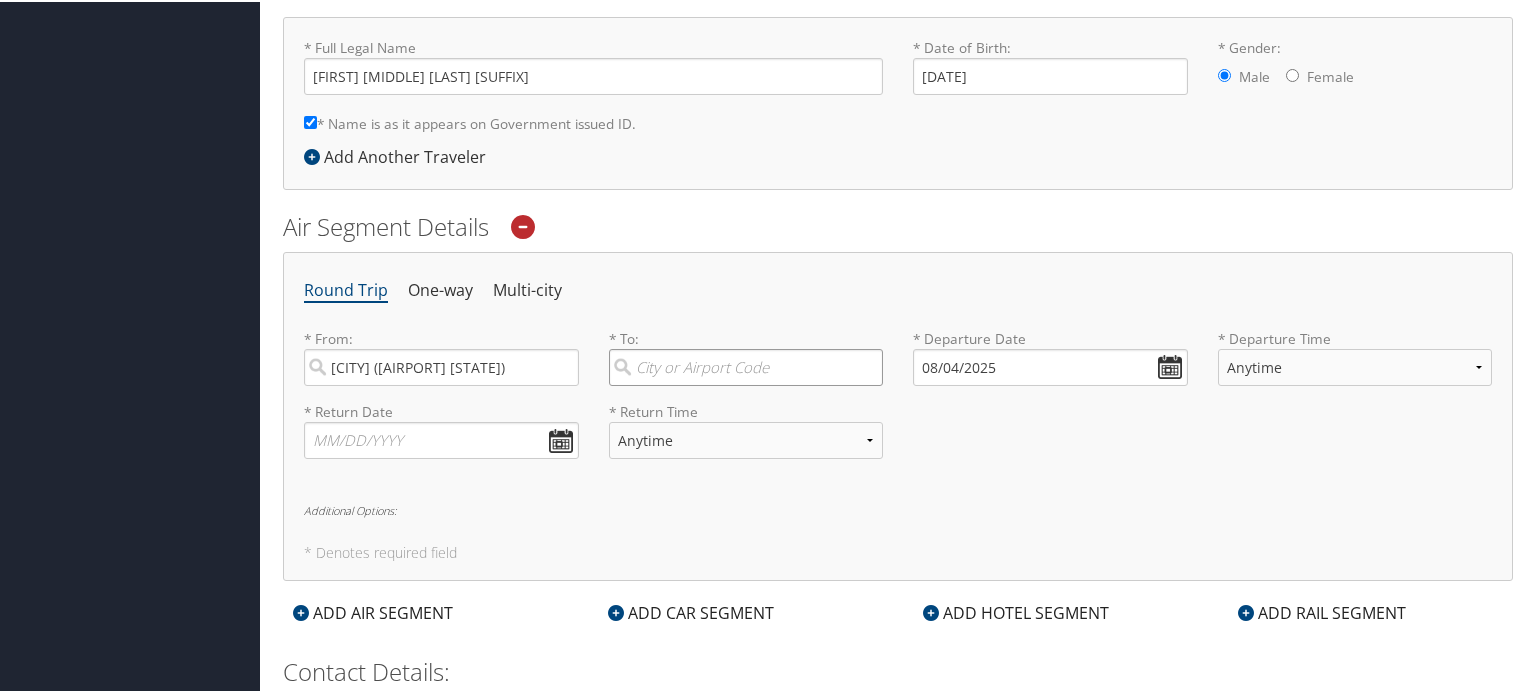 click at bounding box center [746, 365] 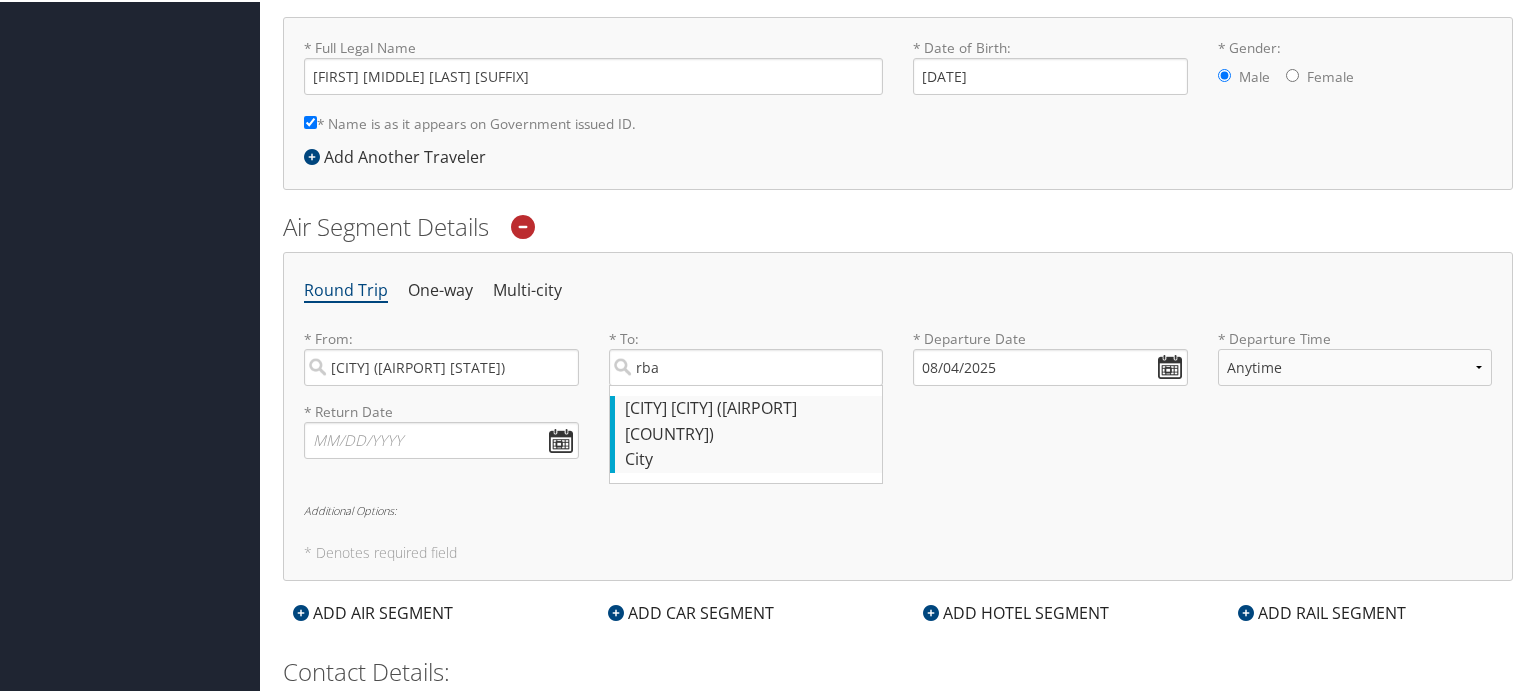 click on "Rabat   (RBA Morocco)" at bounding box center (749, 419) 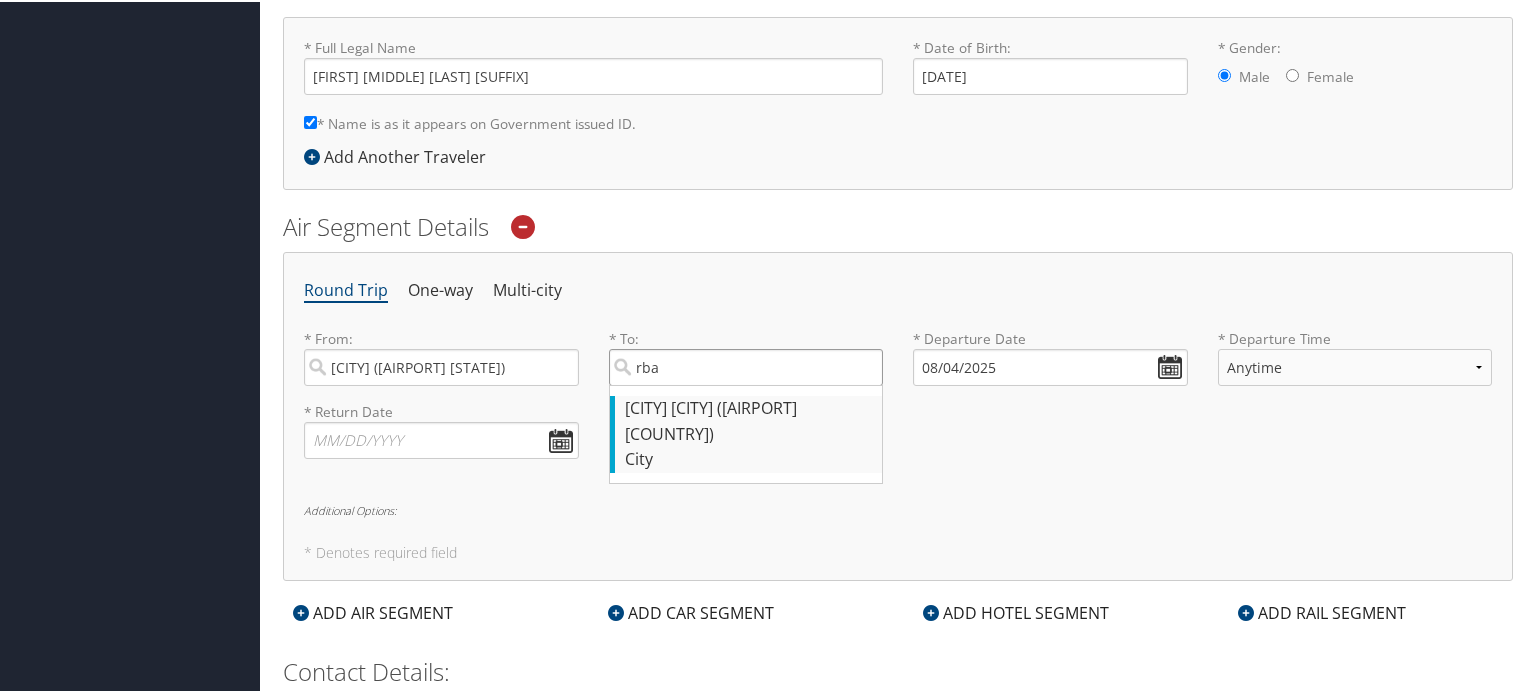 click on "rba" at bounding box center (746, 365) 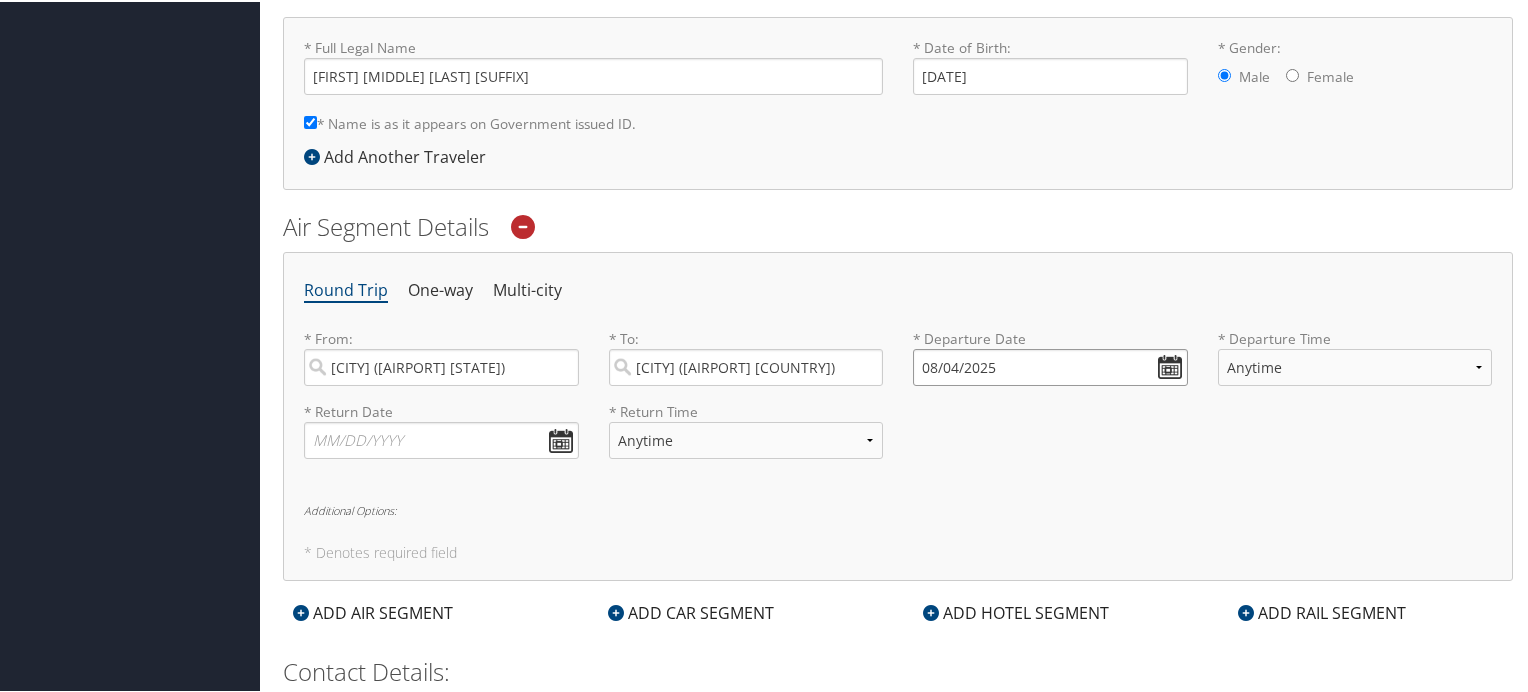 click on "08/04/2025" at bounding box center [1050, 365] 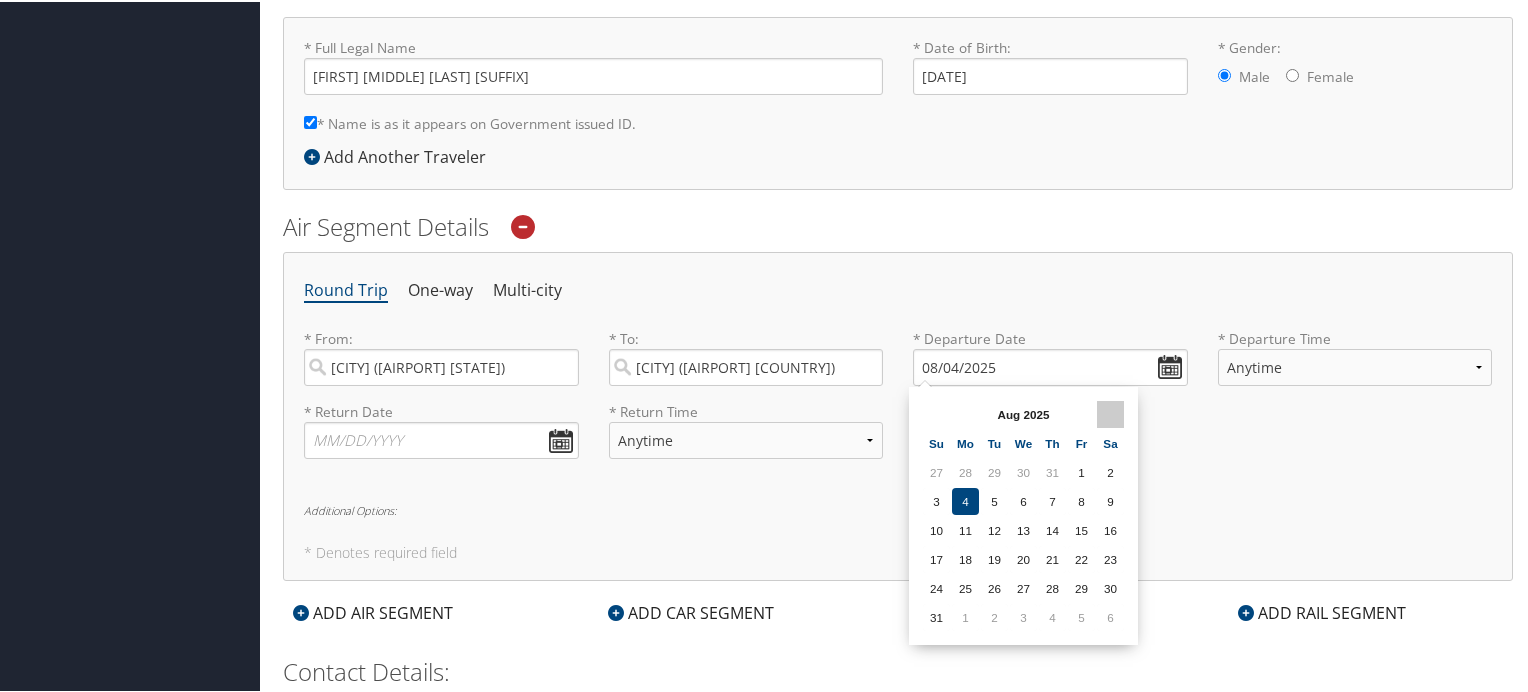 click at bounding box center [1110, 412] 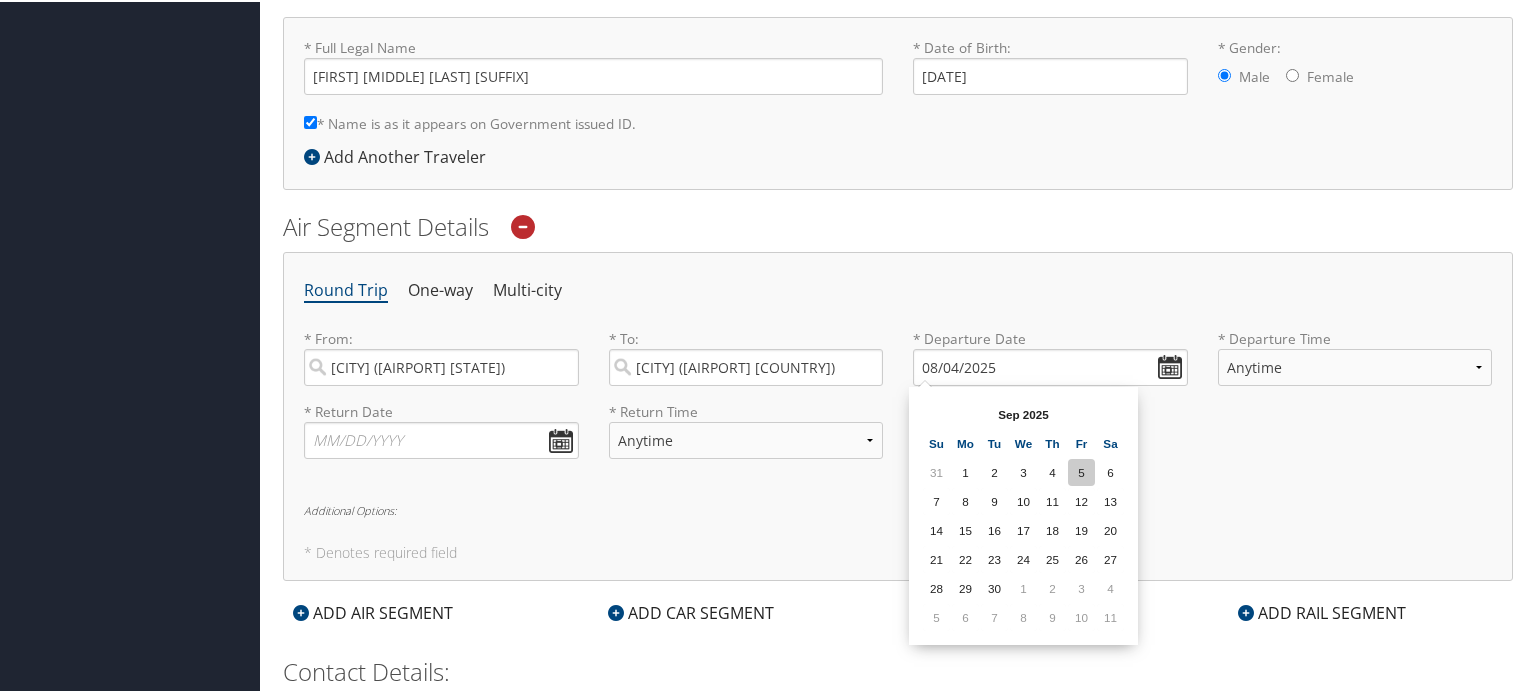 click on "5" at bounding box center (1081, 470) 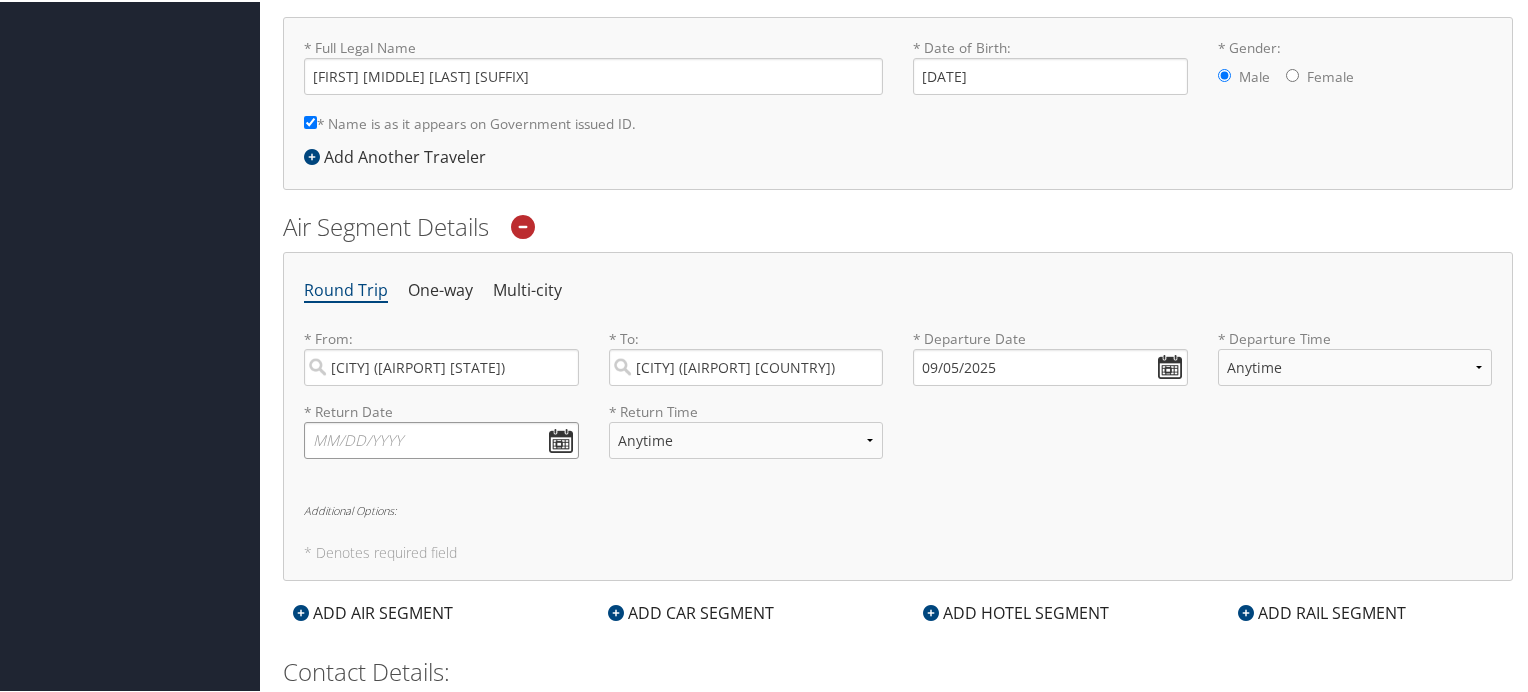click at bounding box center (441, 438) 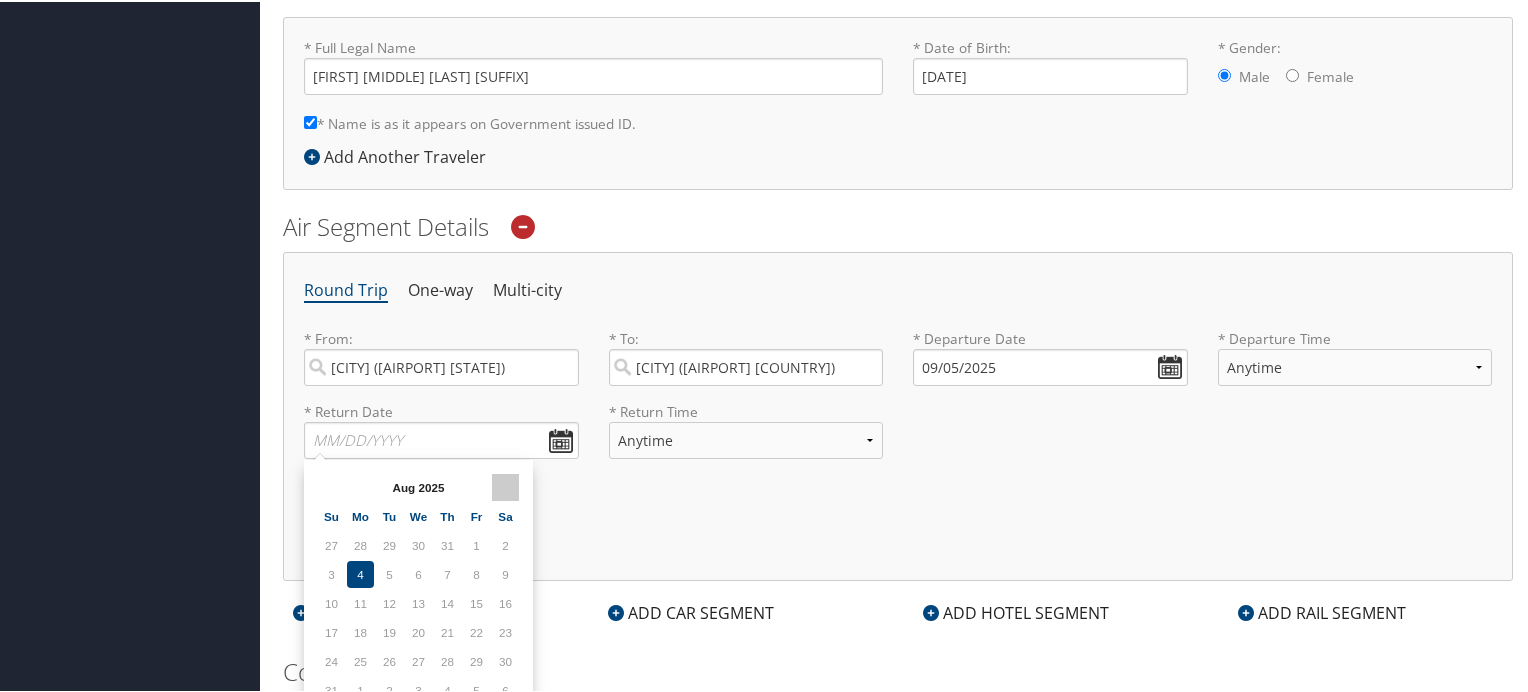 click at bounding box center [505, 485] 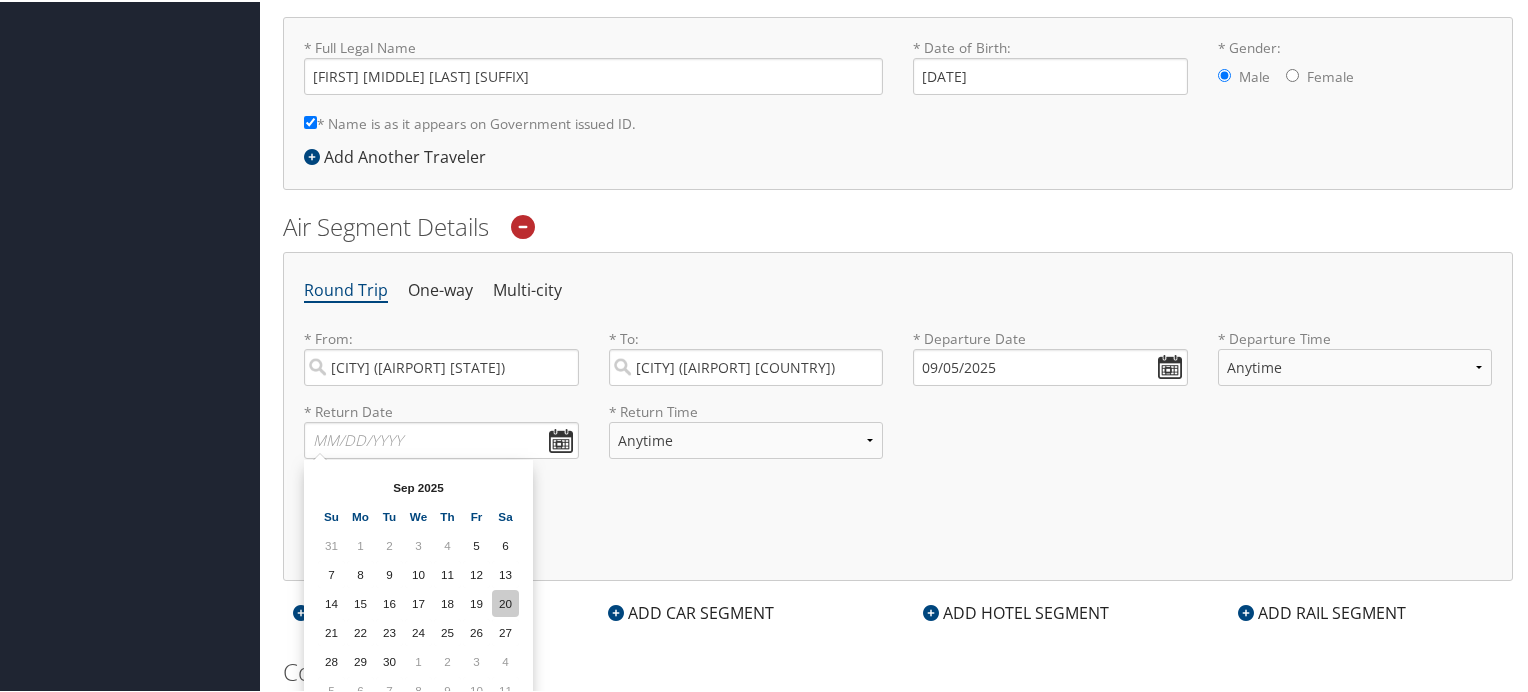 click on "20" at bounding box center [505, 601] 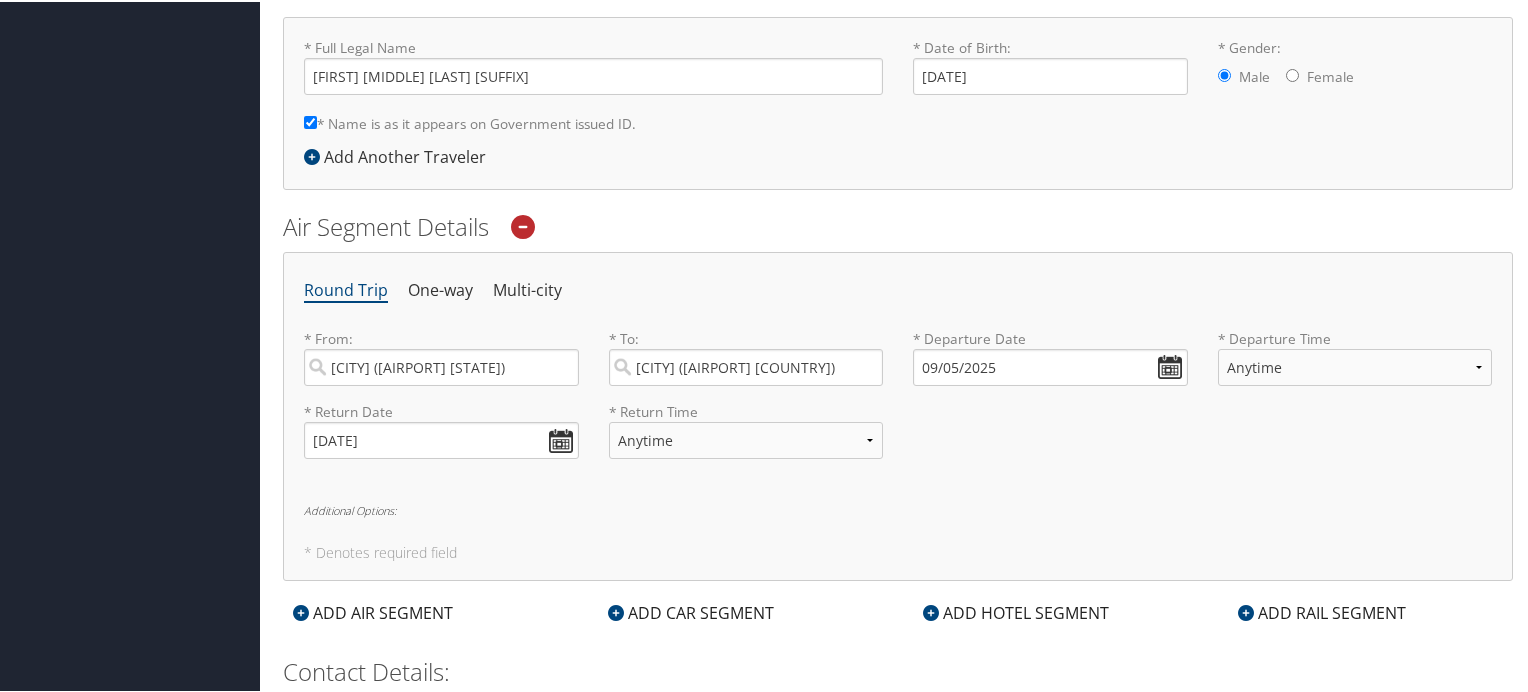 scroll, scrollTop: 692, scrollLeft: 0, axis: vertical 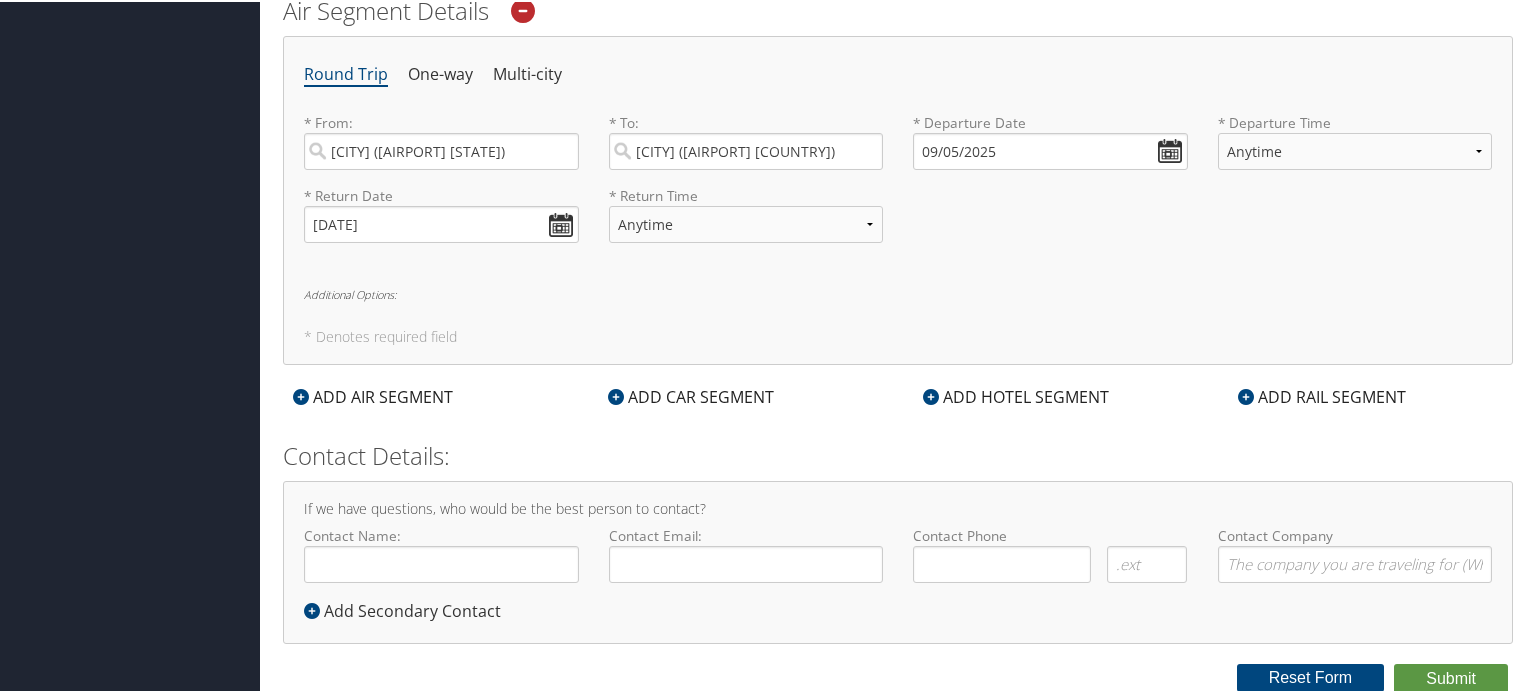 click on "Additional Options:" at bounding box center [898, 292] 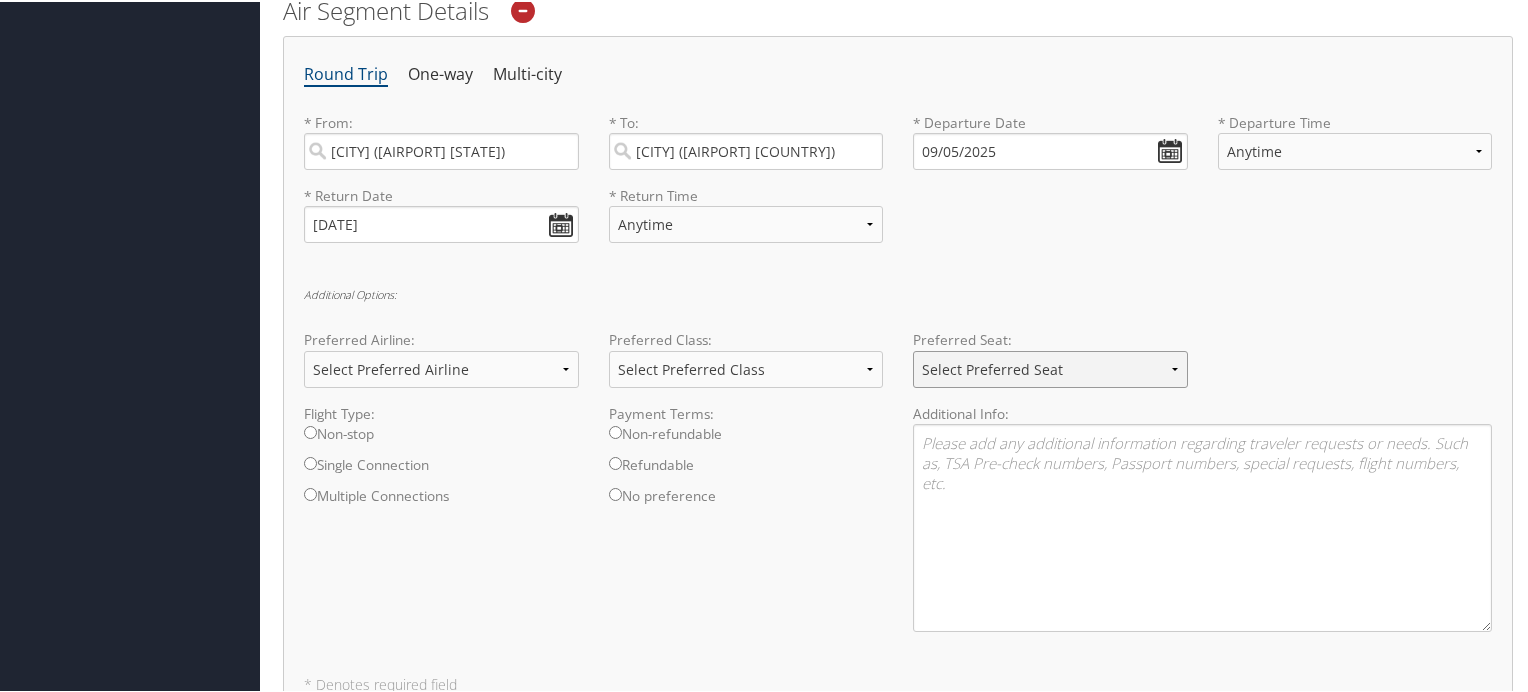 select on "Aisle" 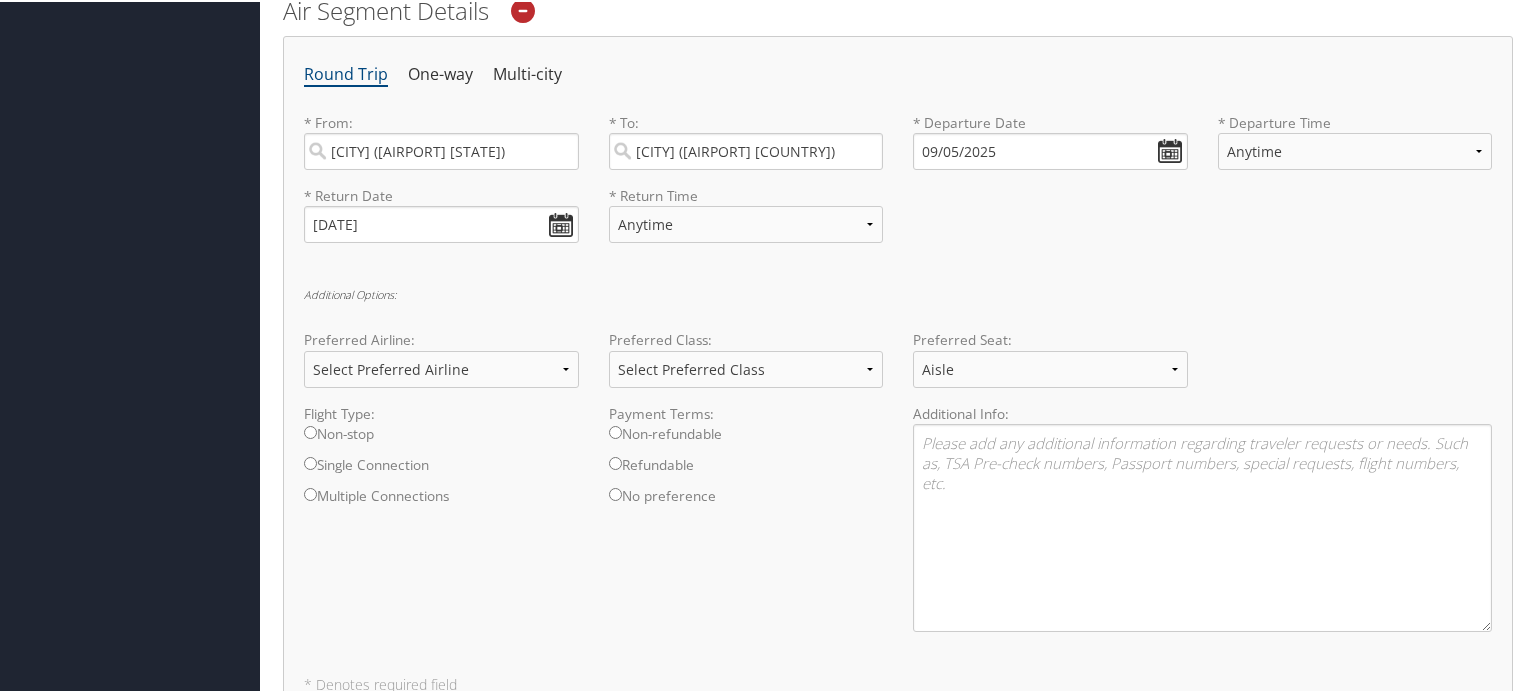 click on "Non-refundable" at bounding box center (615, 430) 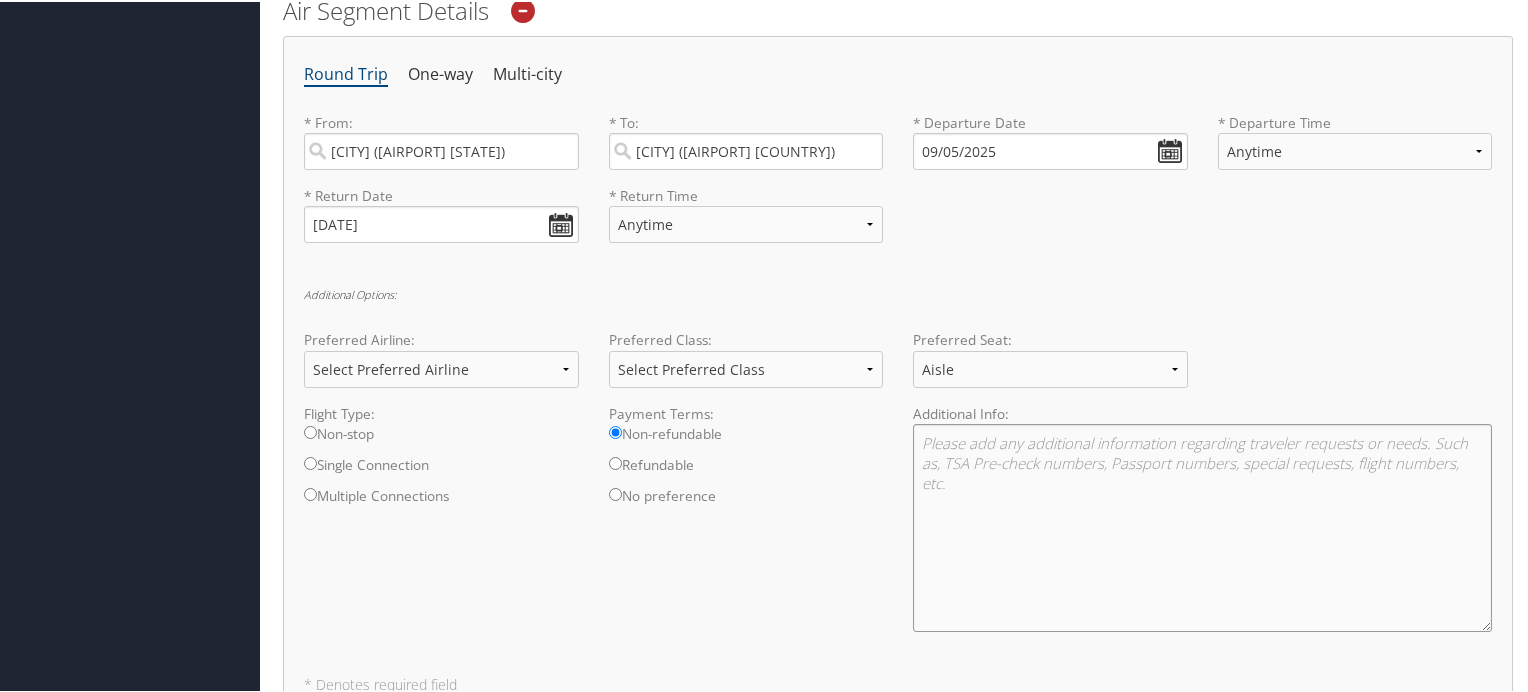 click at bounding box center (1202, 526) 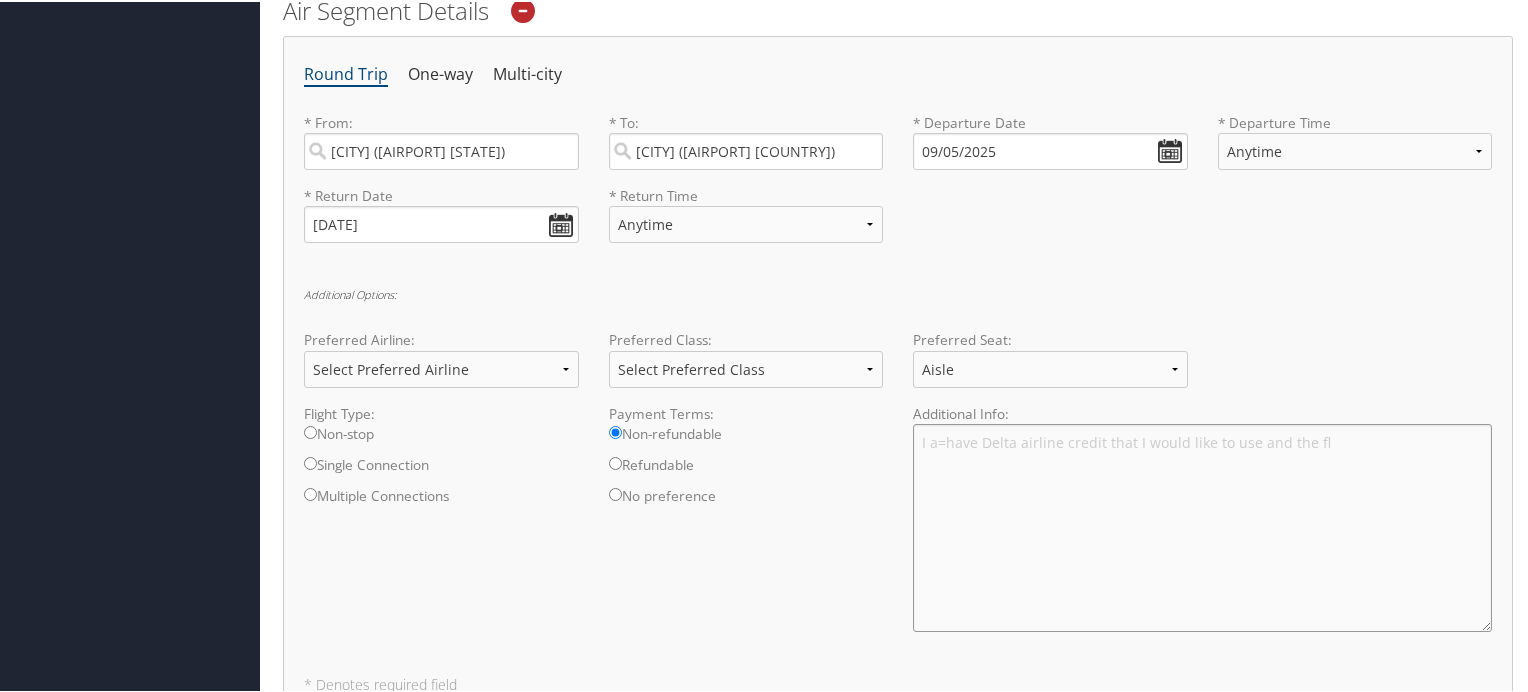 type on "I a=have Delta airline credit that I would like to use and the fli" 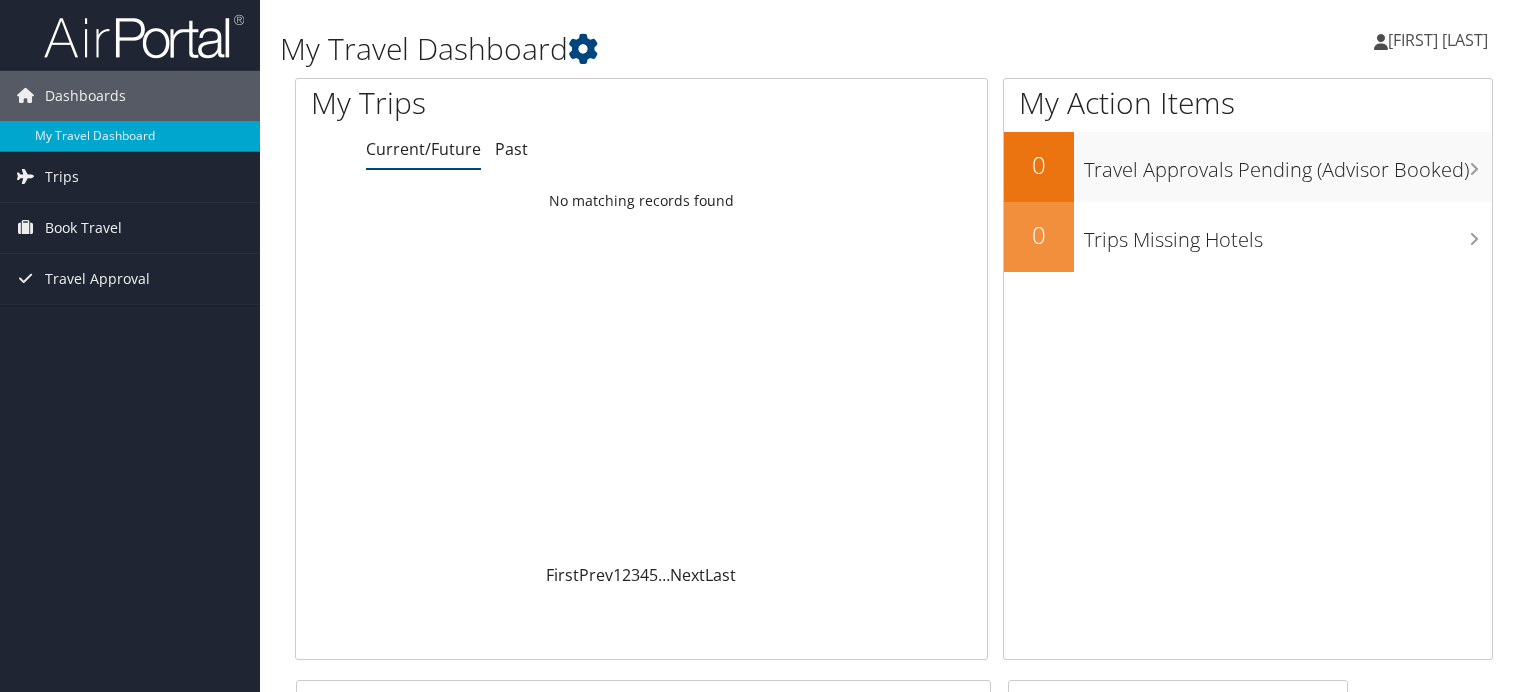 scroll, scrollTop: 0, scrollLeft: 0, axis: both 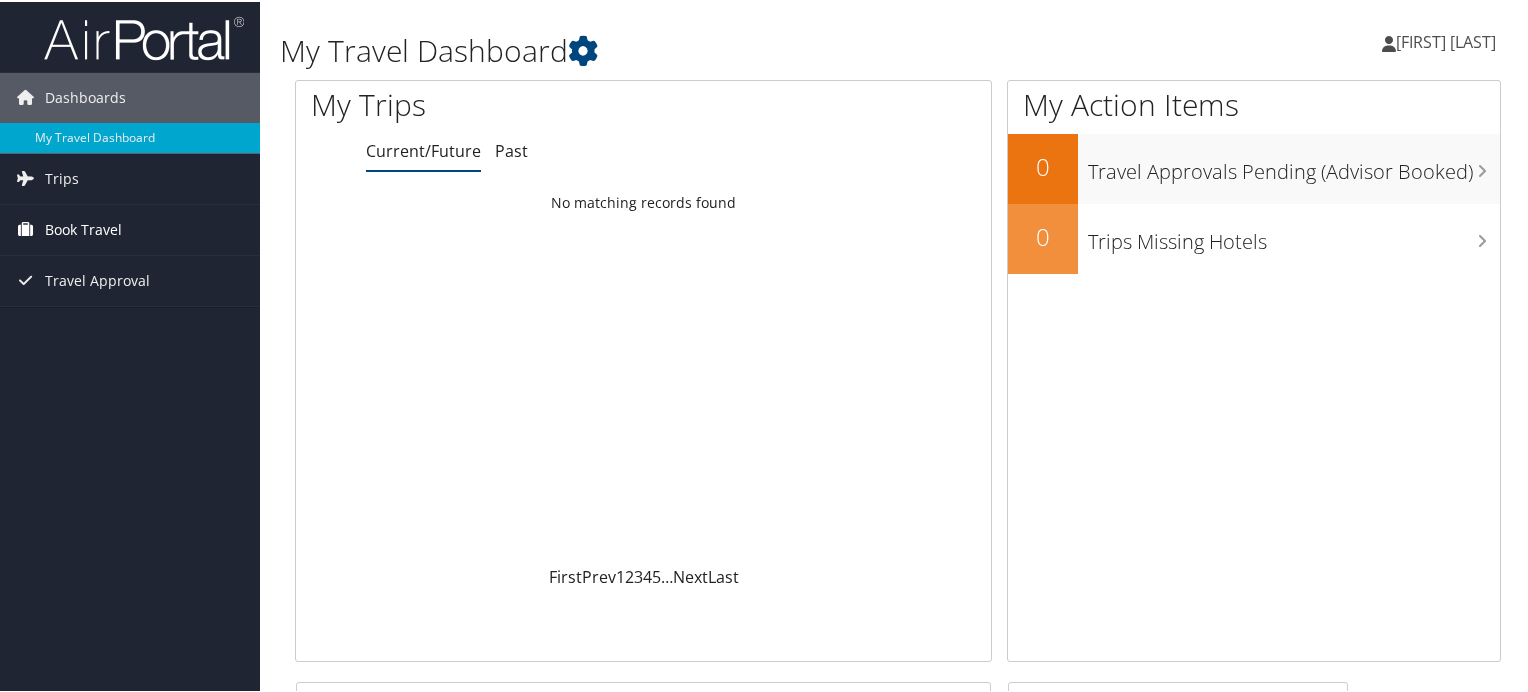 click on "Book Travel" at bounding box center [83, 228] 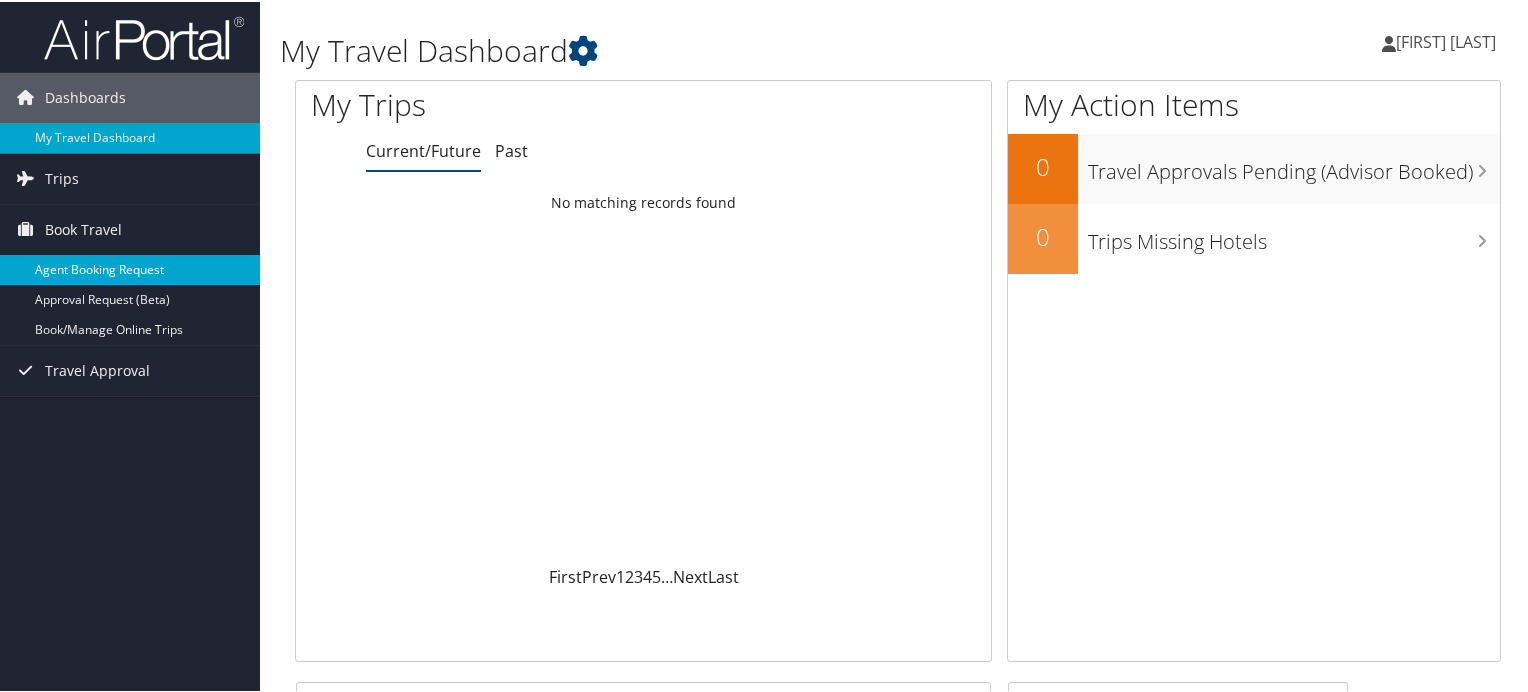 click on "Agent Booking Request" at bounding box center [130, 268] 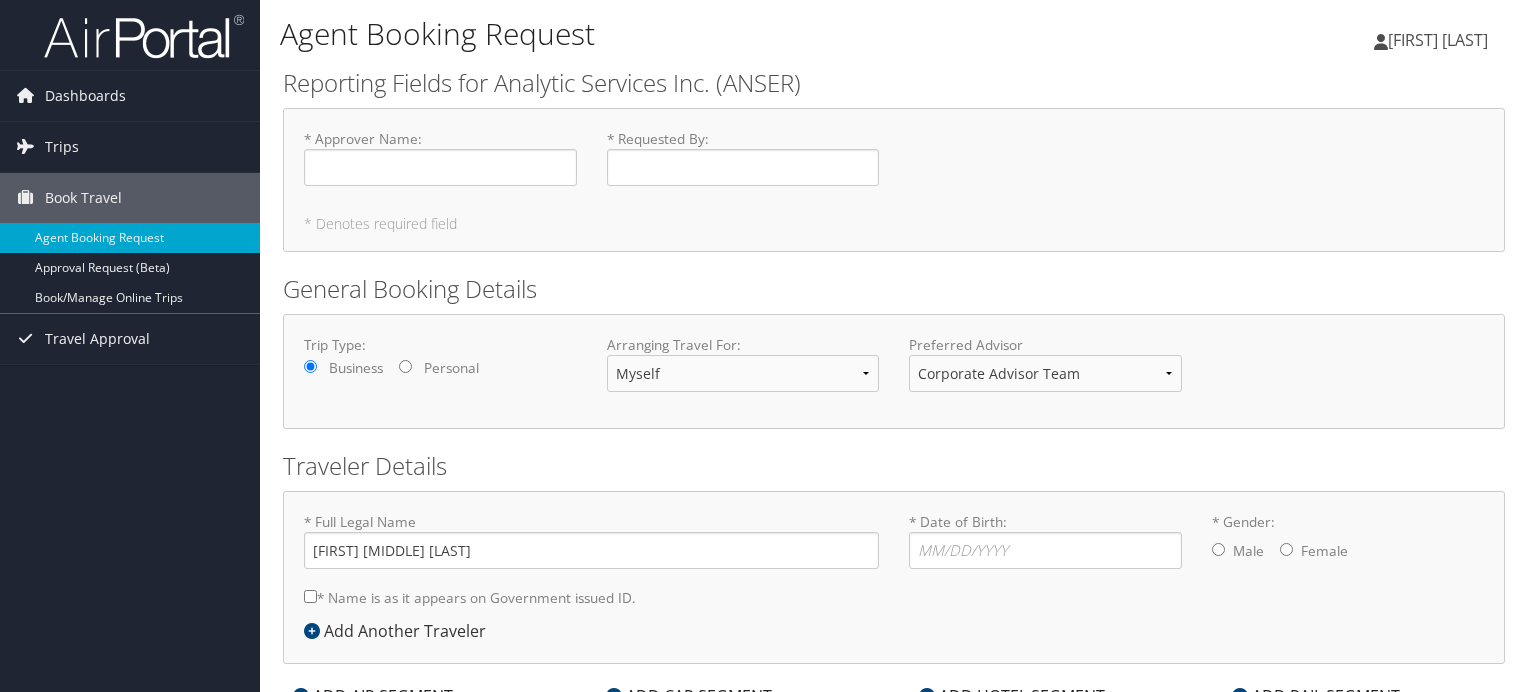 scroll, scrollTop: 0, scrollLeft: 0, axis: both 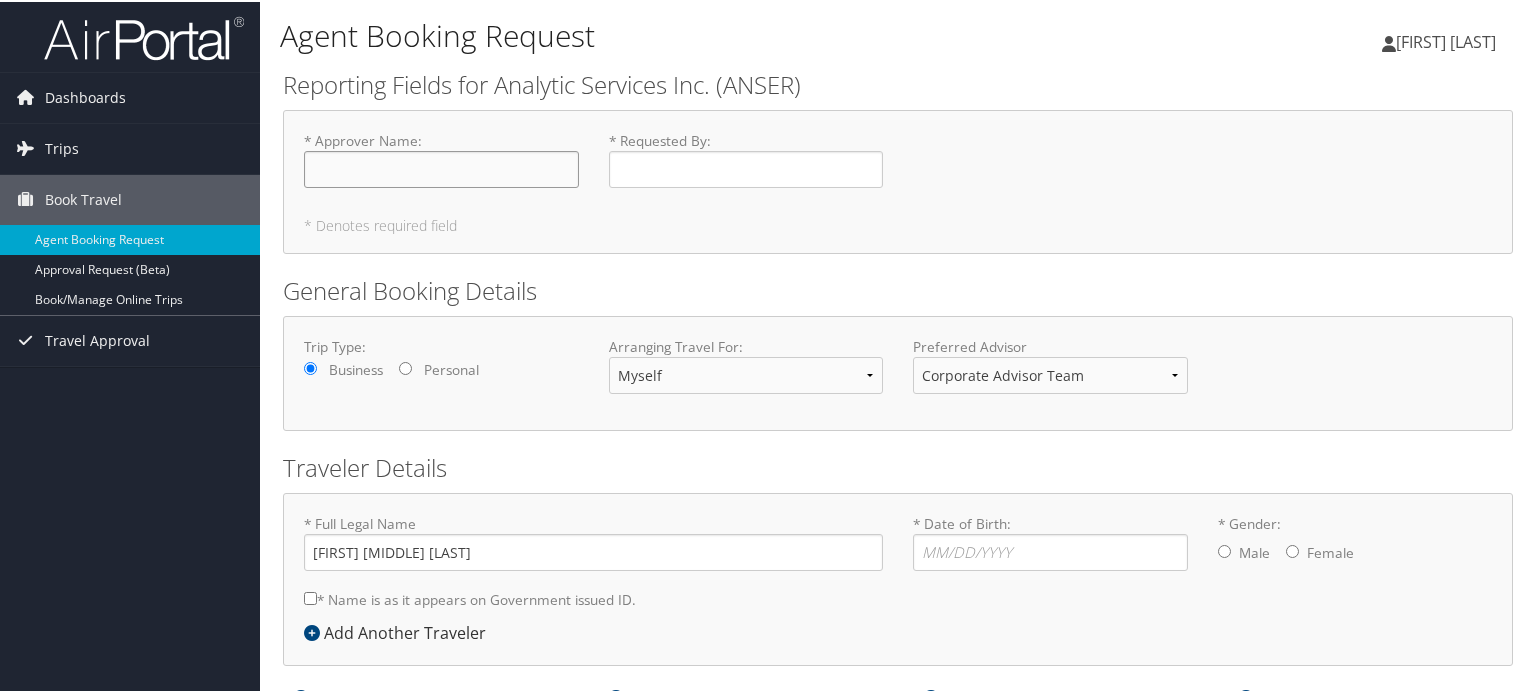 click on "*   Approver Name : Required" at bounding box center [441, 167] 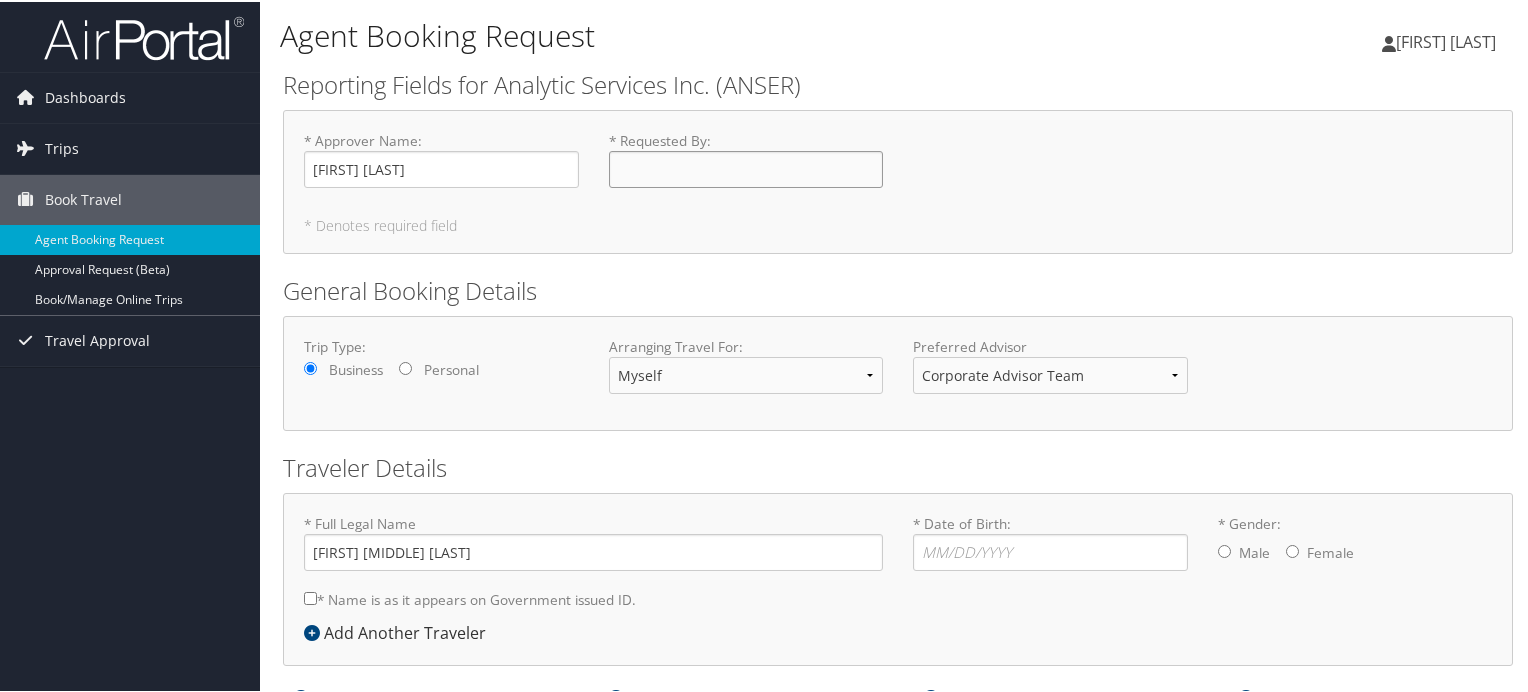 click on "*   Requested By : Required" at bounding box center [746, 167] 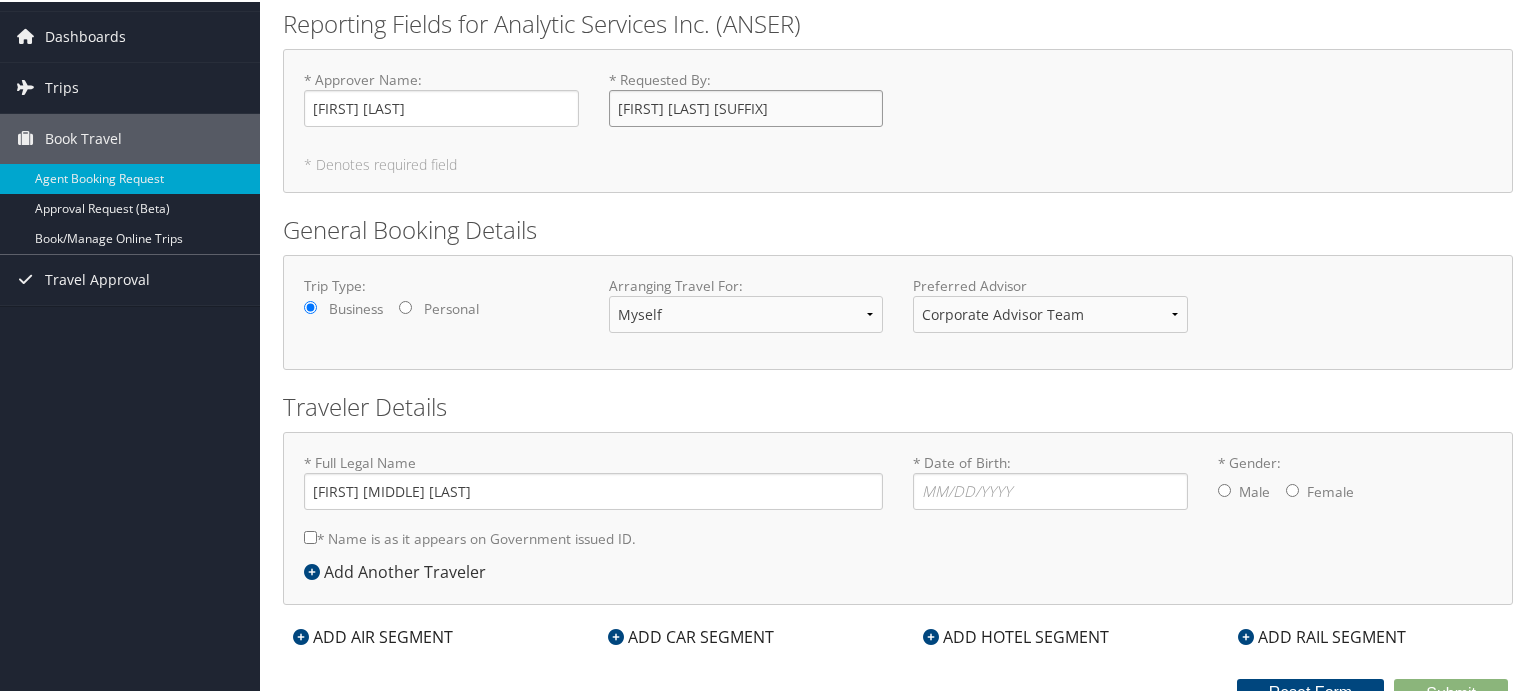 scroll, scrollTop: 76, scrollLeft: 0, axis: vertical 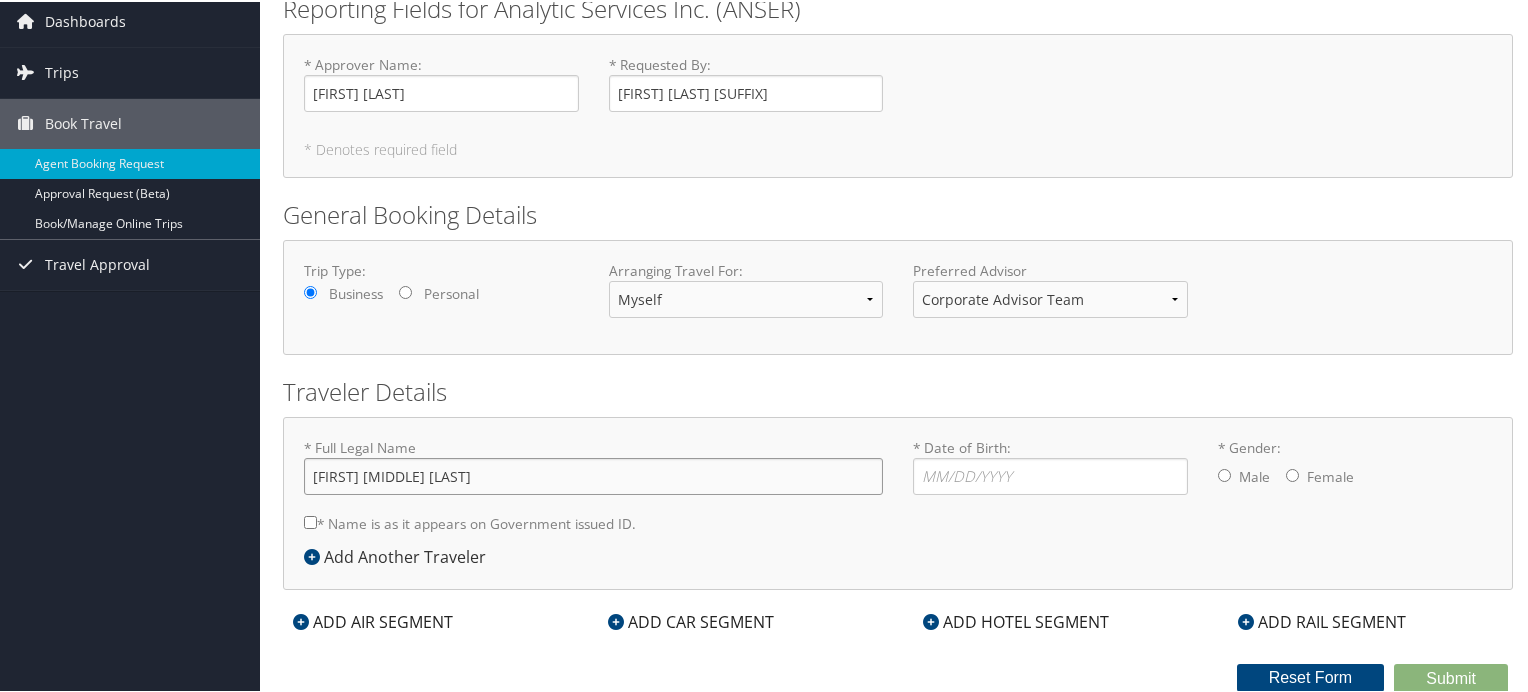 click on "[FIRST] [MIDDLE] [LAST]" at bounding box center [593, 474] 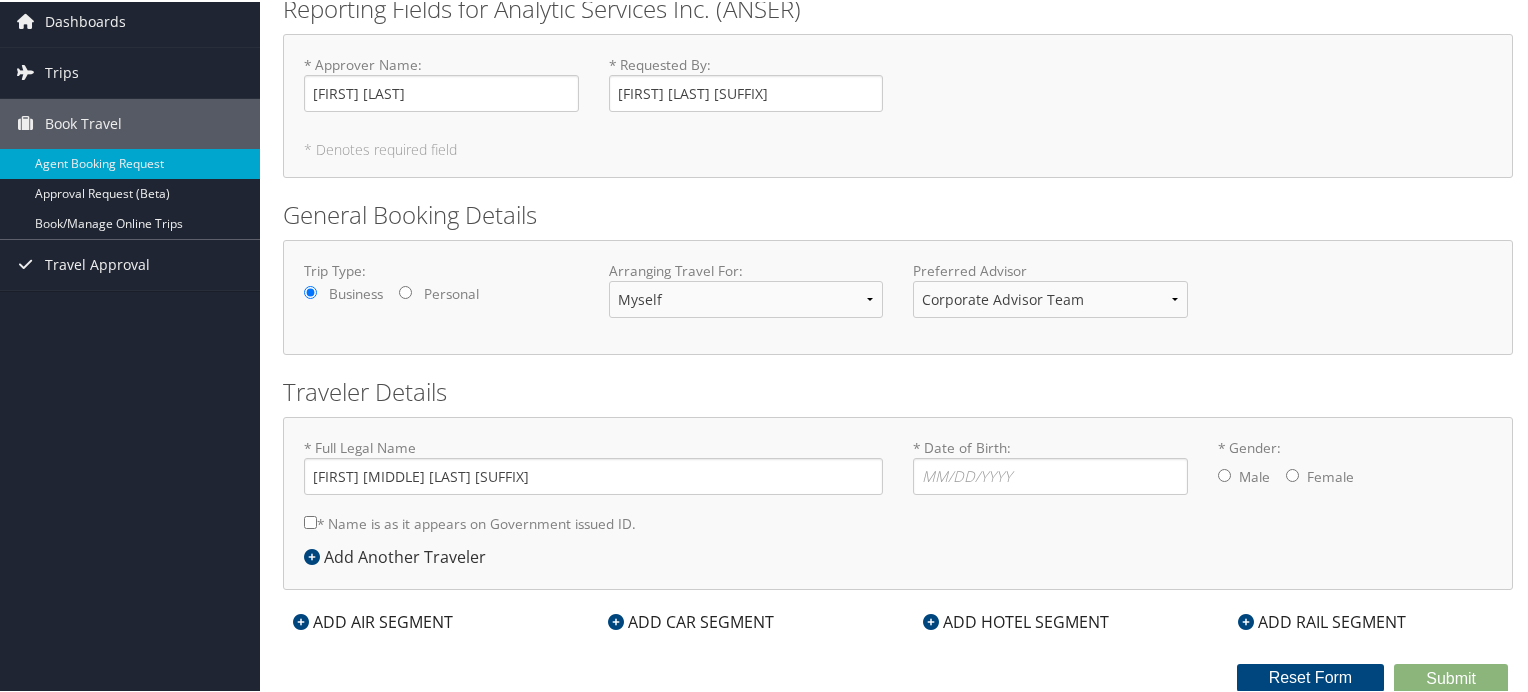 click on "* Name is as it appears on Government issued ID." at bounding box center (310, 520) 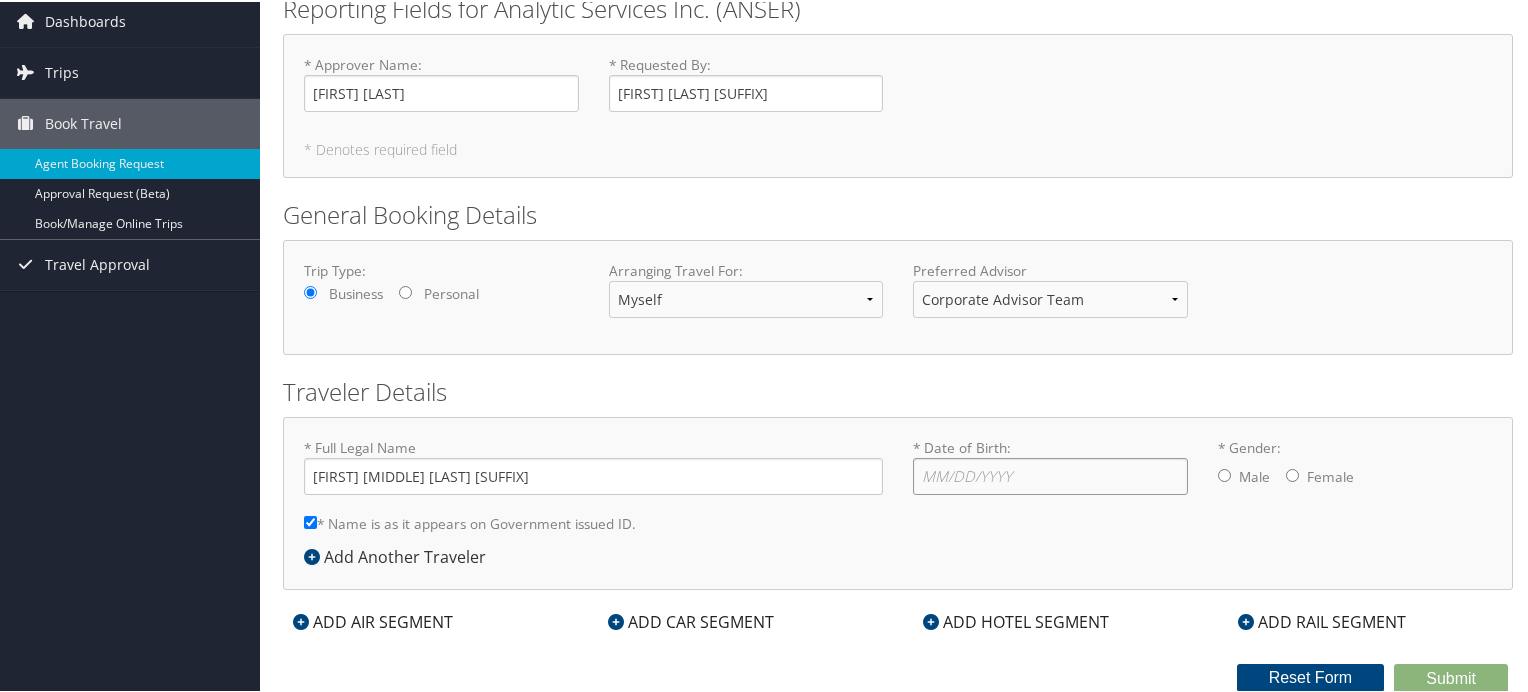click on "* Date of Birth: Invalid Date" at bounding box center (1050, 474) 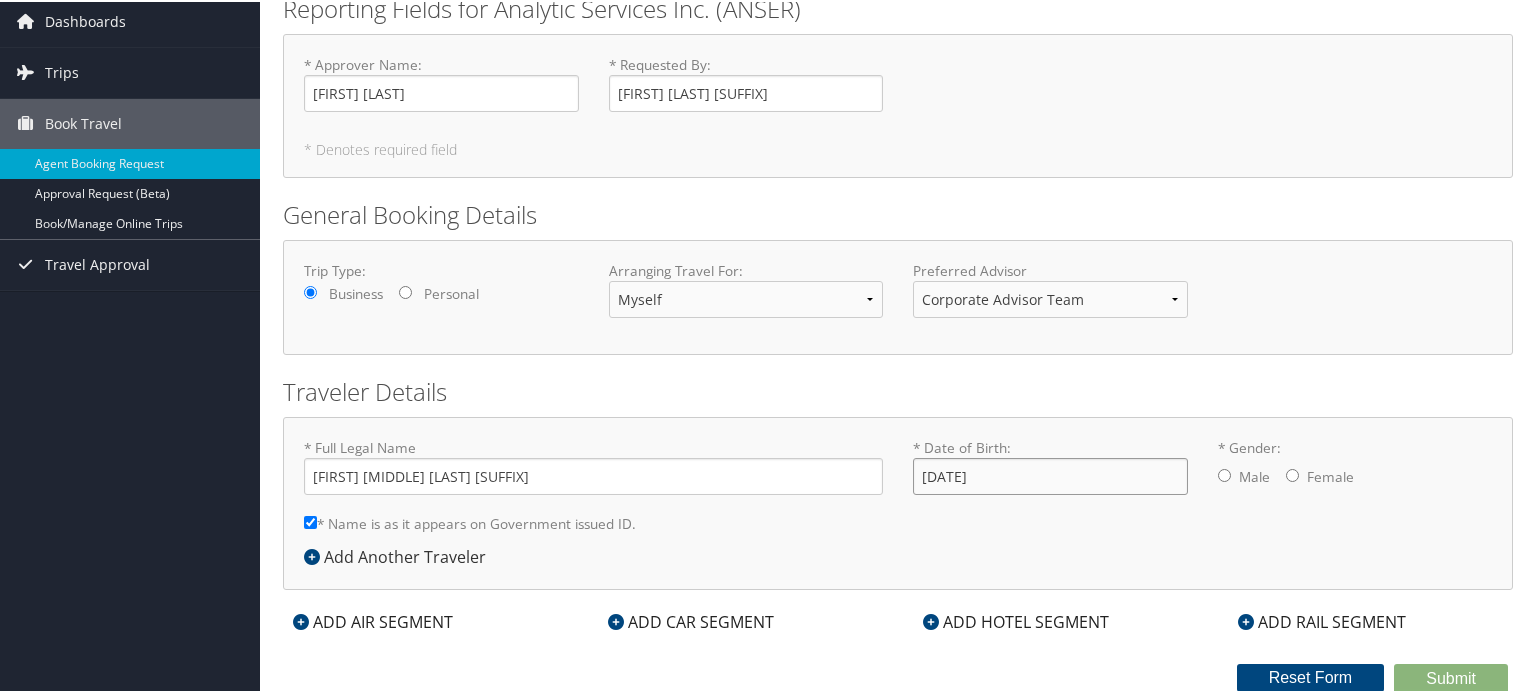 type on "[DATE]" 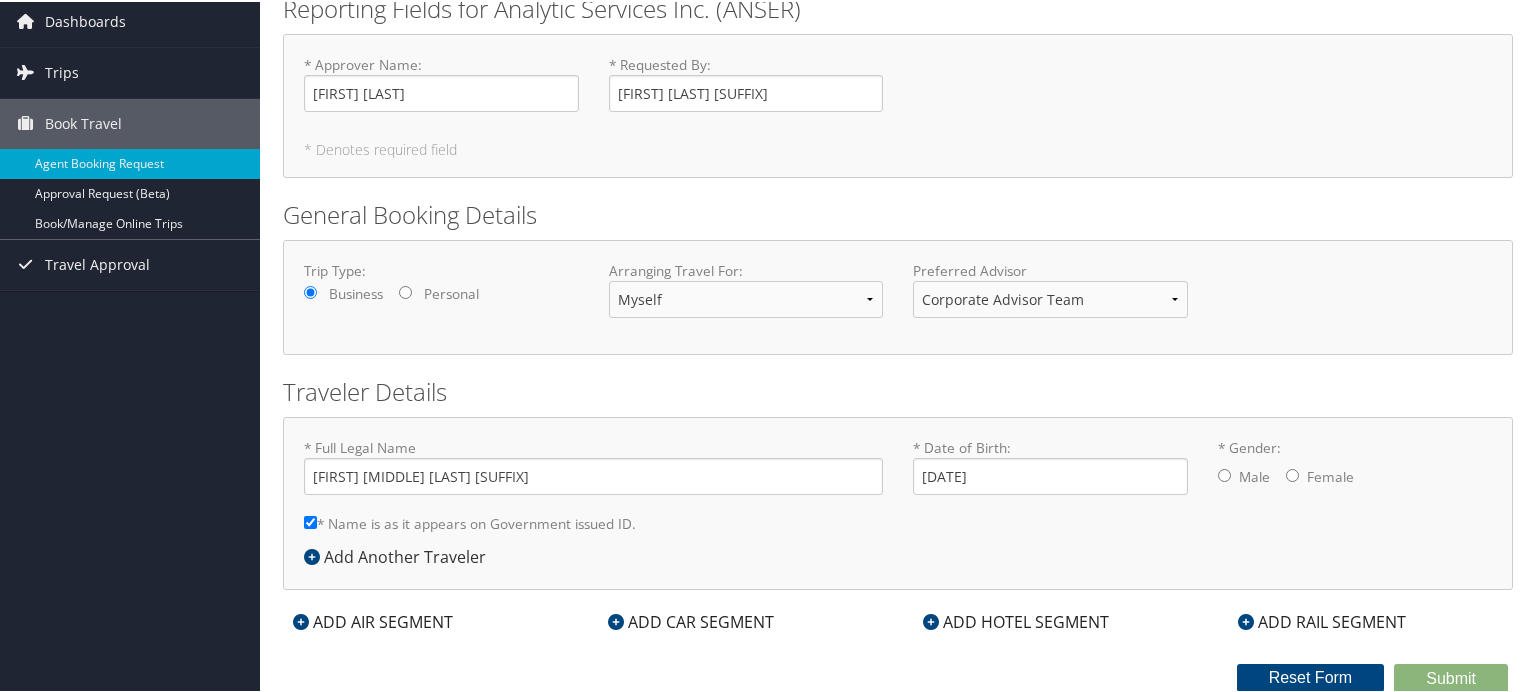 click on "* Gender:  Male Female" at bounding box center (1224, 473) 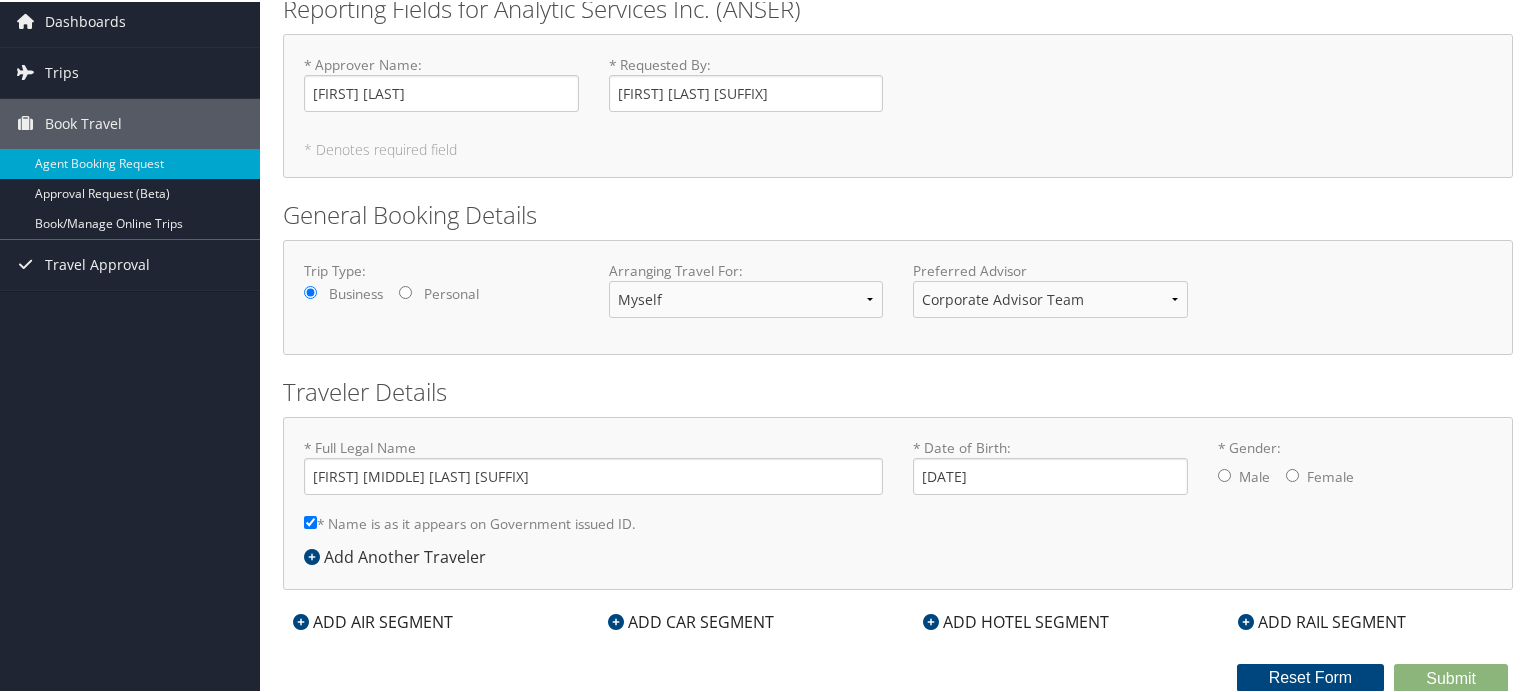 radio on "true" 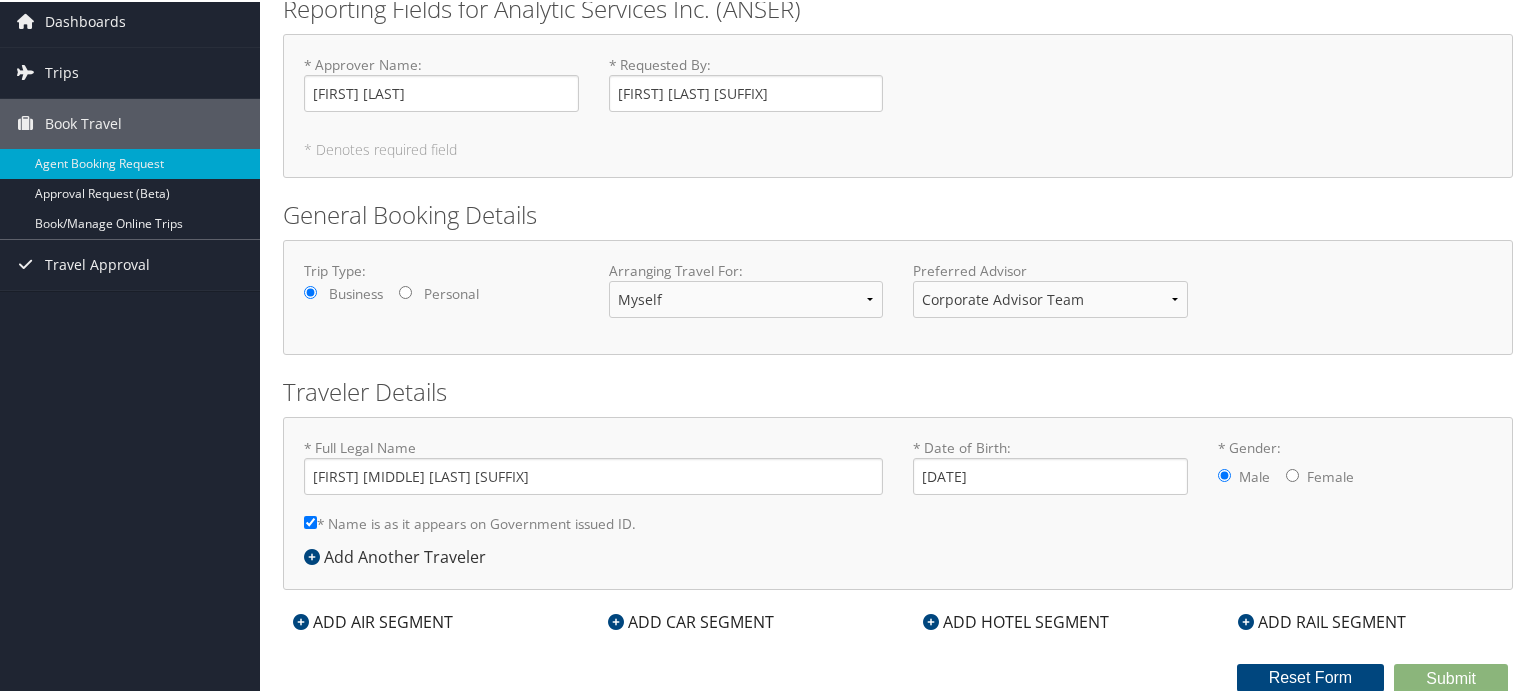 click on "ADD AIR SEGMENT" at bounding box center [373, 620] 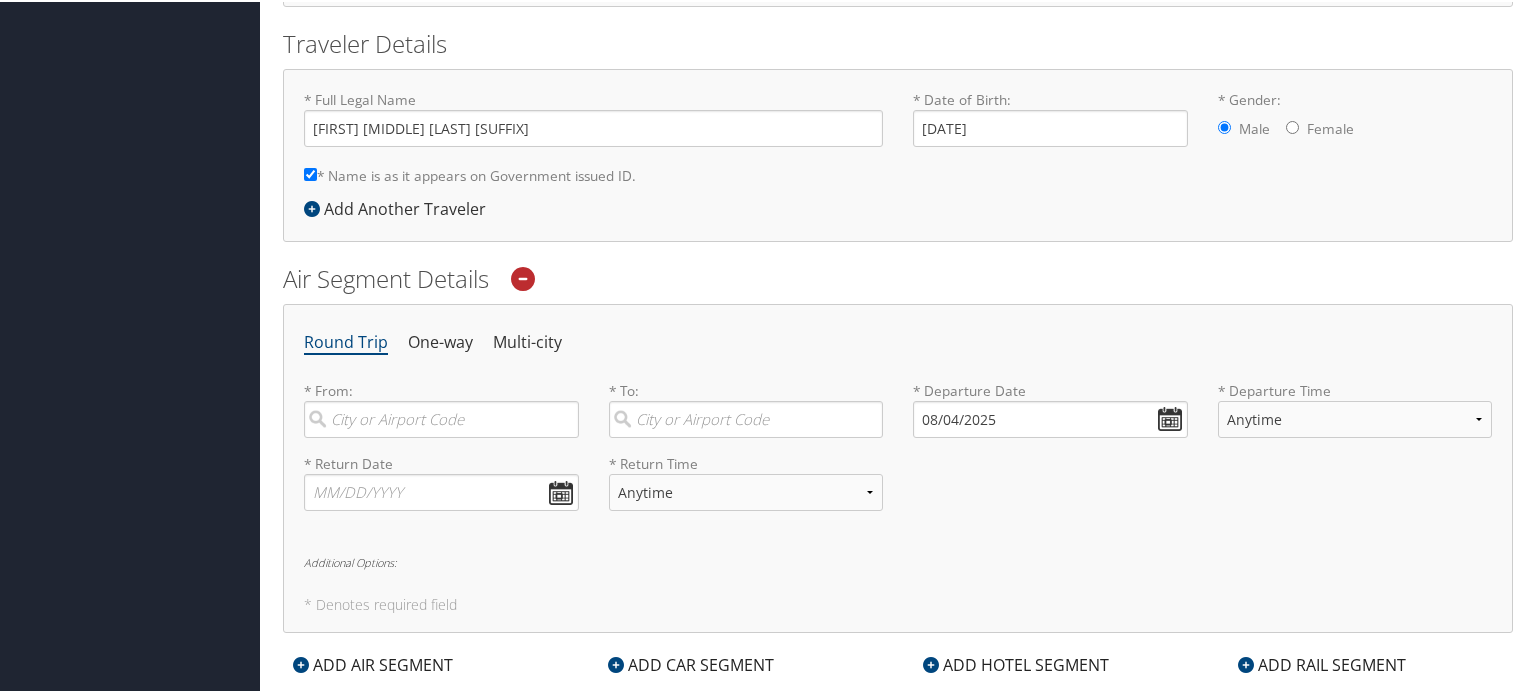 scroll, scrollTop: 476, scrollLeft: 0, axis: vertical 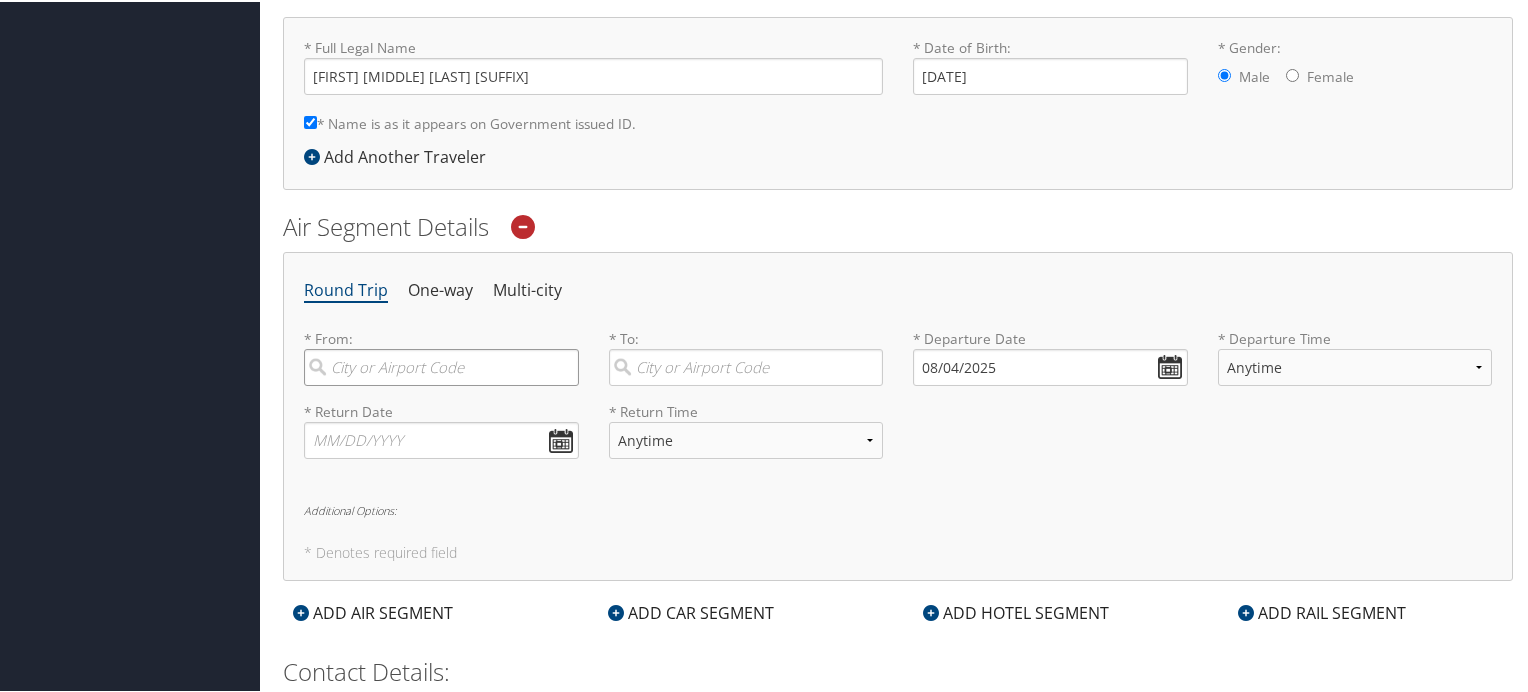click at bounding box center (441, 365) 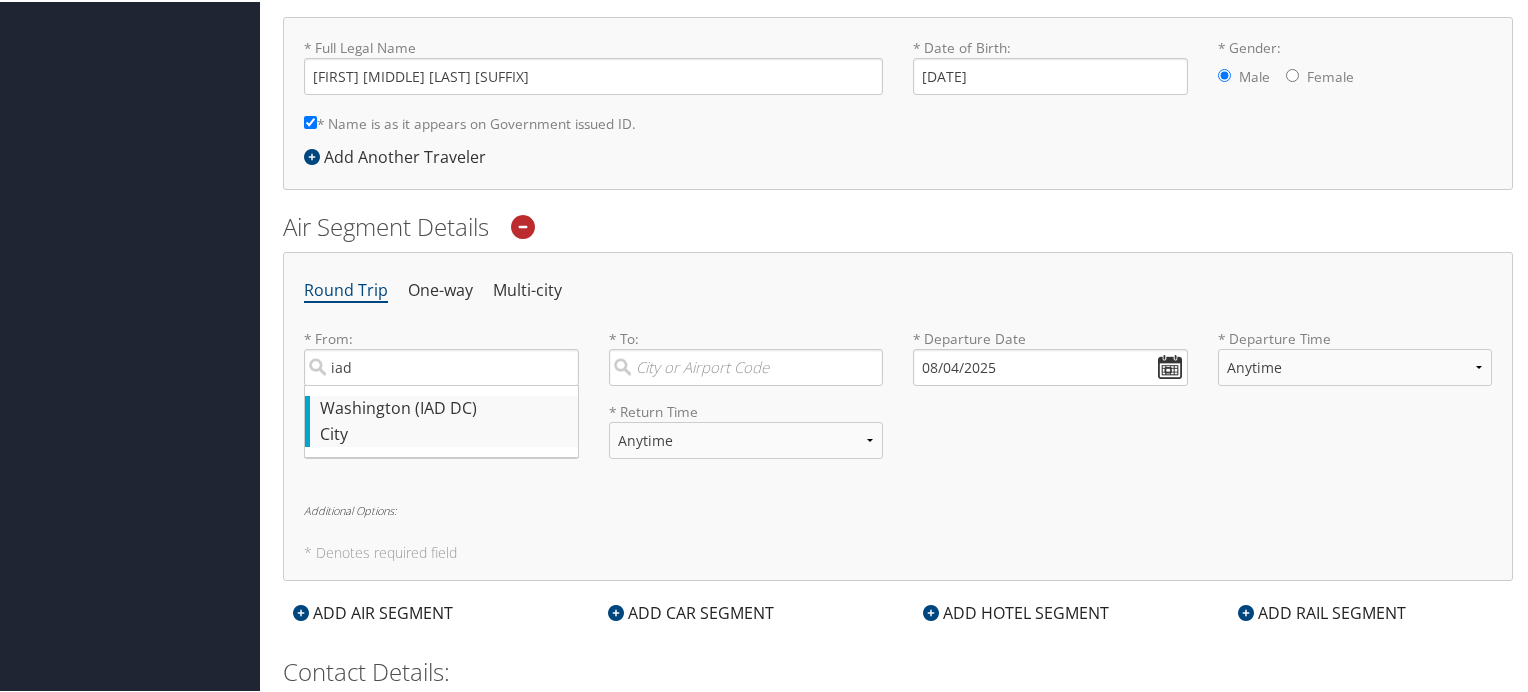 click on "[CITY]   ([CODE] [STATE])" at bounding box center [444, 407] 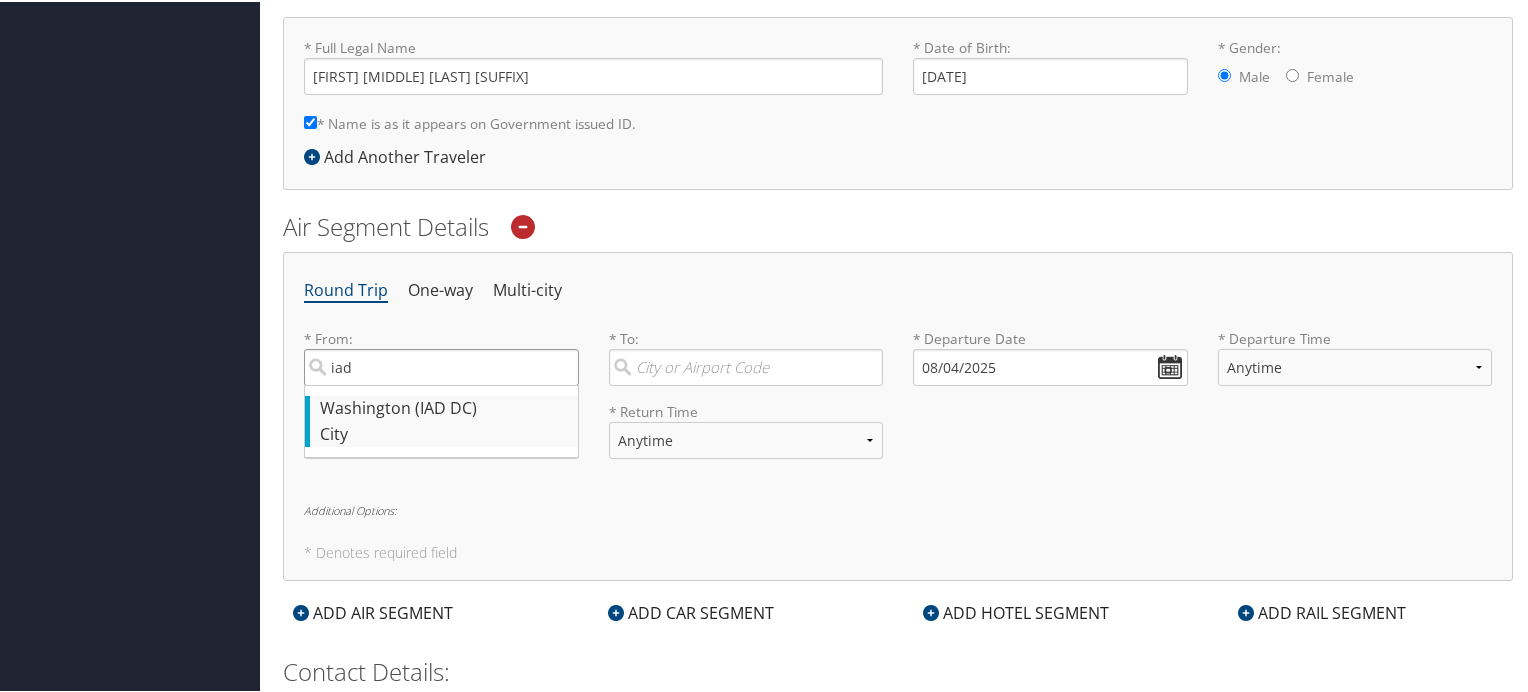 click on "iad" at bounding box center (441, 365) 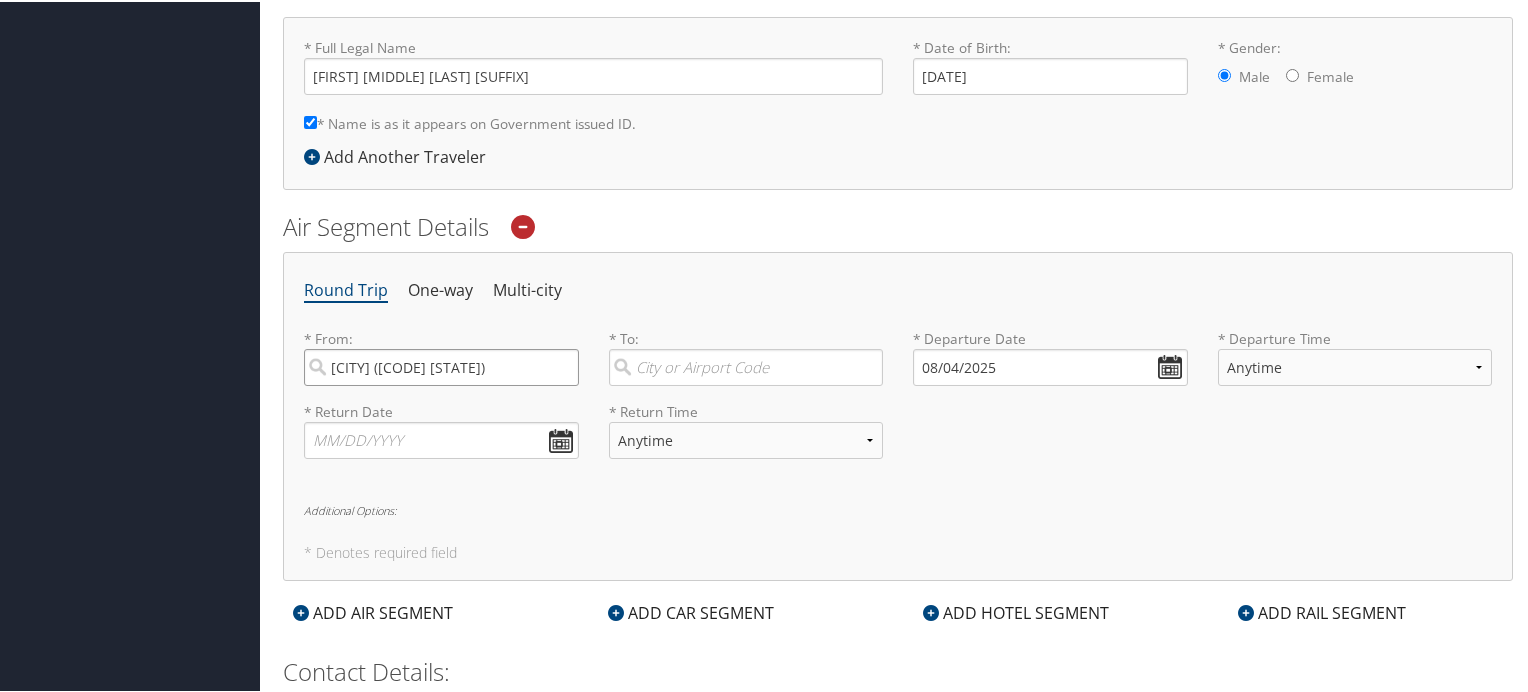 click at bounding box center [746, 365] 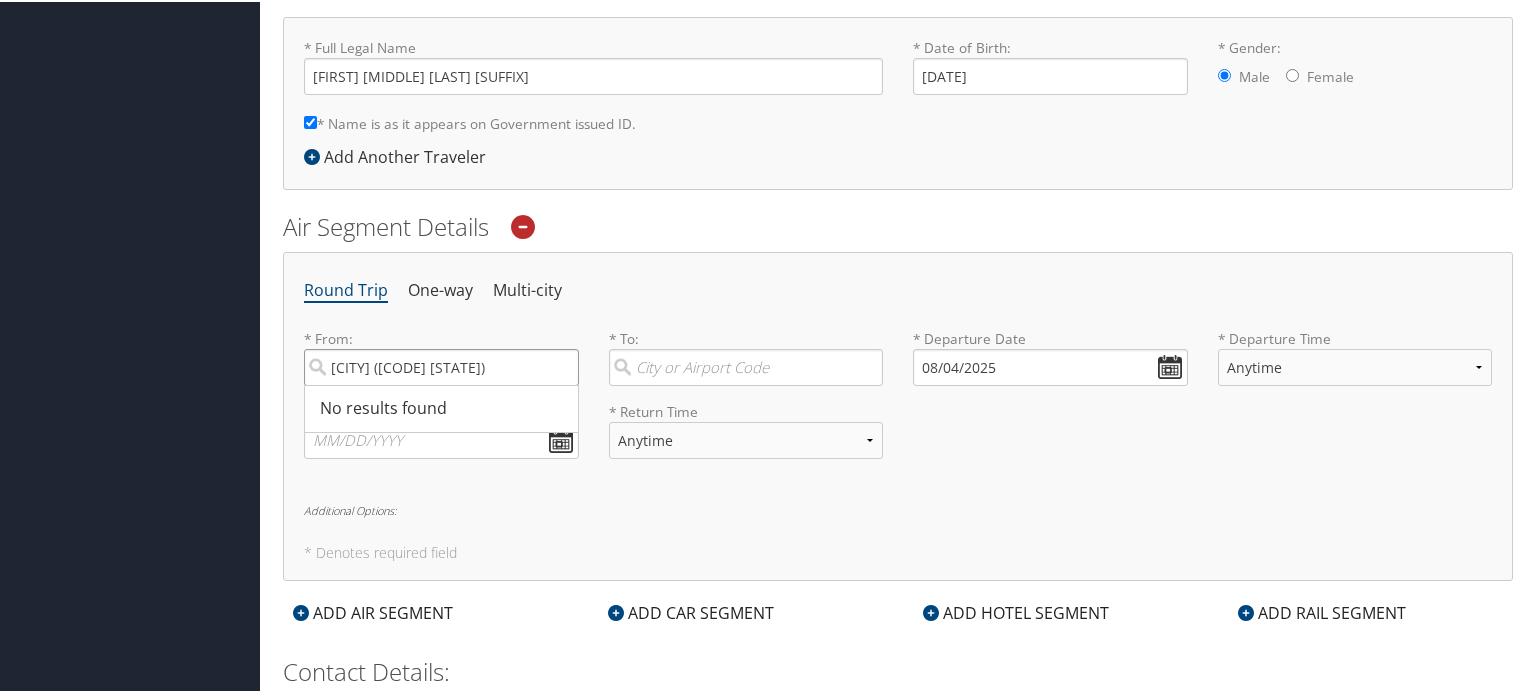 type on "[CITY] ([CODE] [STATE])" 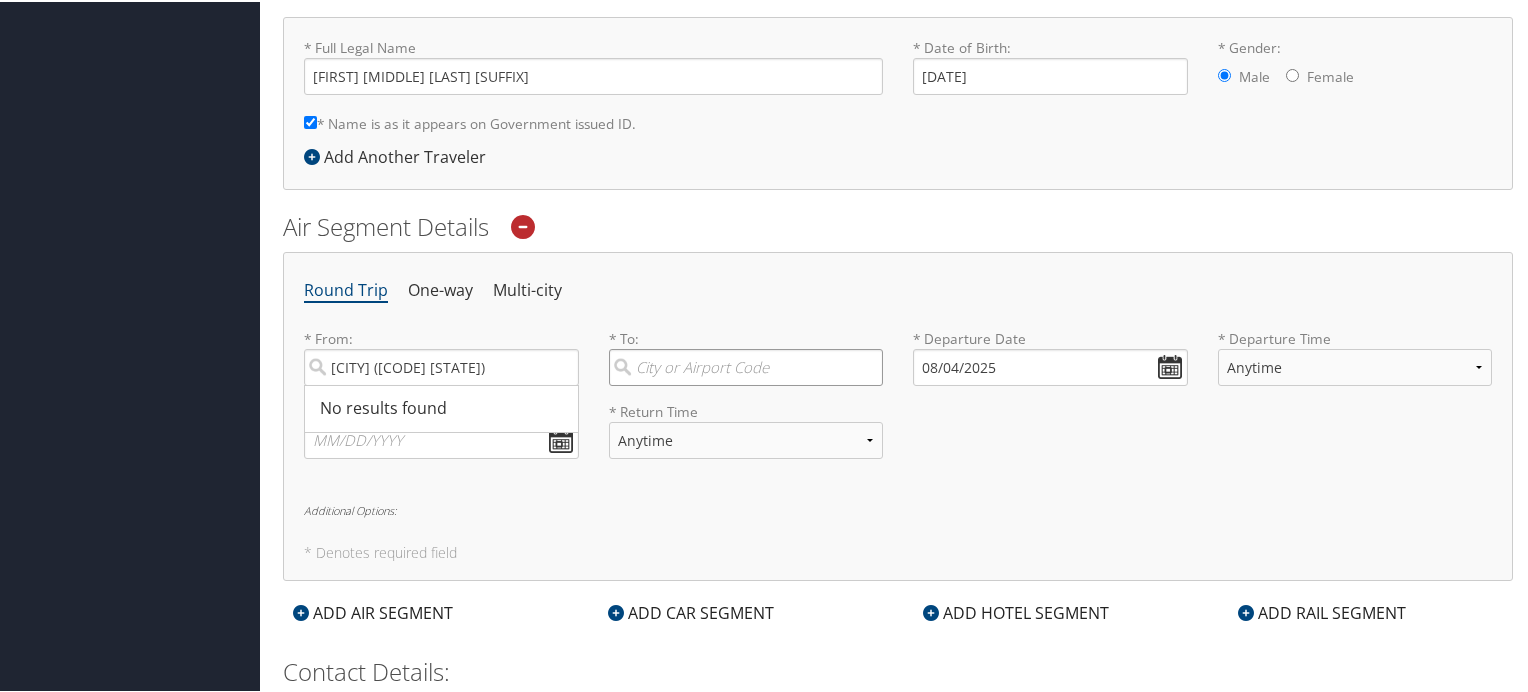 click at bounding box center (746, 365) 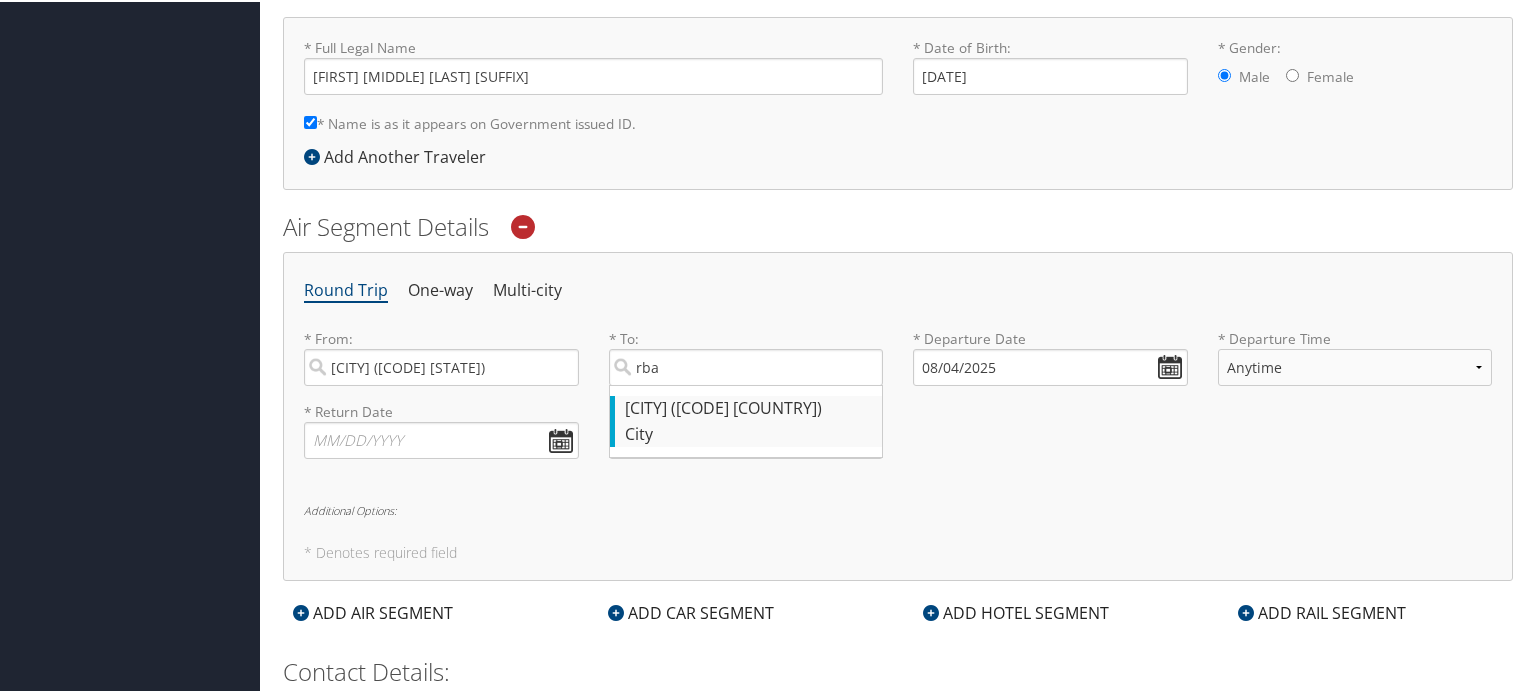 click on "[CITY]   ([CODE] [COUNTRY])" at bounding box center (749, 407) 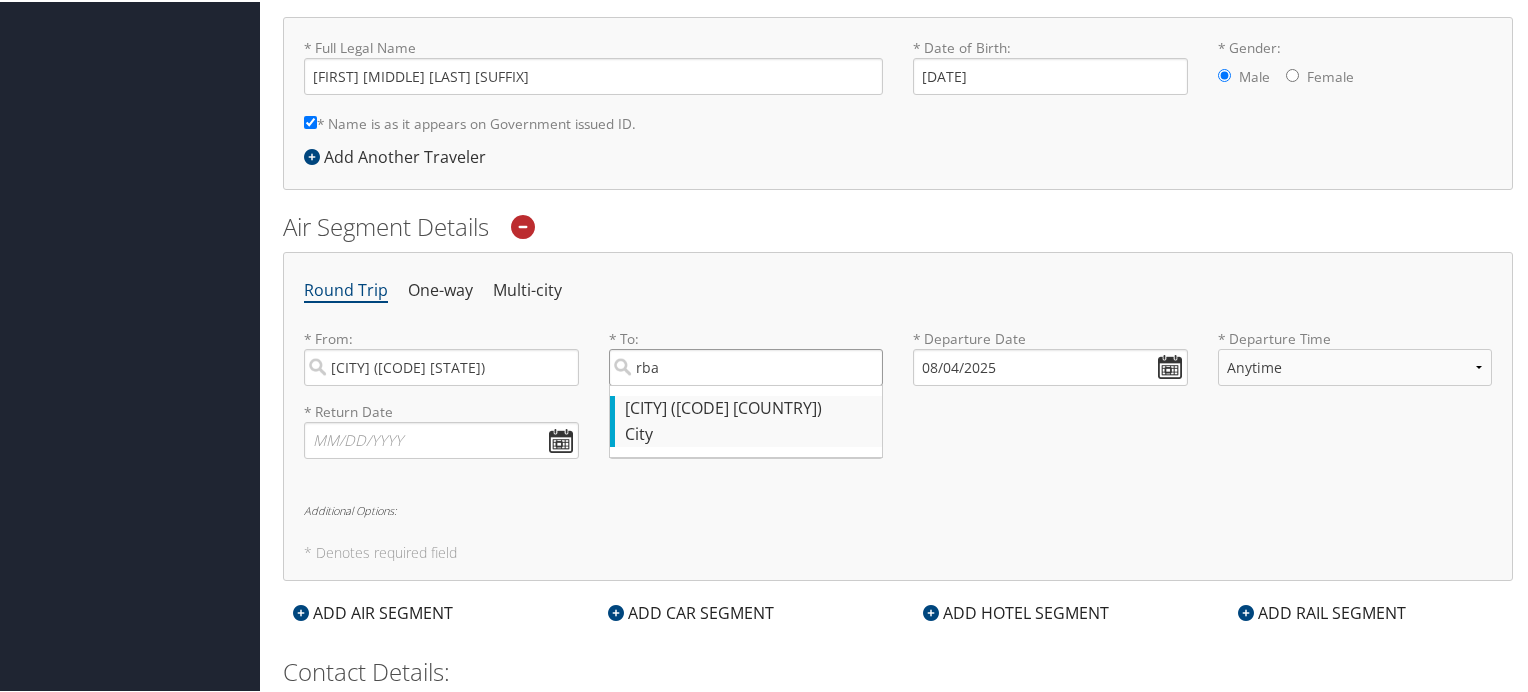 click on "rba" at bounding box center [746, 365] 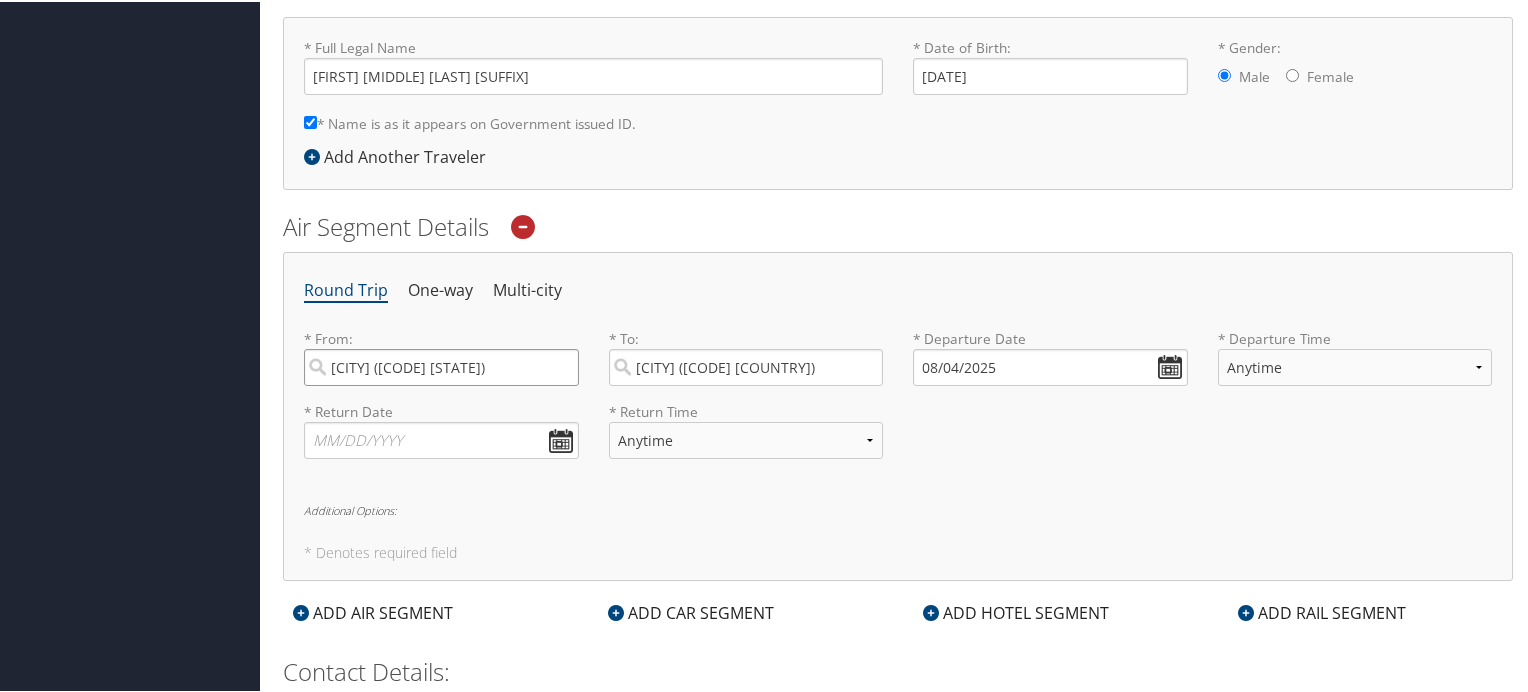 click on "[CITY] ([CODE] [STATE])" at bounding box center (441, 365) 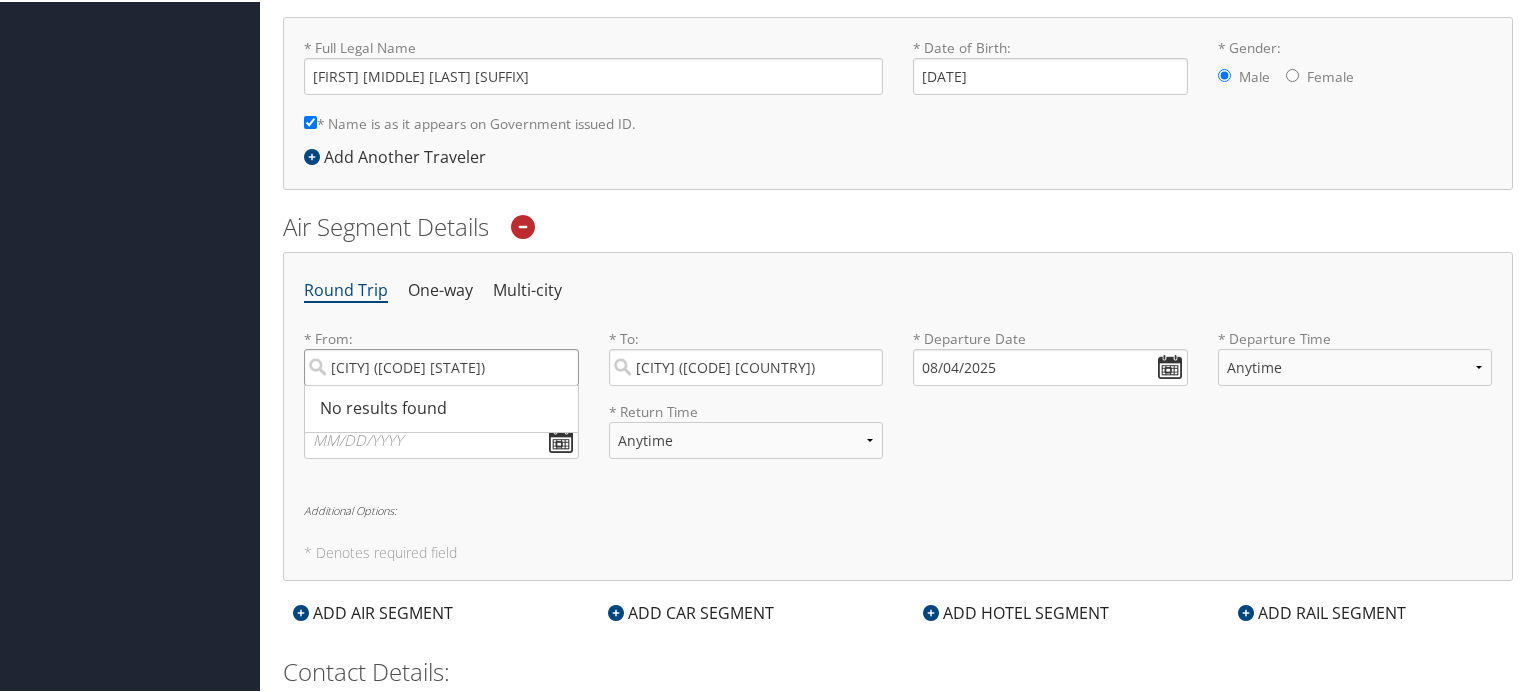 drag, startPoint x: 472, startPoint y: 363, endPoint x: 413, endPoint y: 361, distance: 59.03389 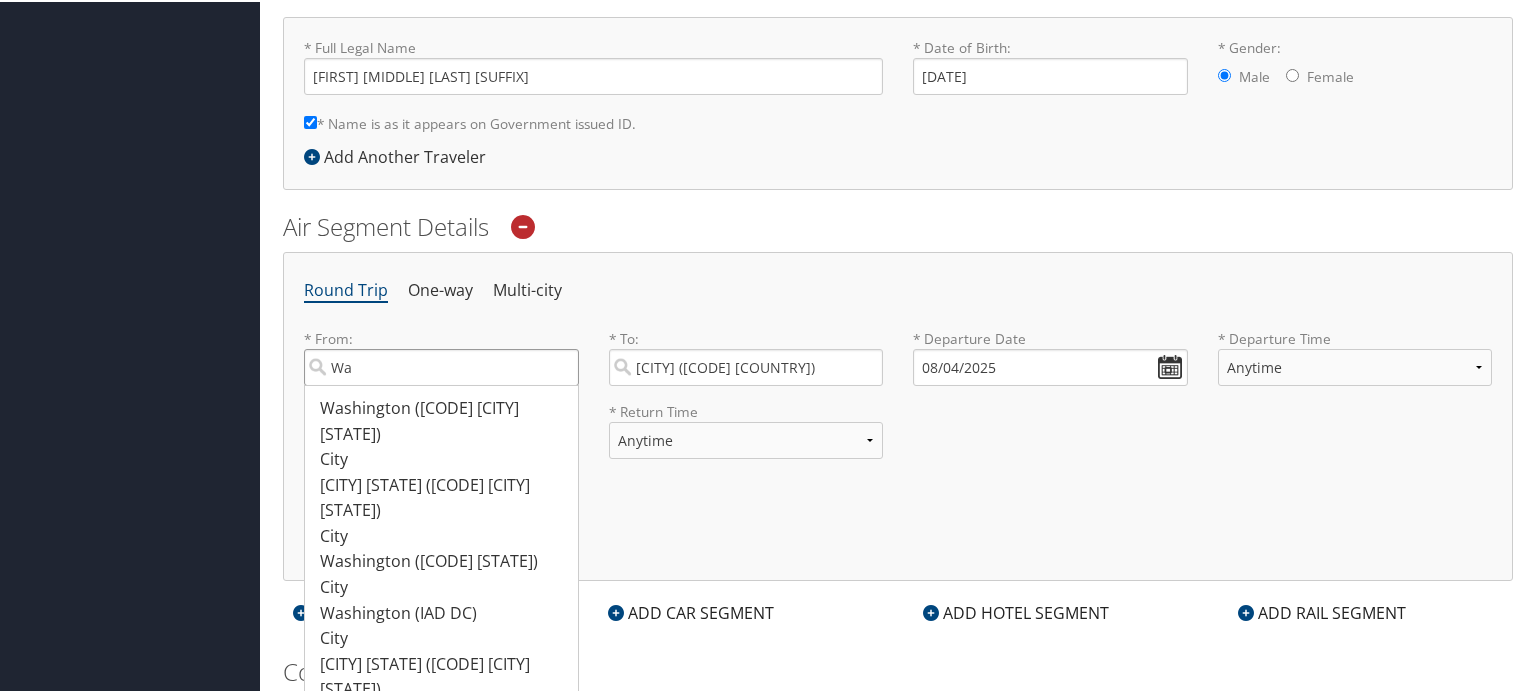 type on "W" 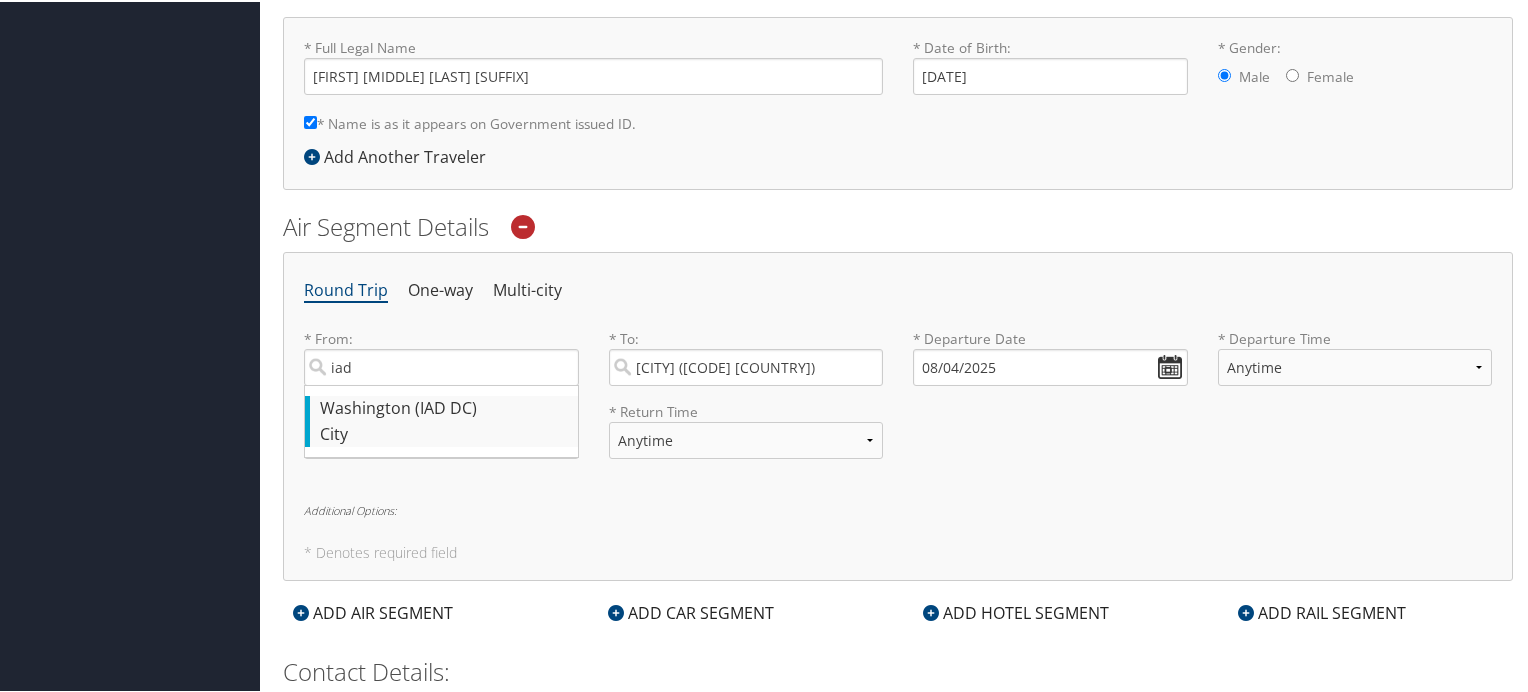 click on "City" at bounding box center (444, 433) 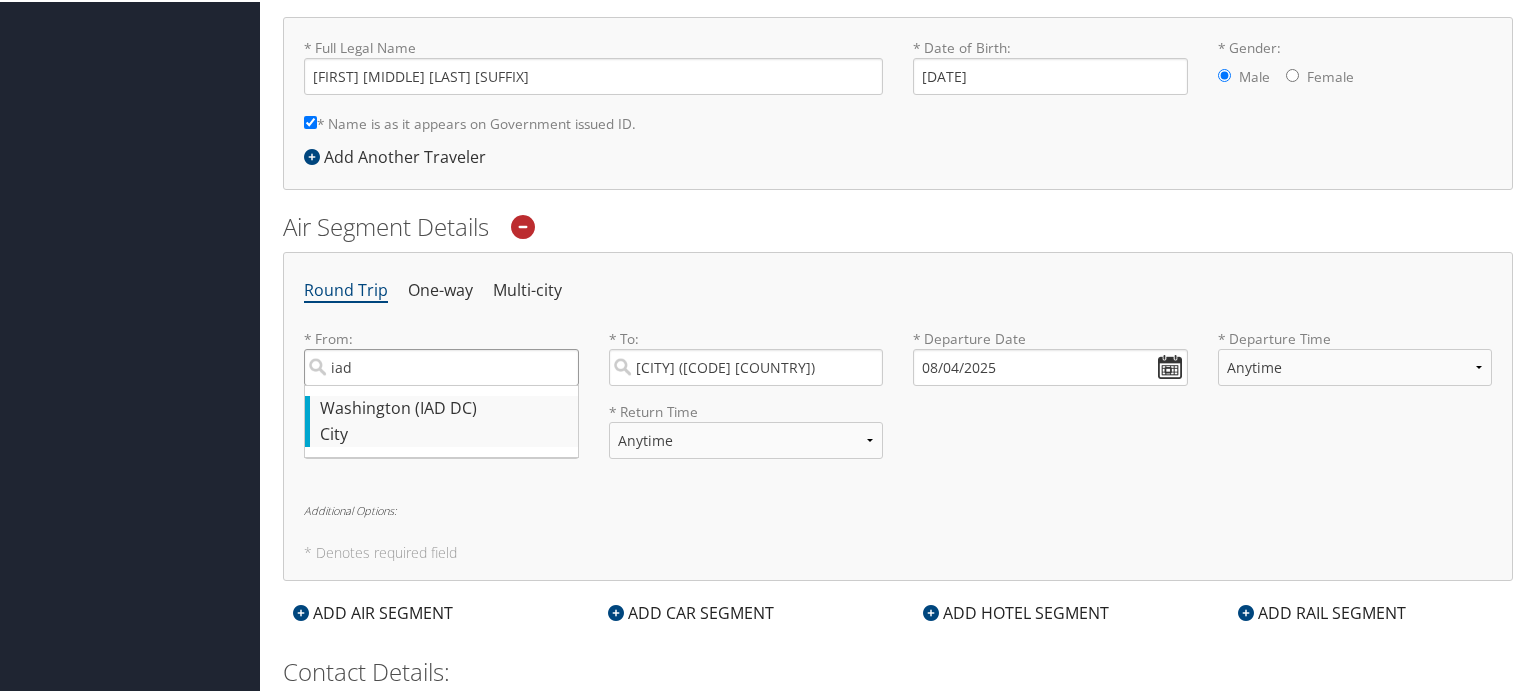 click on "iad" at bounding box center (441, 365) 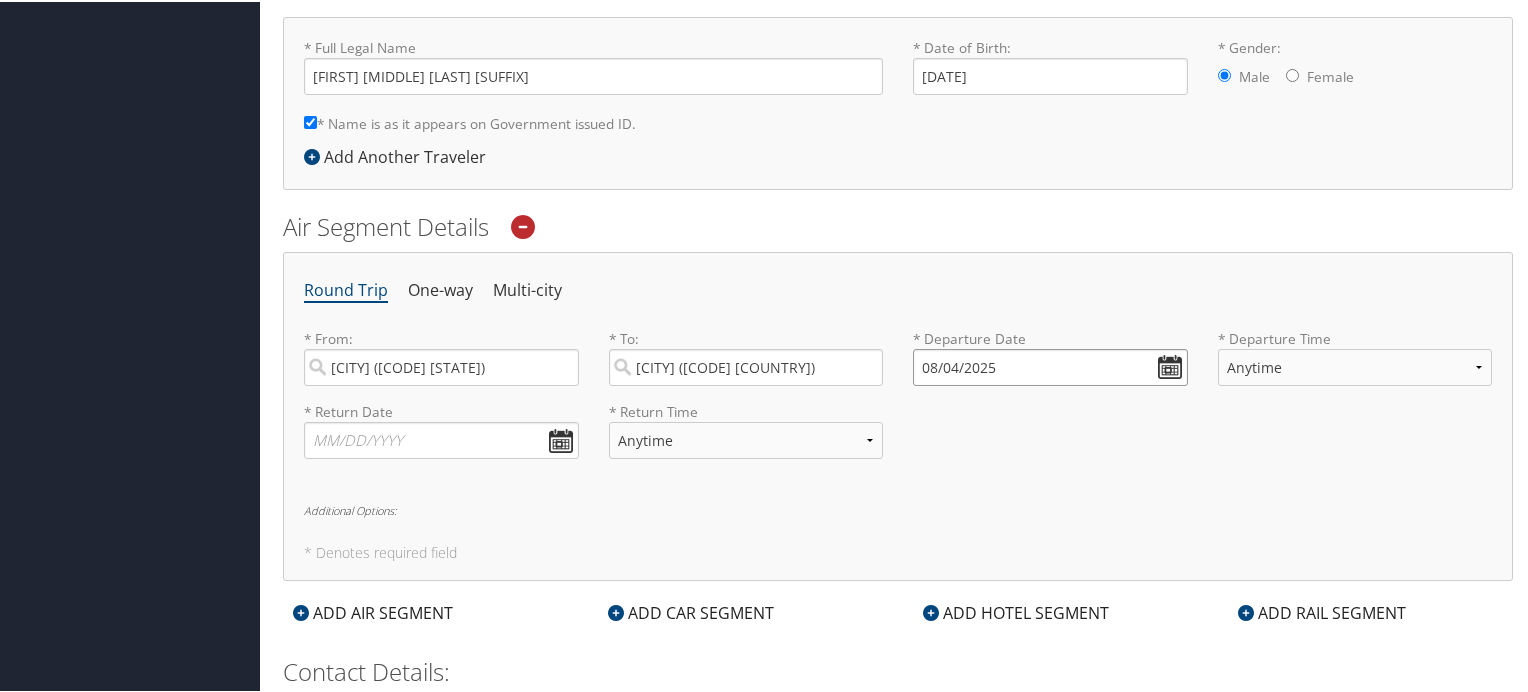click on "08/04/2025" at bounding box center (1050, 365) 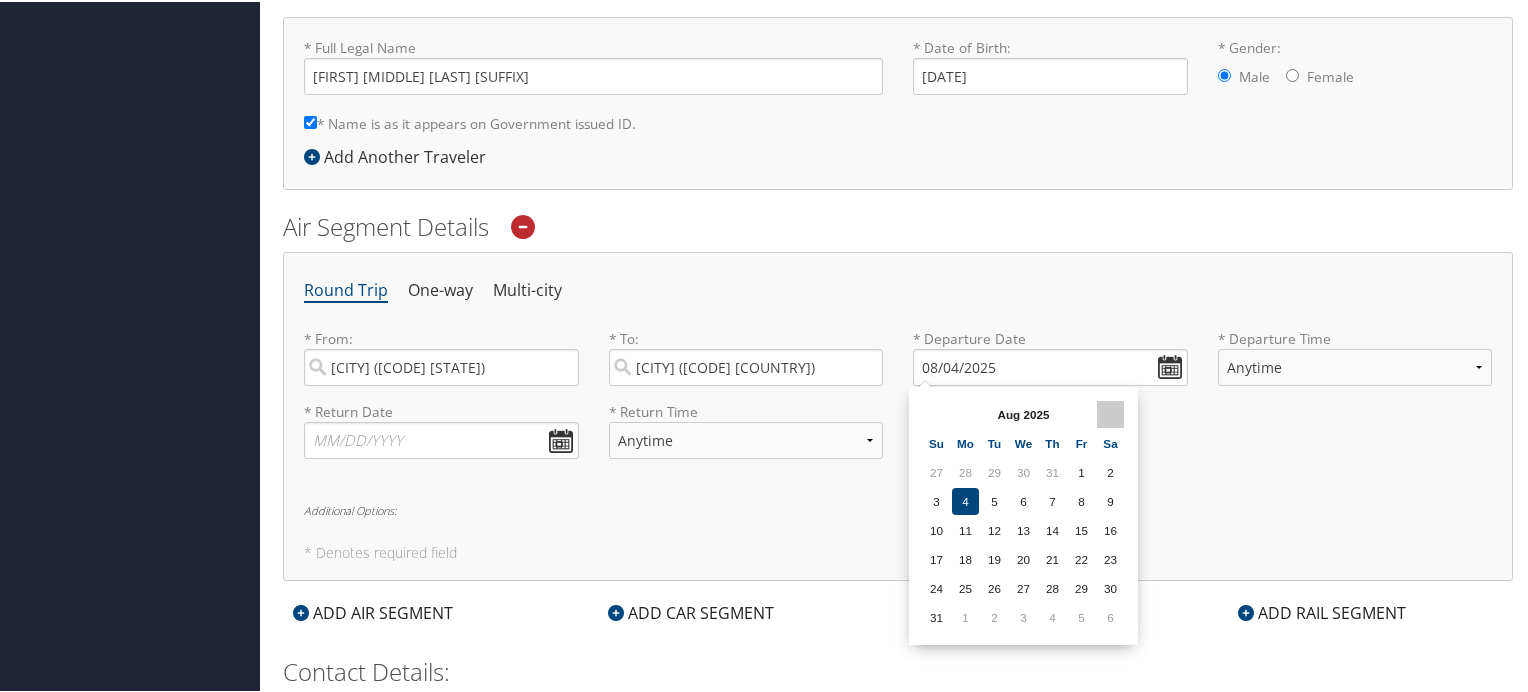 click at bounding box center [1110, 412] 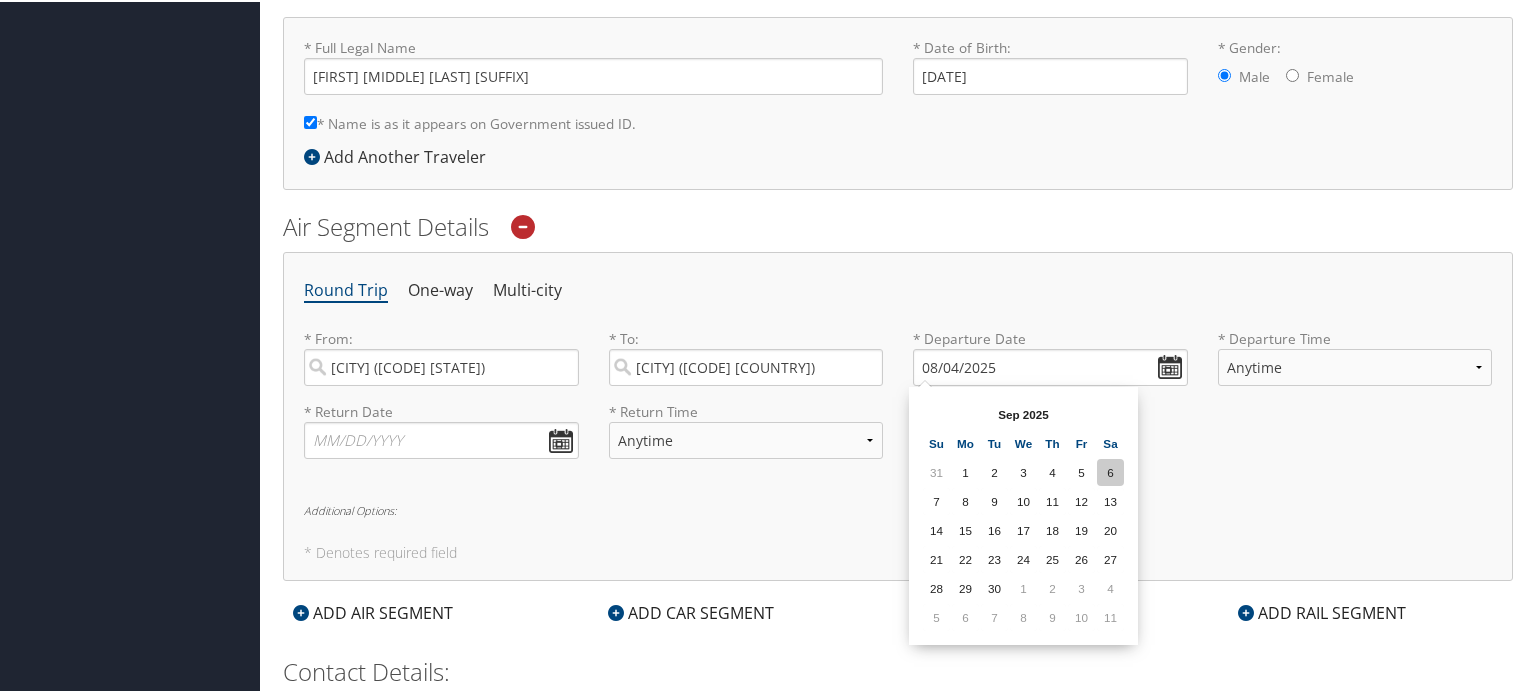 click on "6" at bounding box center [1110, 470] 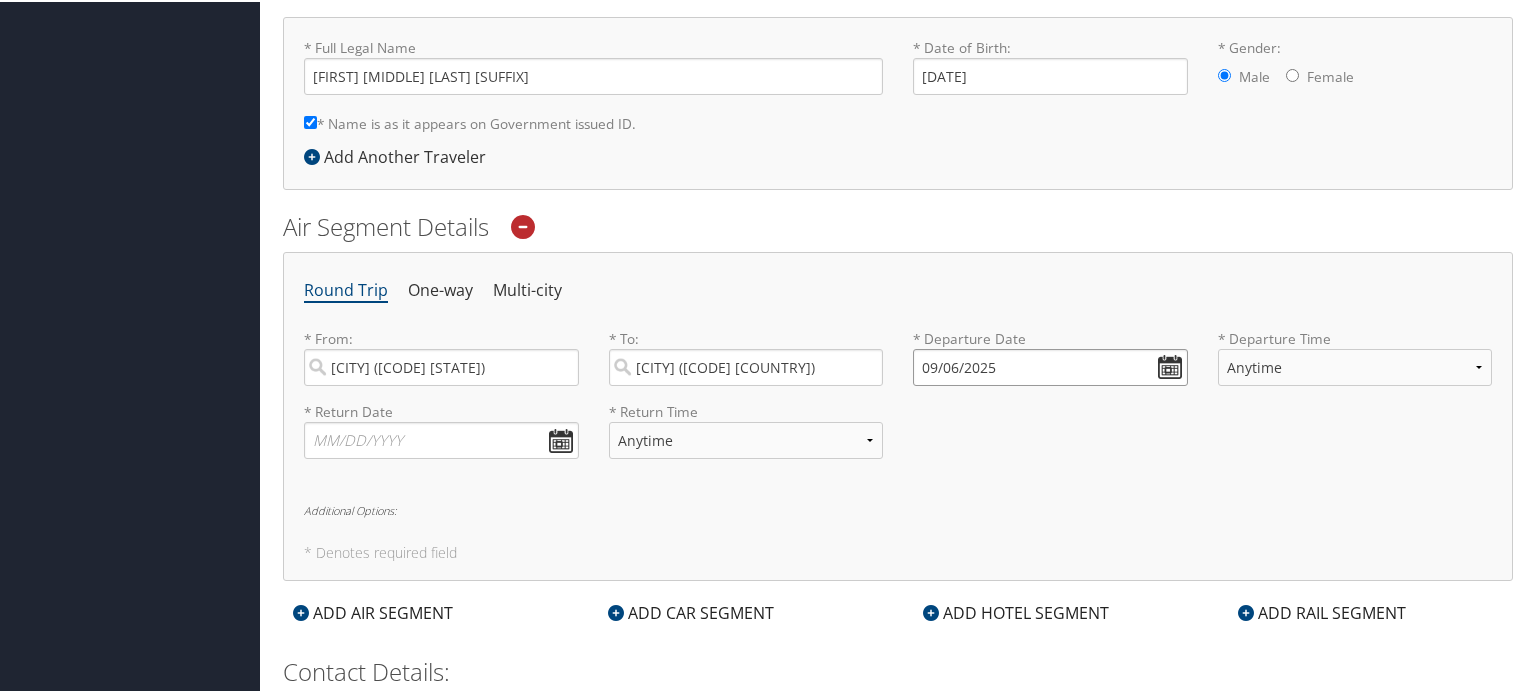 click on "09/06/2025" at bounding box center [1050, 365] 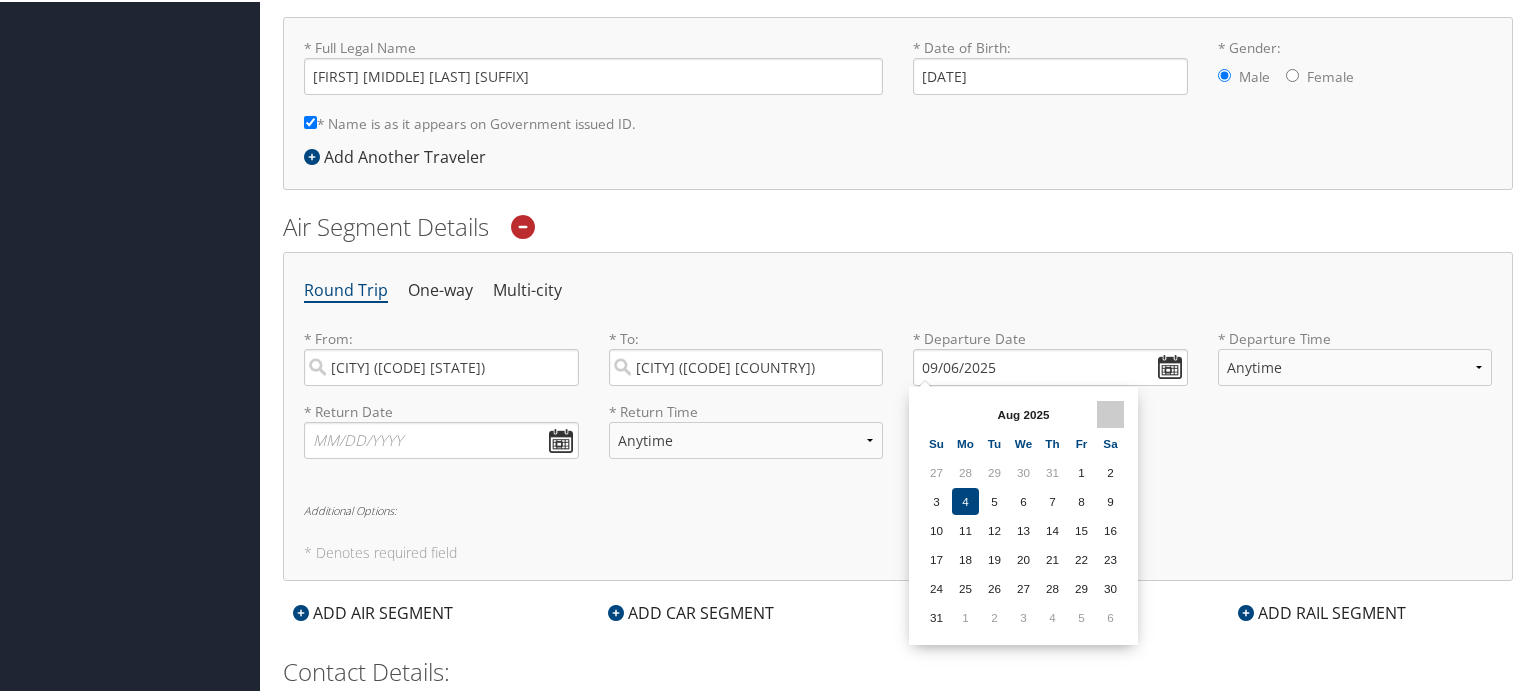 click at bounding box center (1110, 412) 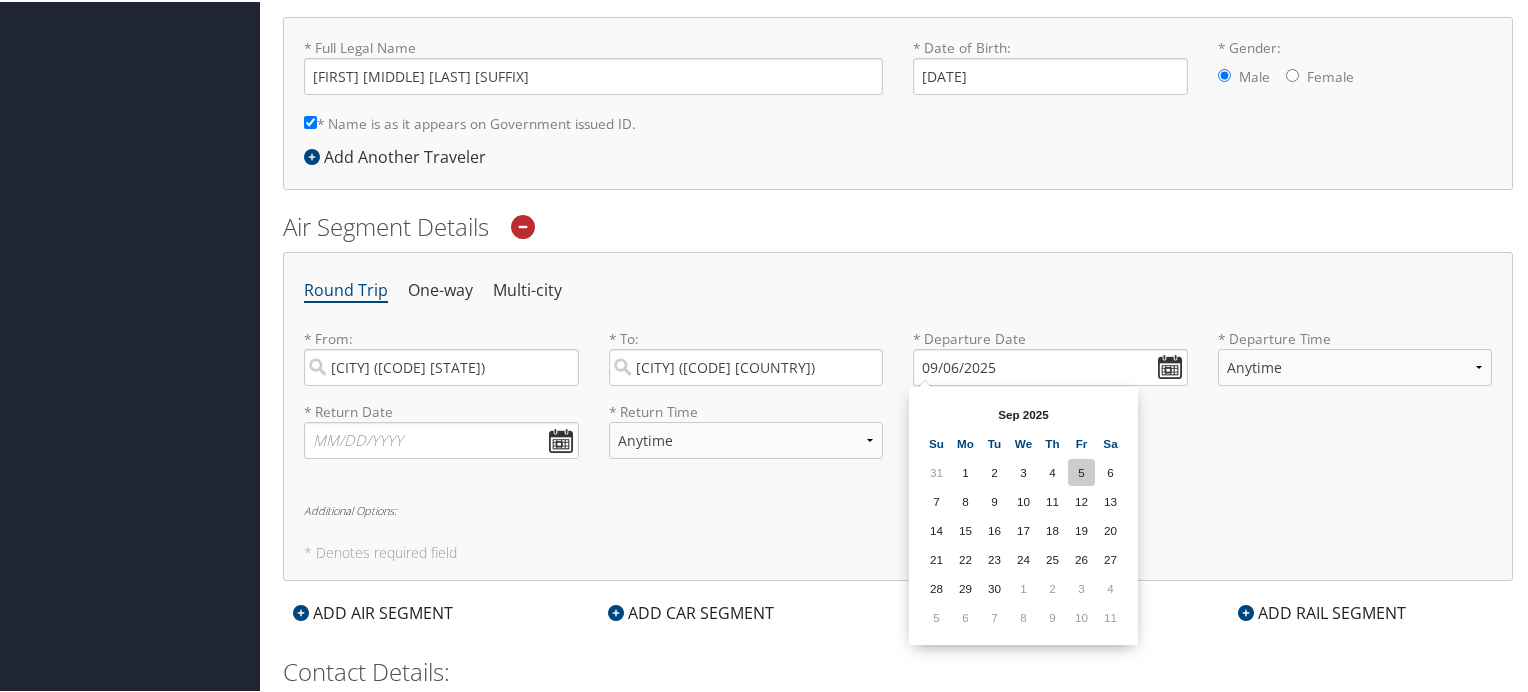 click on "5" at bounding box center [1081, 470] 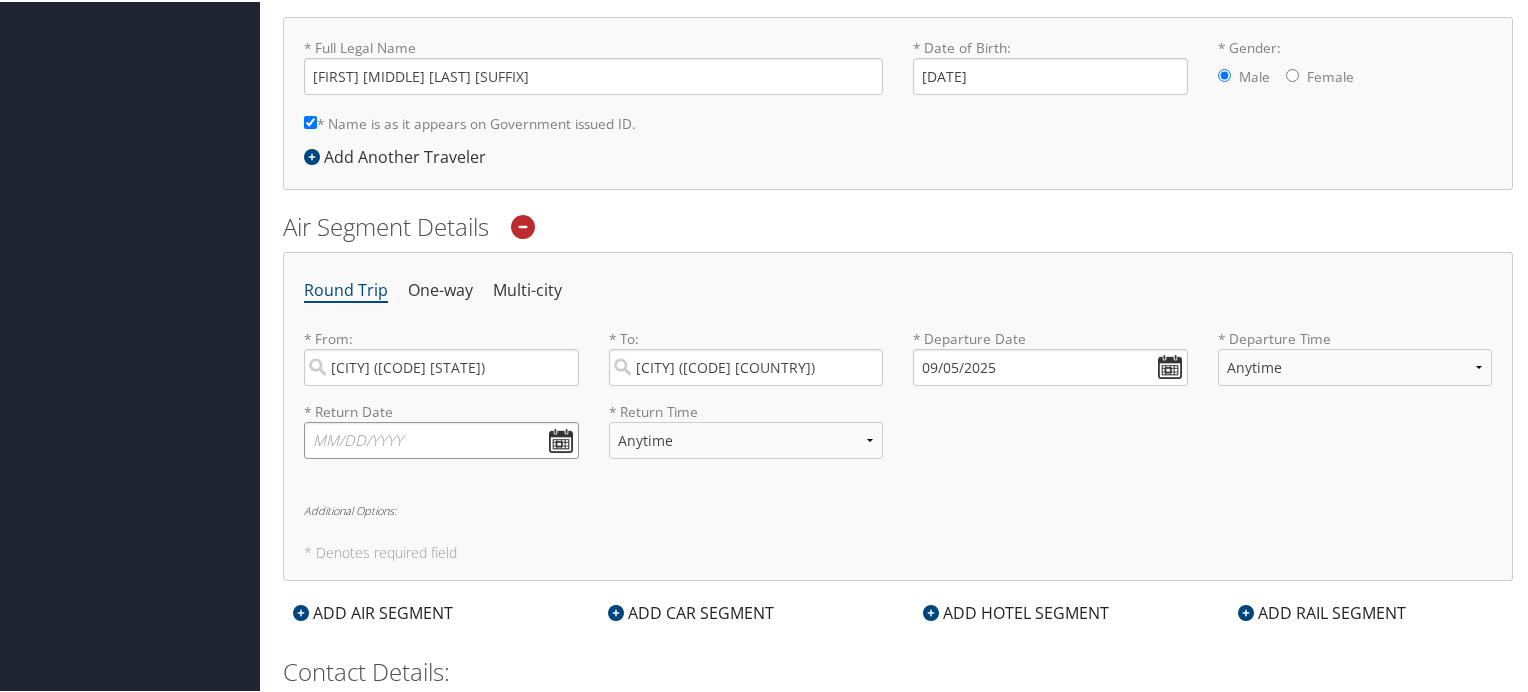 click at bounding box center [441, 438] 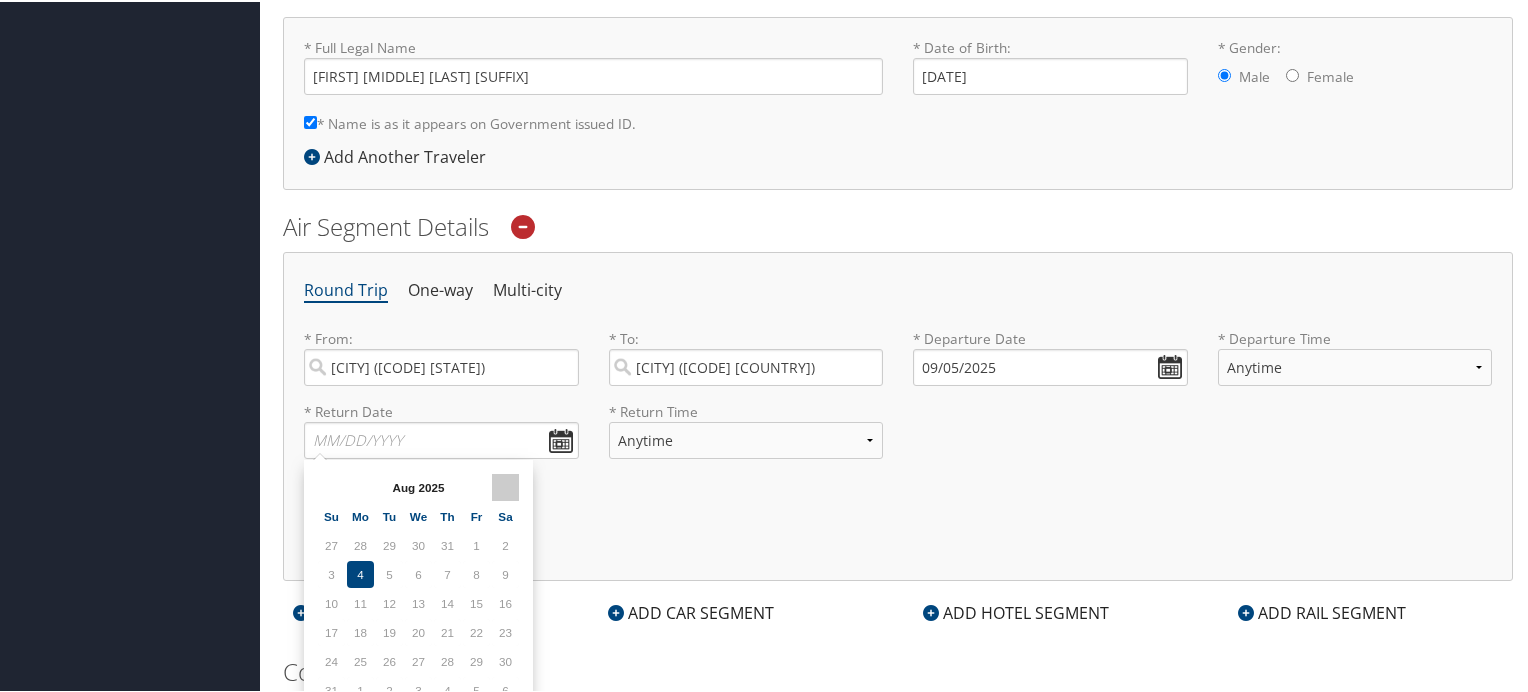 click at bounding box center (505, 485) 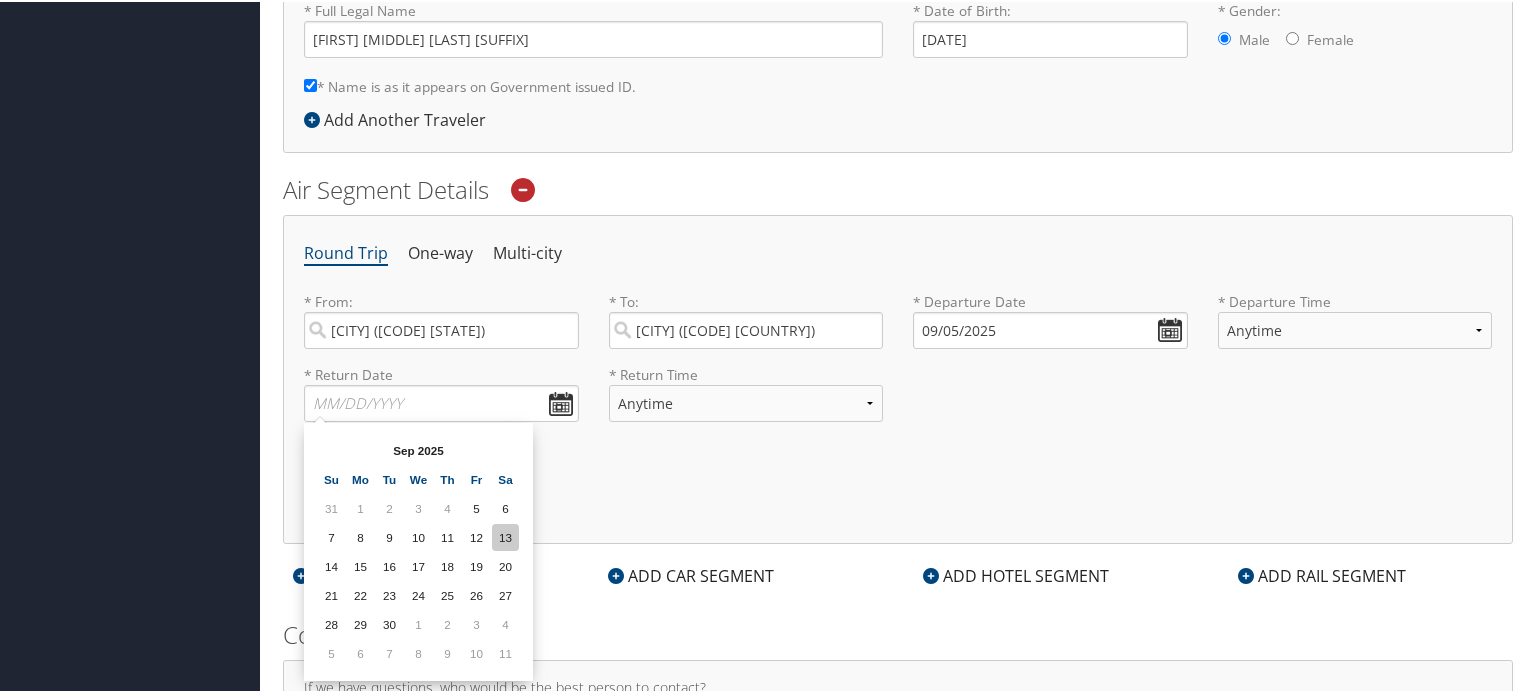 scroll, scrollTop: 576, scrollLeft: 0, axis: vertical 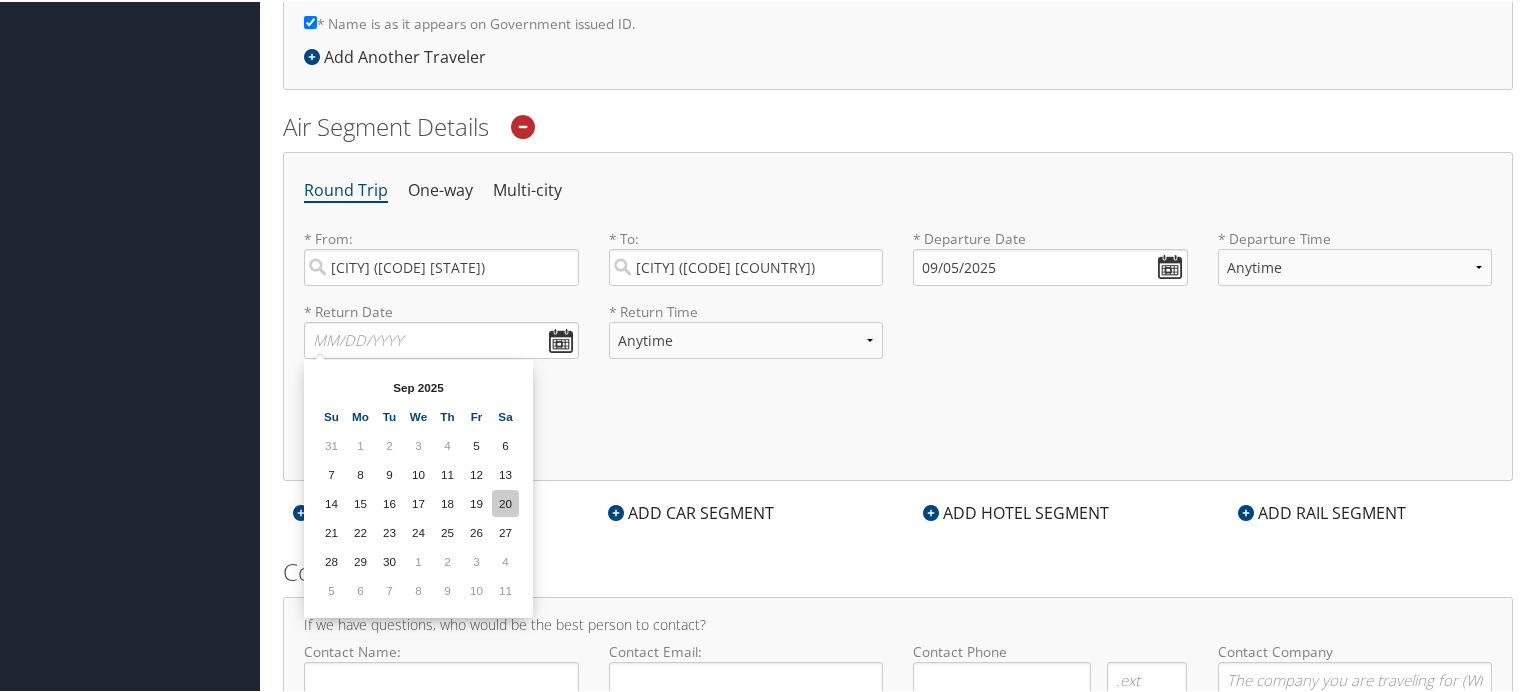 click on "20" at bounding box center [505, 501] 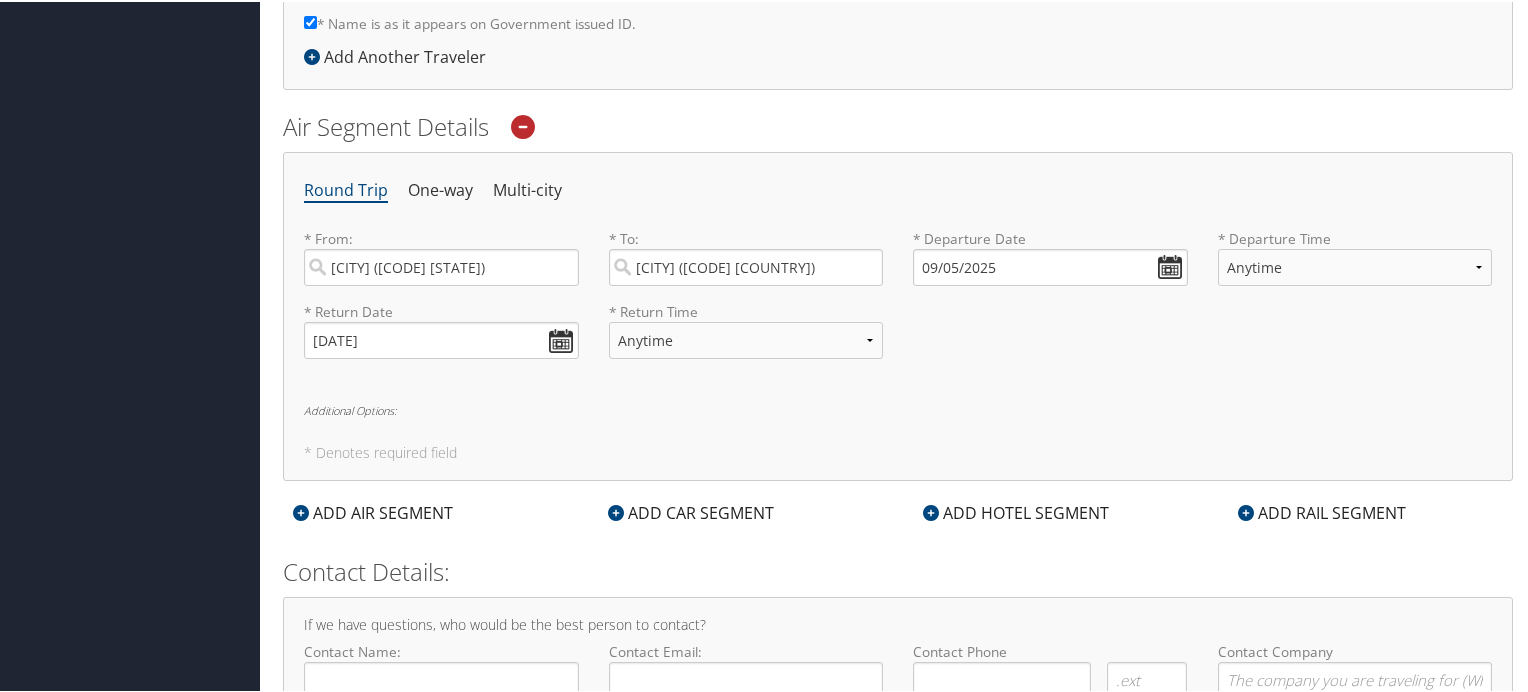 click on "Additional Options:" at bounding box center (898, 408) 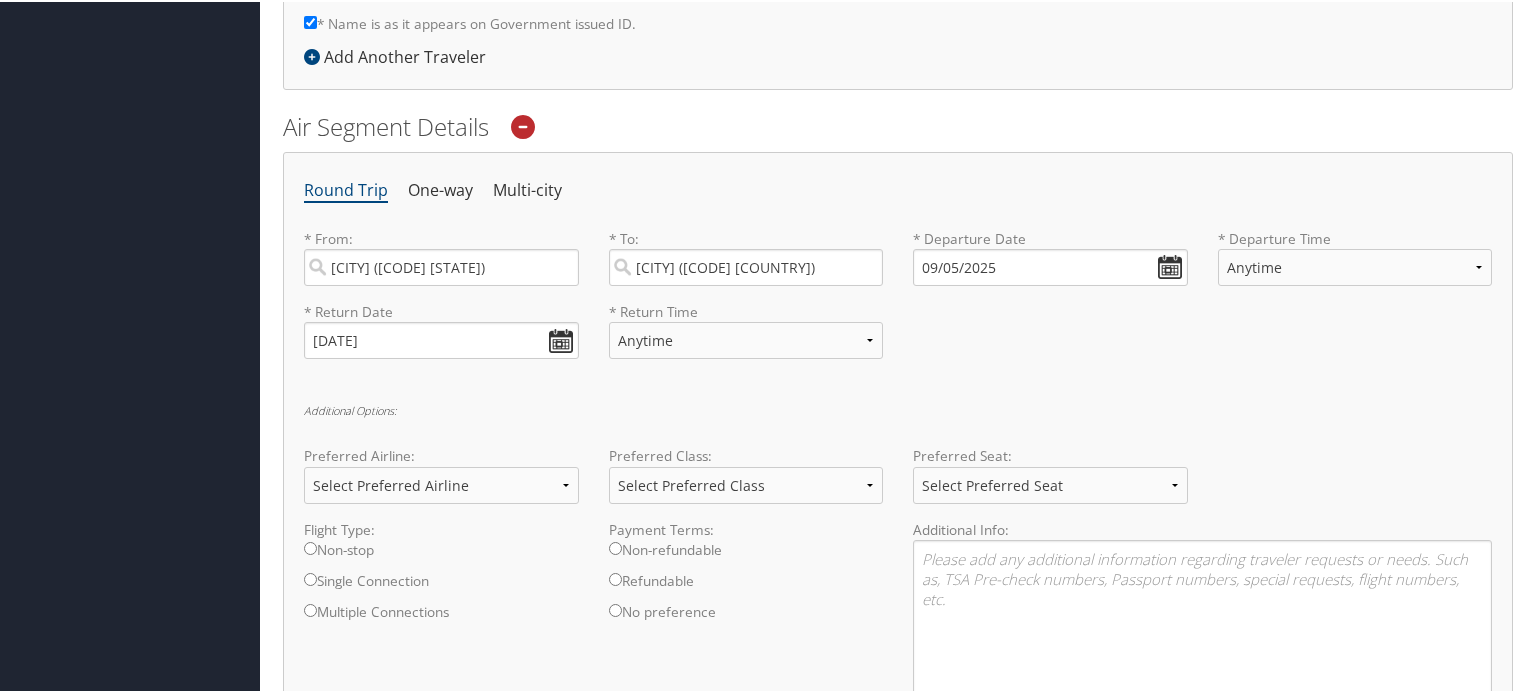 click on "Additional Options:" at bounding box center (898, 408) 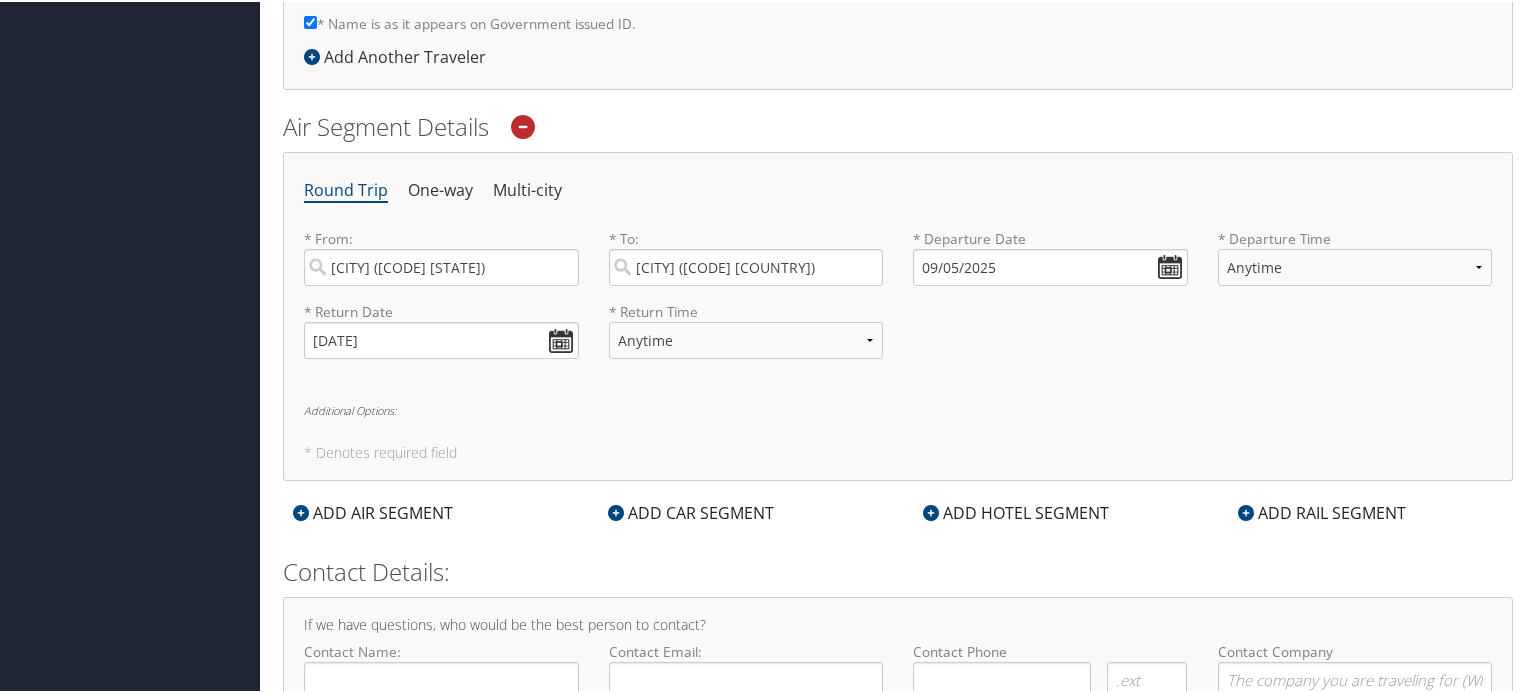 click on "Additional Options:" at bounding box center (898, 408) 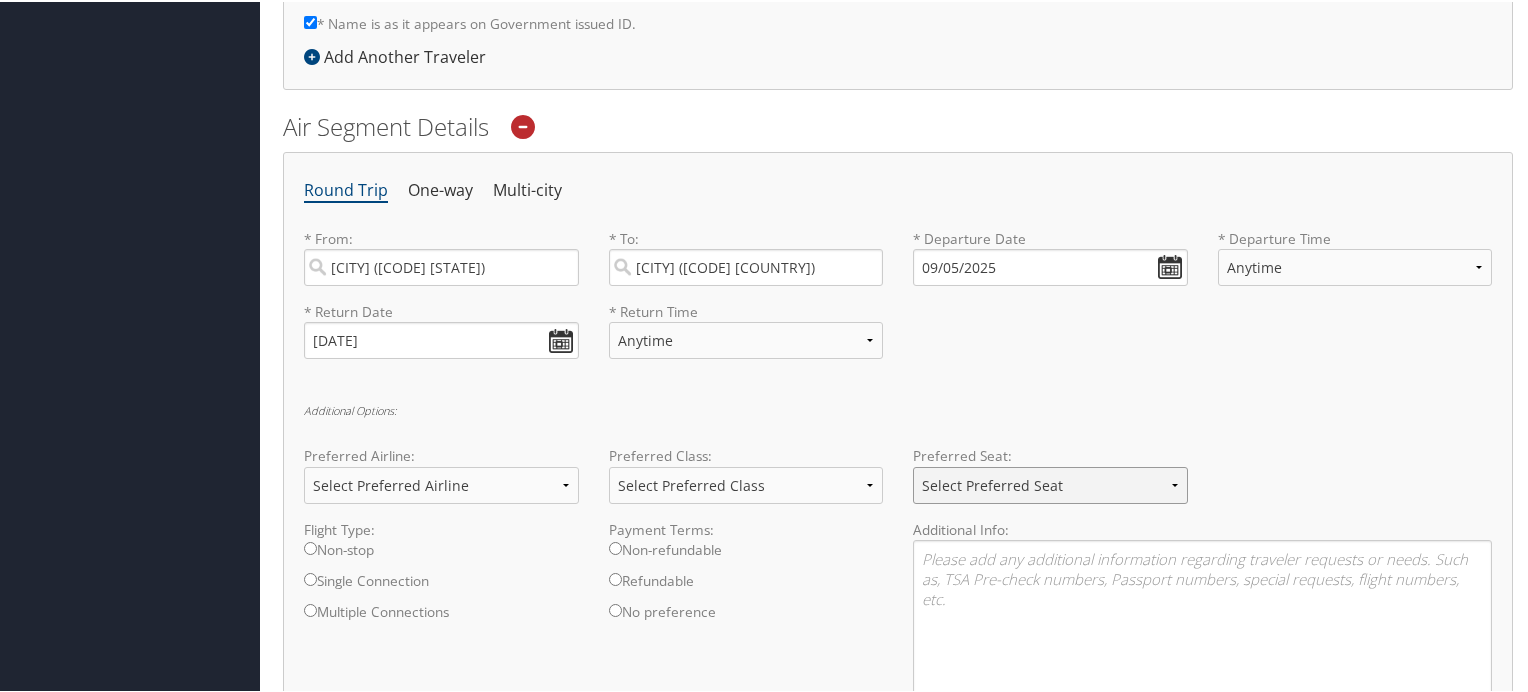 select on "Aisle" 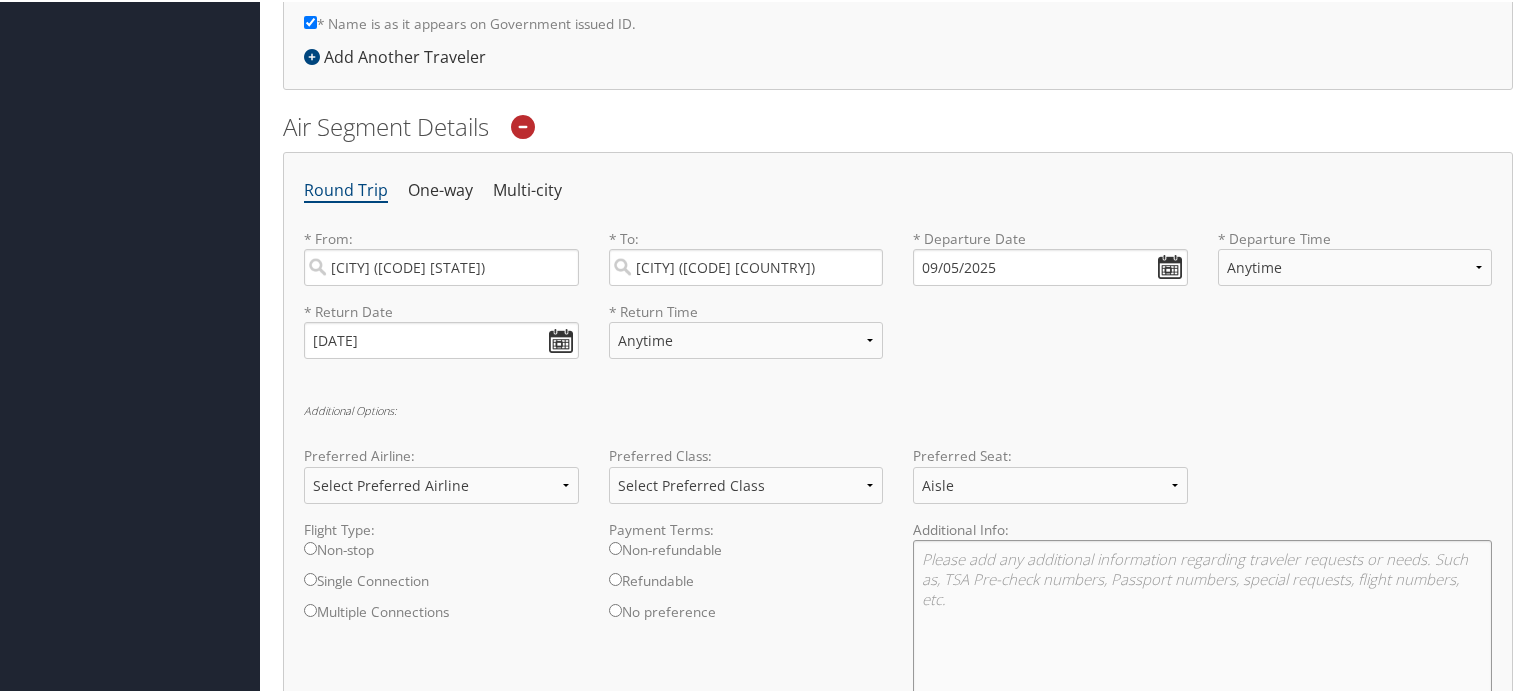 click at bounding box center (1202, 642) 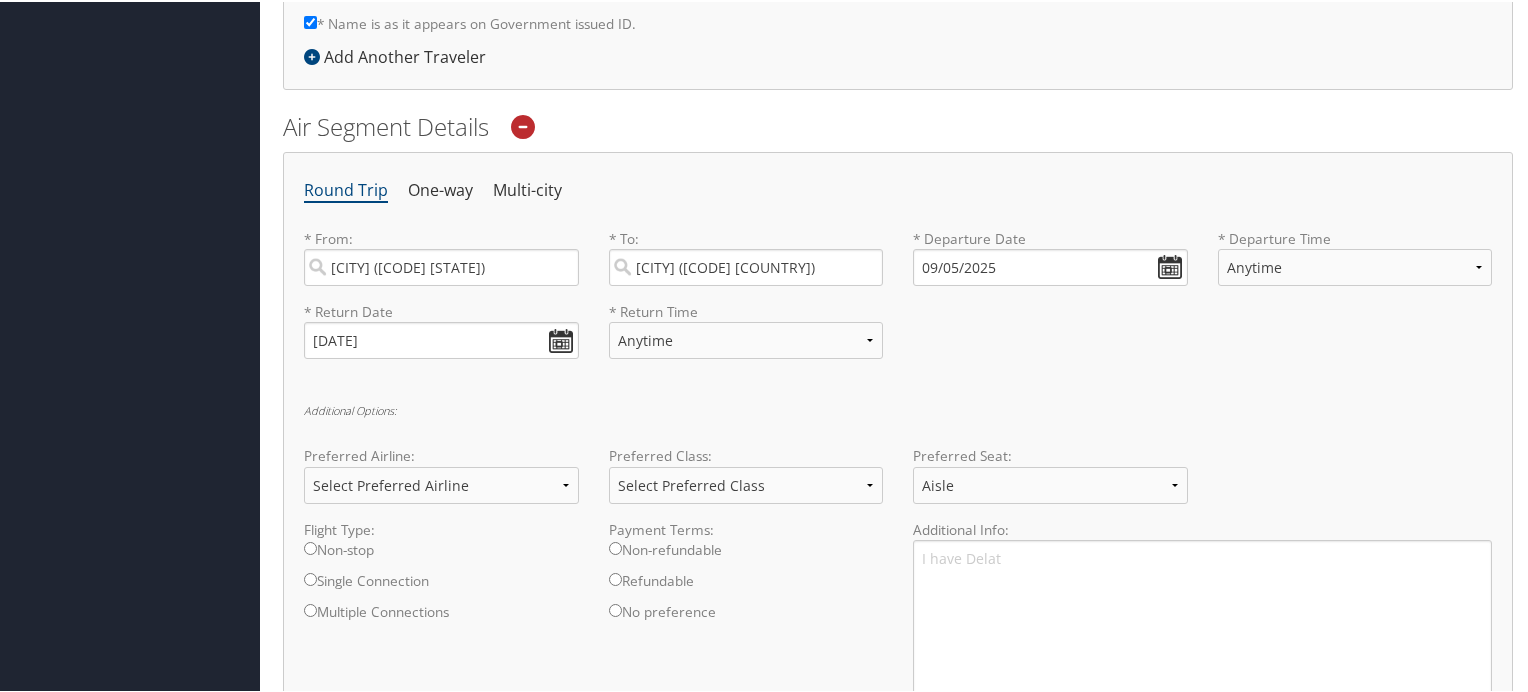 type on "I have Dela" 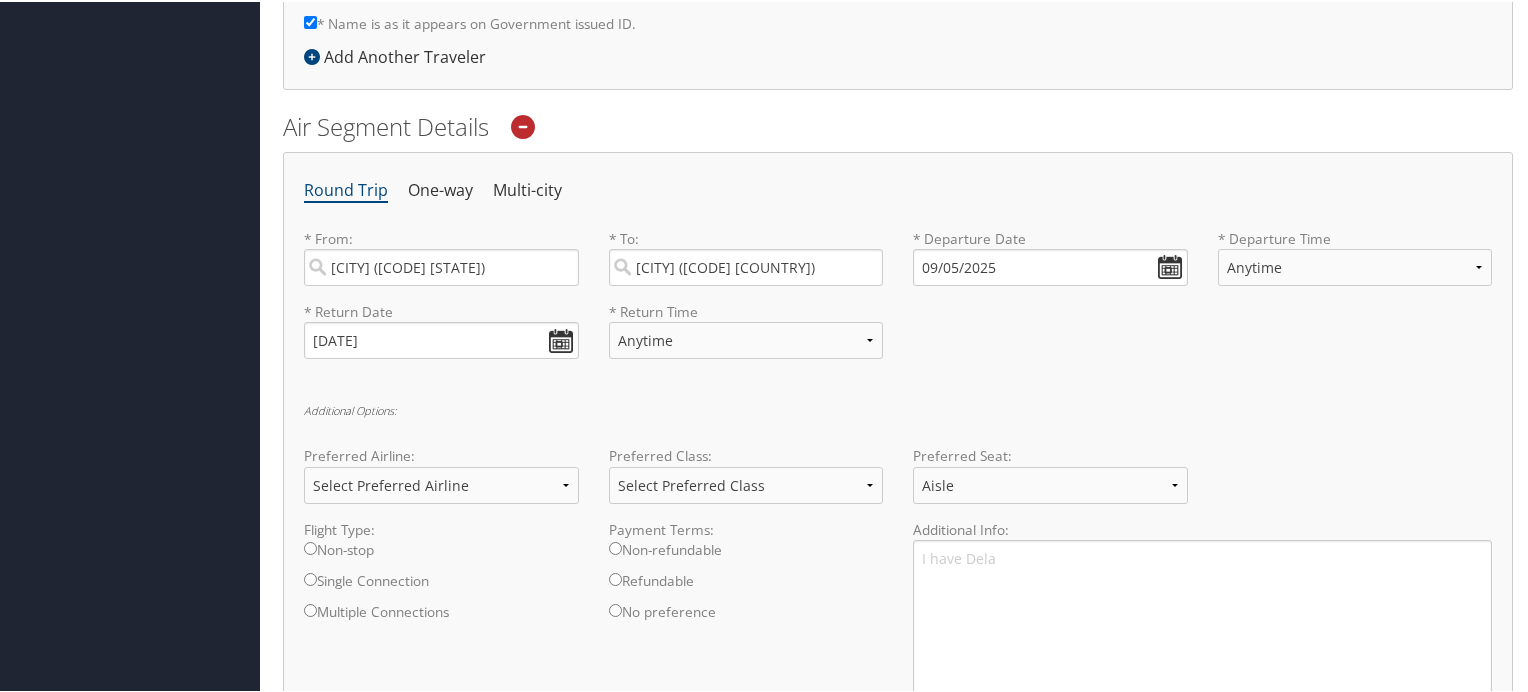click on "I have Dela" at bounding box center (1202, 642) 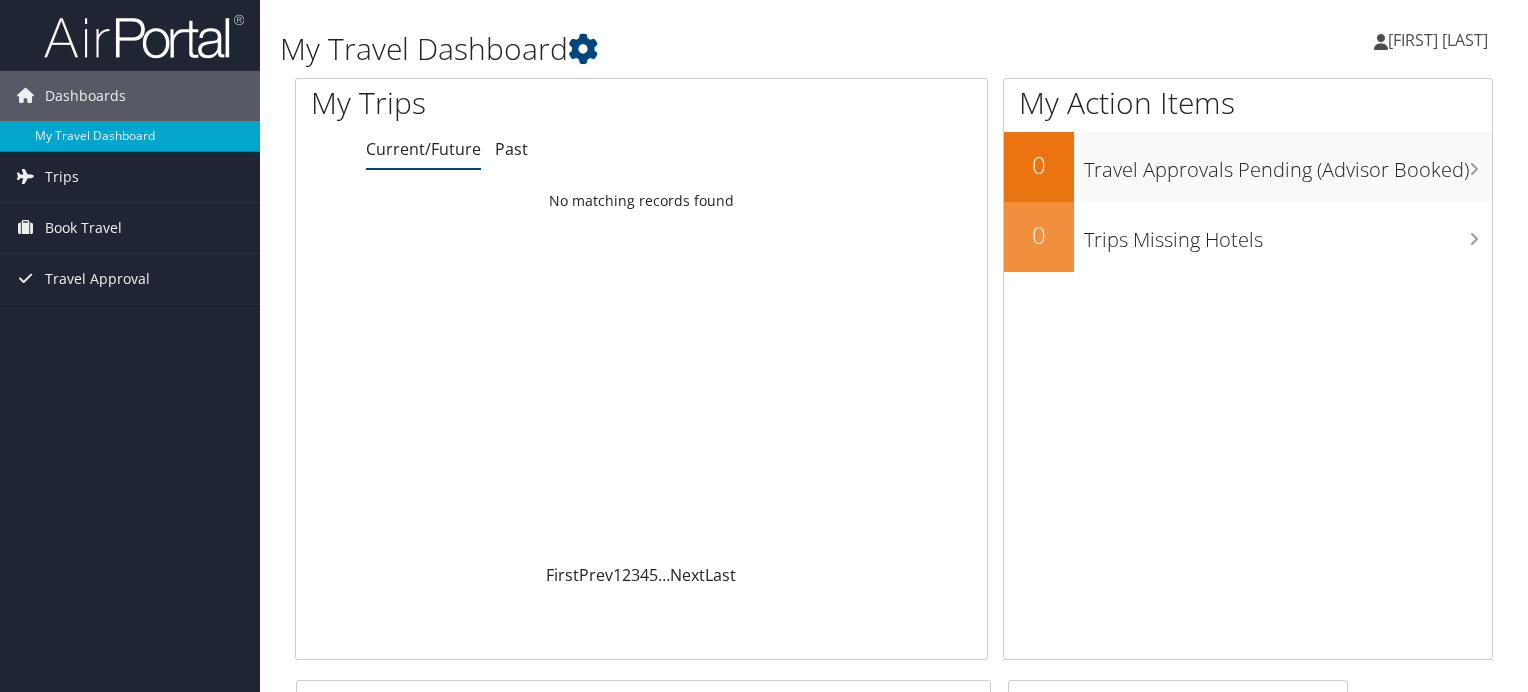 scroll, scrollTop: 0, scrollLeft: 0, axis: both 